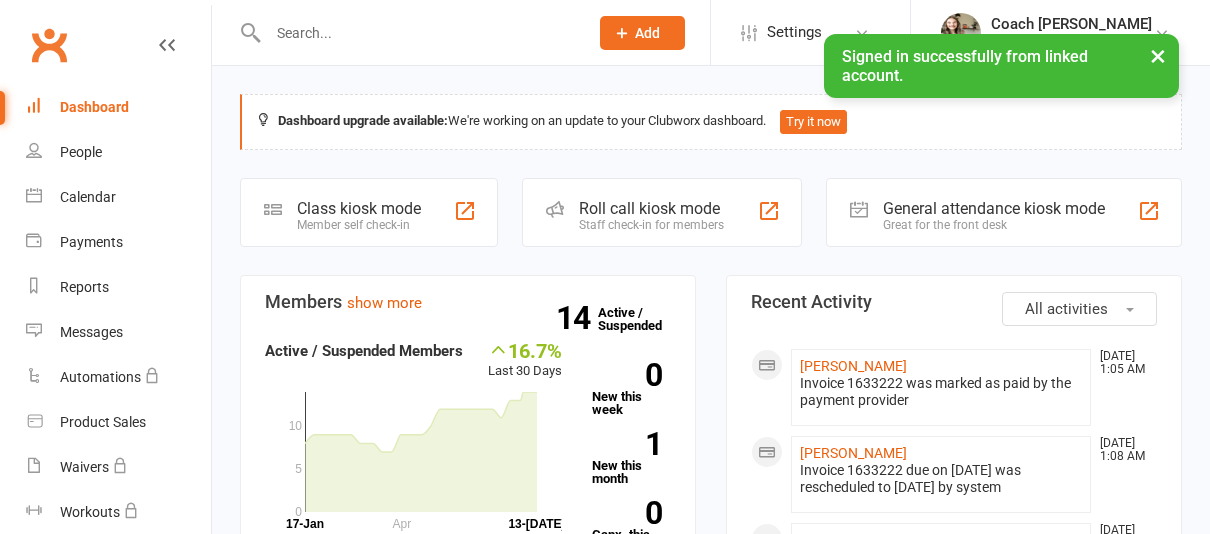scroll, scrollTop: 0, scrollLeft: 0, axis: both 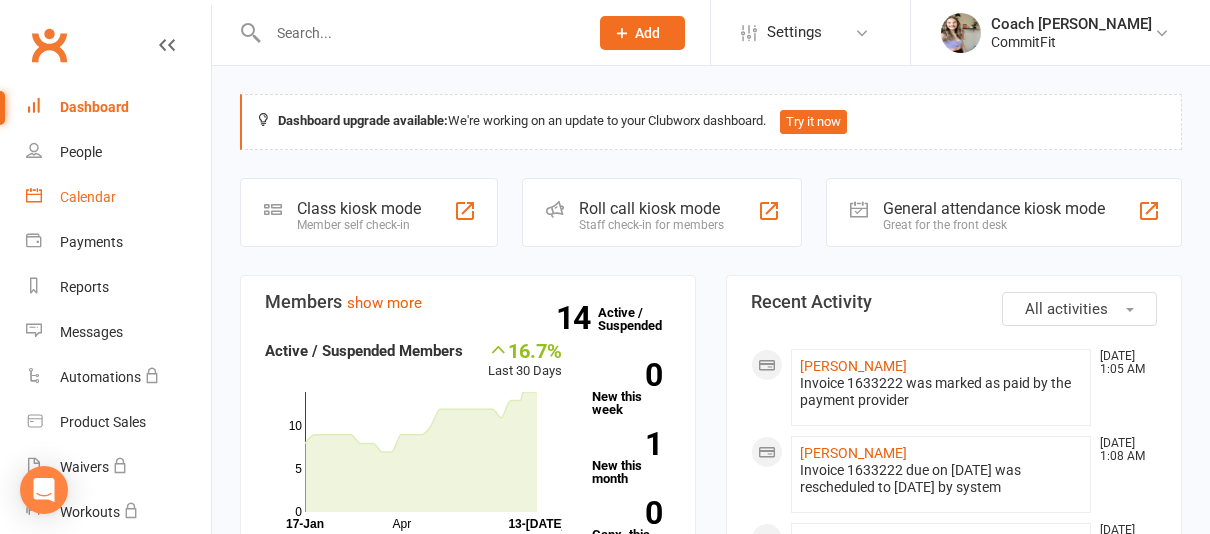 click on "Calendar" at bounding box center [88, 197] 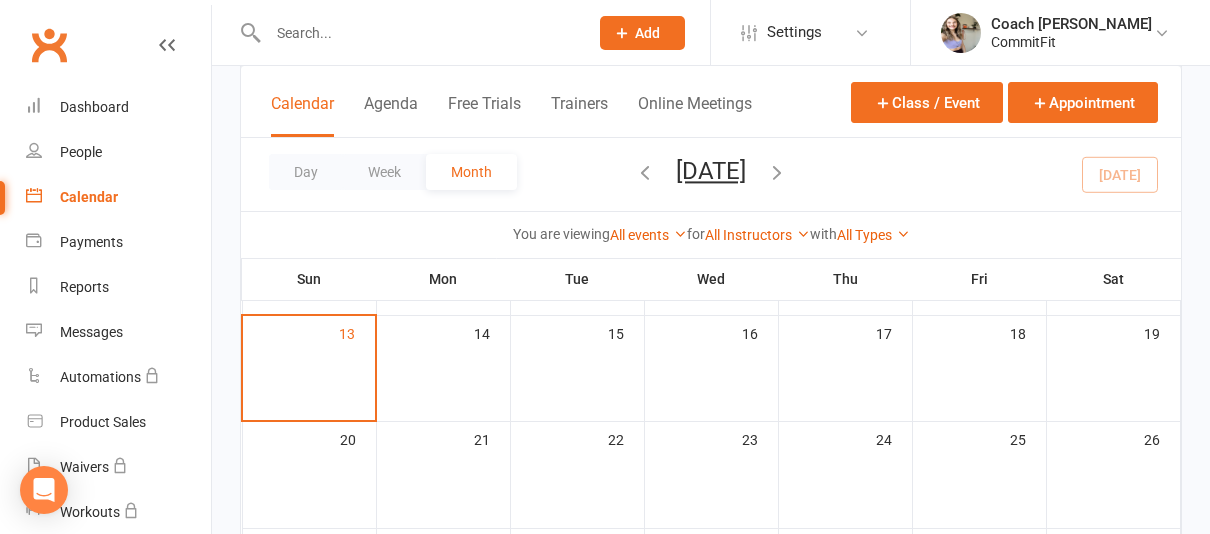 scroll, scrollTop: 325, scrollLeft: 0, axis: vertical 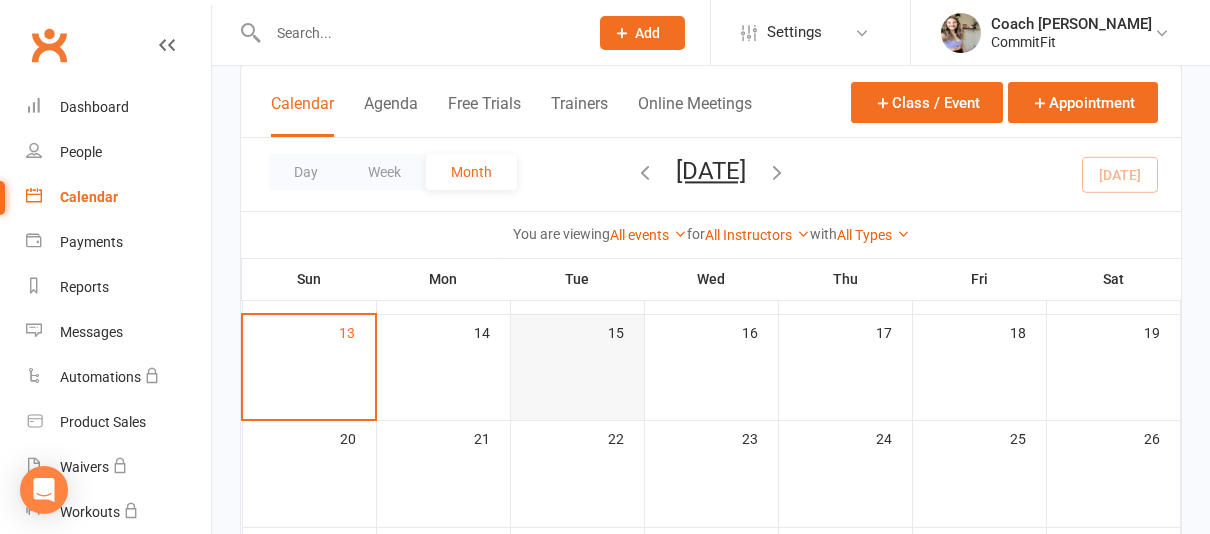click at bounding box center (577, 349) 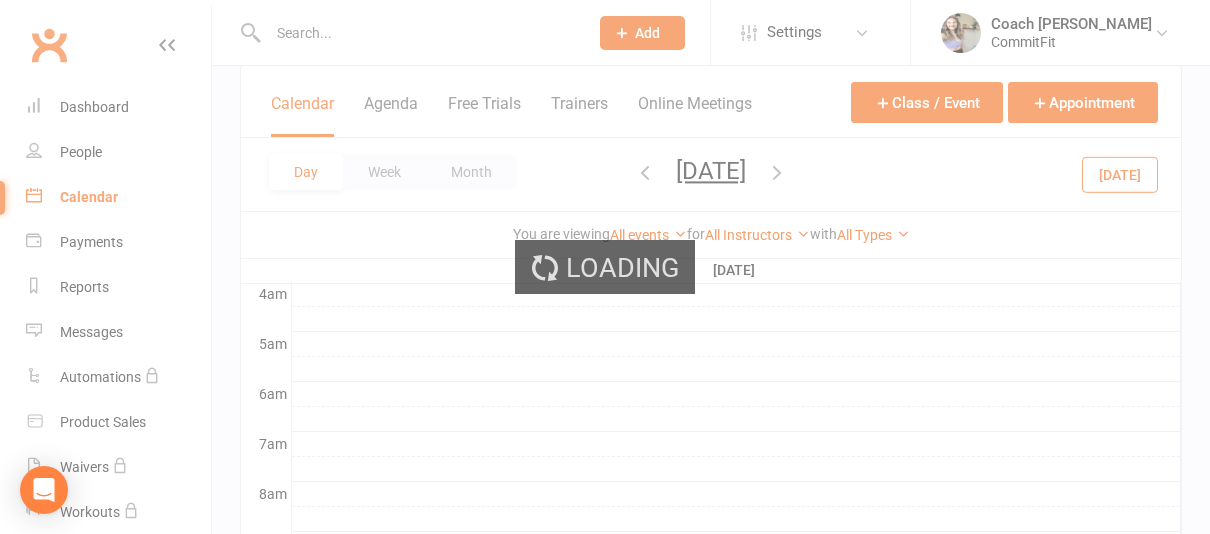 scroll, scrollTop: 0, scrollLeft: 0, axis: both 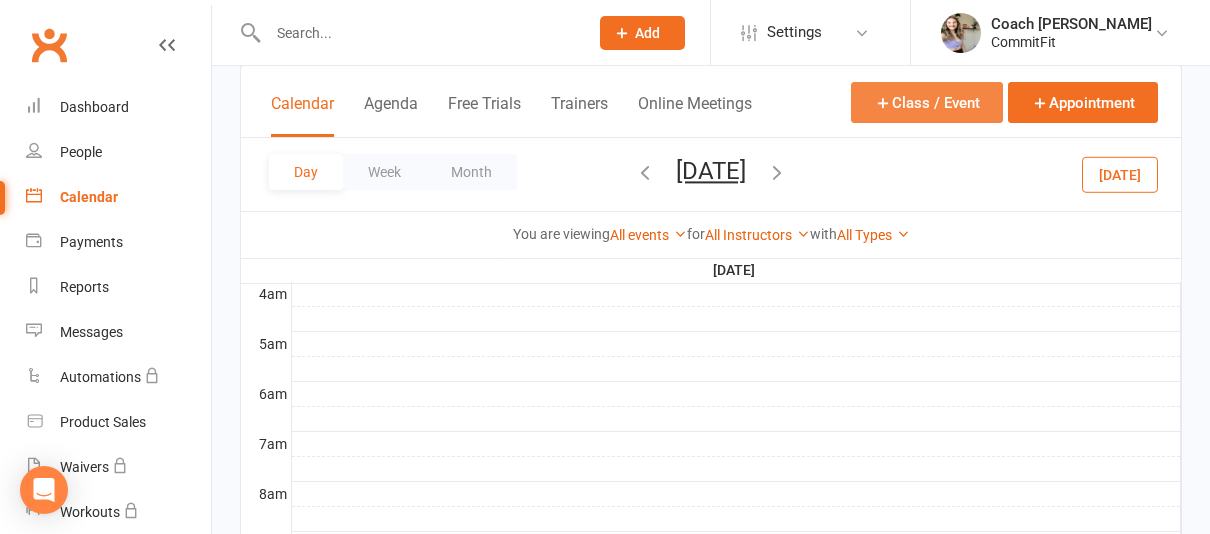 click on "Class / Event" at bounding box center (927, 102) 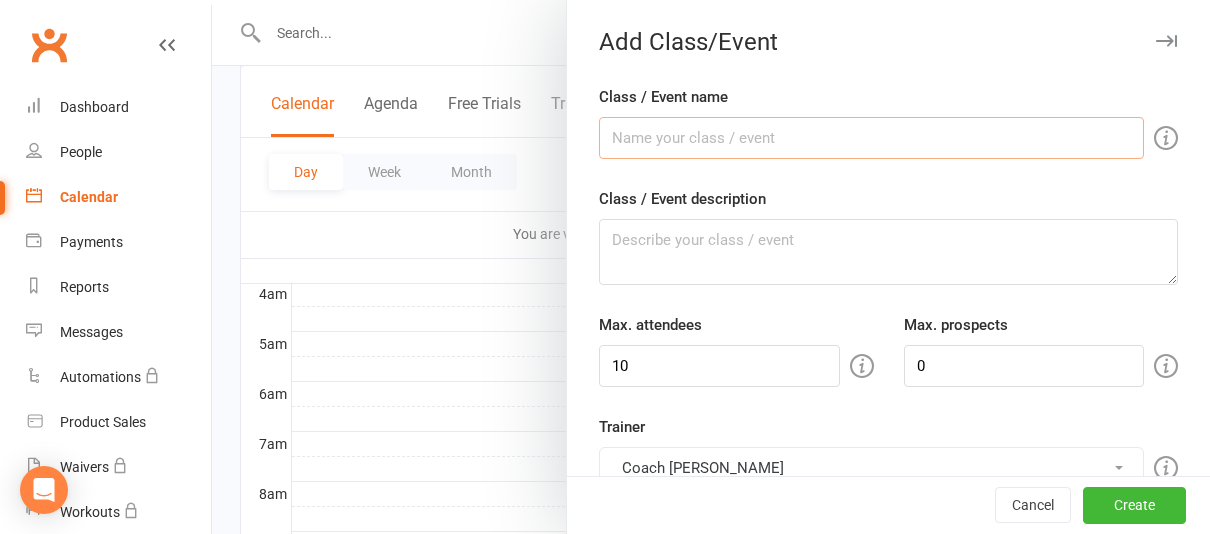 click on "Class / Event name" at bounding box center (871, 138) 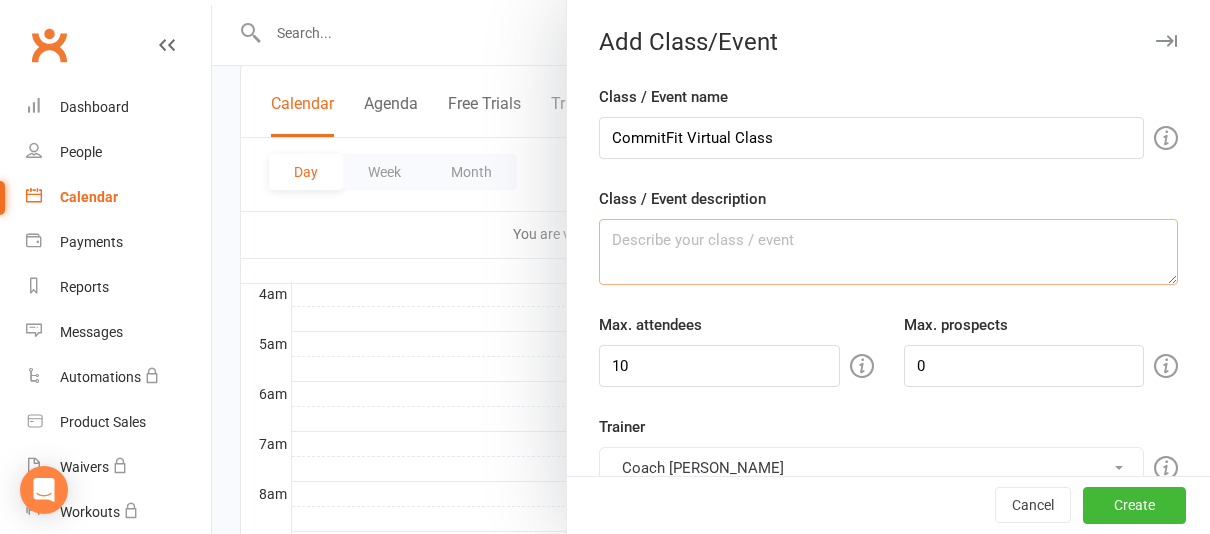 click on "Class / Event description" at bounding box center (888, 252) 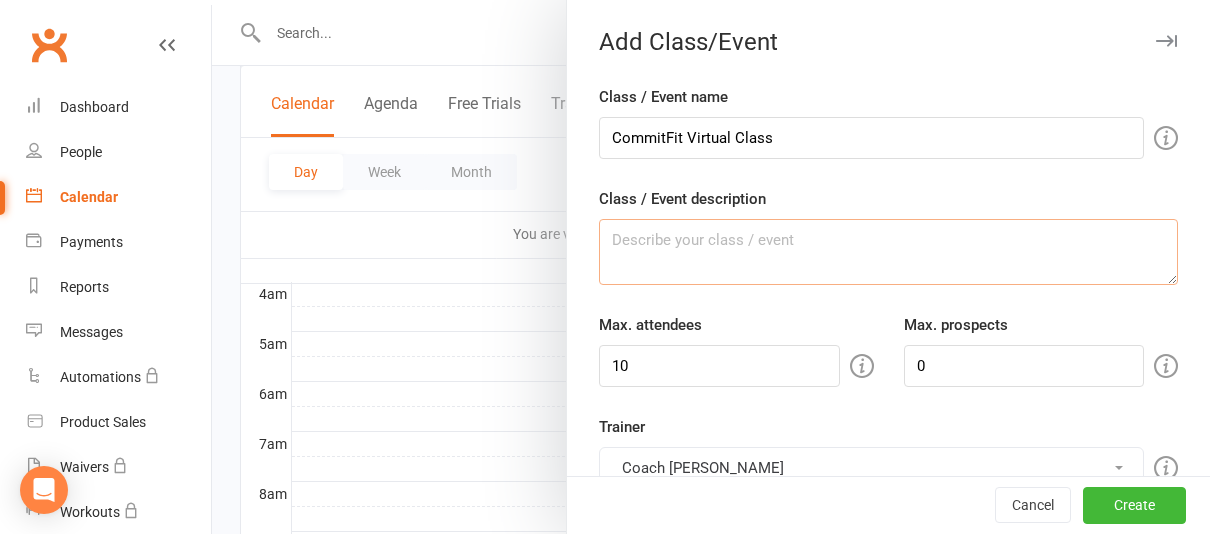 paste on "Class Equipment:
Mat, Dumbbells- variety of weight, Kettlebell, Bench/Chair/Fitness Platform/Yoga Ball, Booty Band, Long Resistance Band, Pilates Ball, Heel Slide Pads" 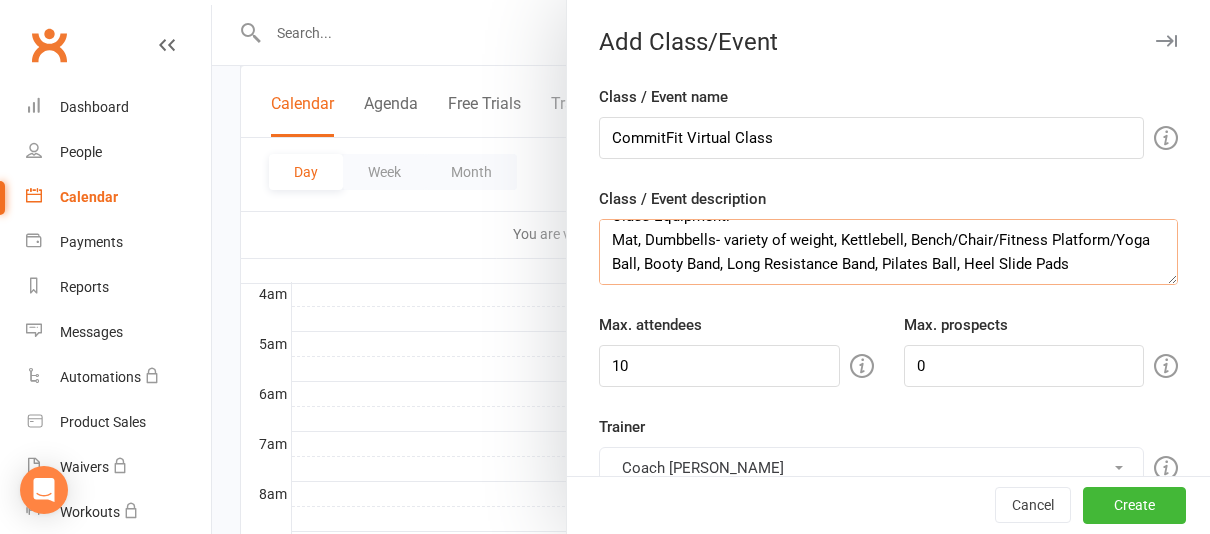 scroll, scrollTop: 24, scrollLeft: 0, axis: vertical 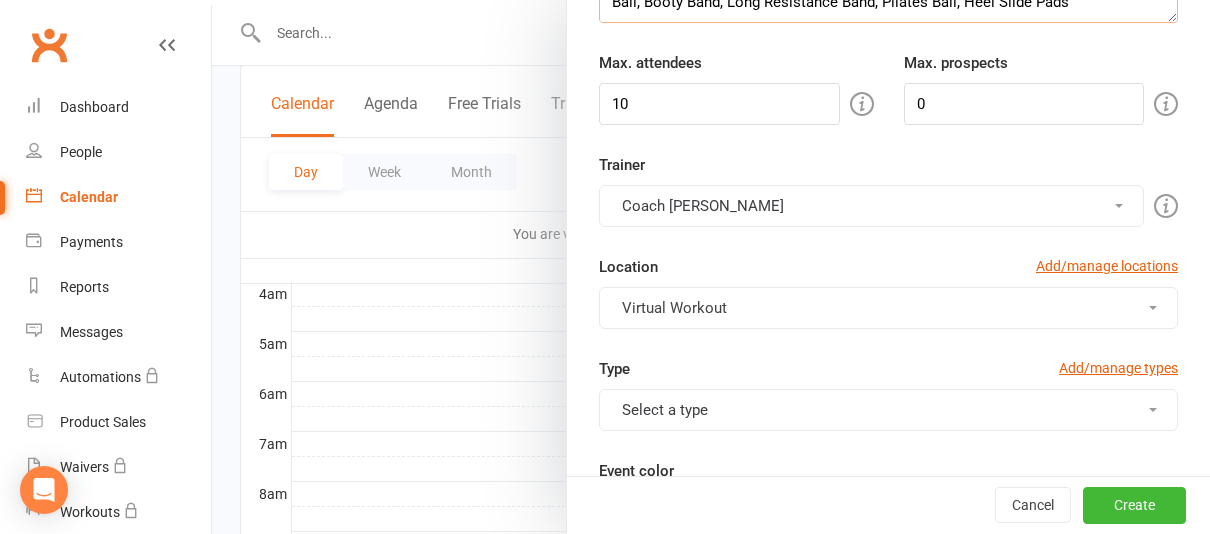type on "Class Equipment:
Mat, Dumbbells- variety of weight, Kettlebell, Bench/Chair/Fitness Platform/Yoga Ball, Booty Band, Long Resistance Band, Pilates Ball, Heel Slide Pads" 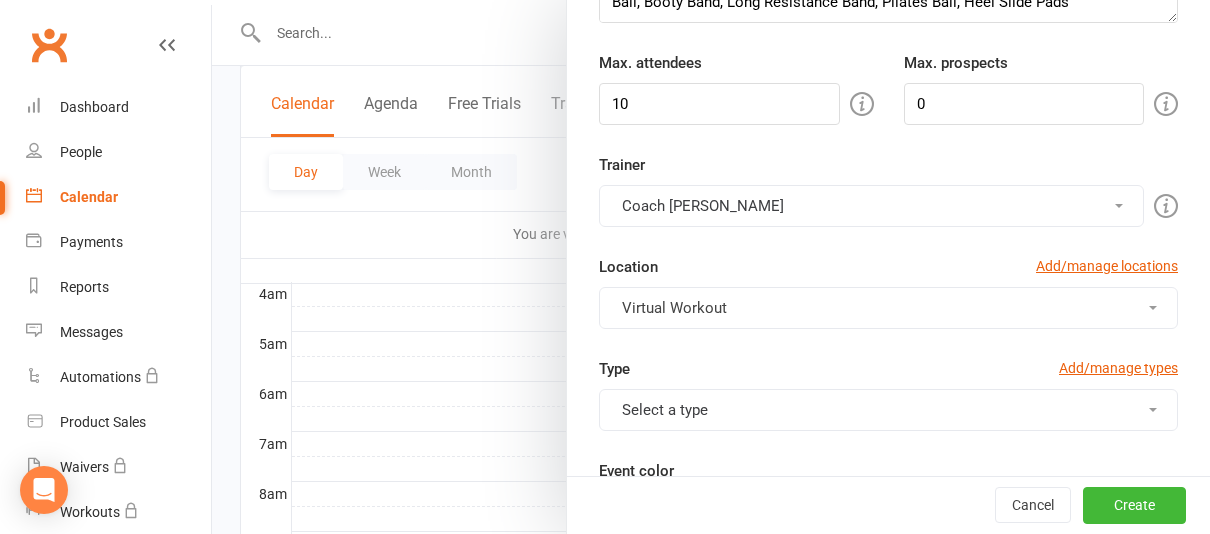 click on "Select a type" at bounding box center (888, 410) 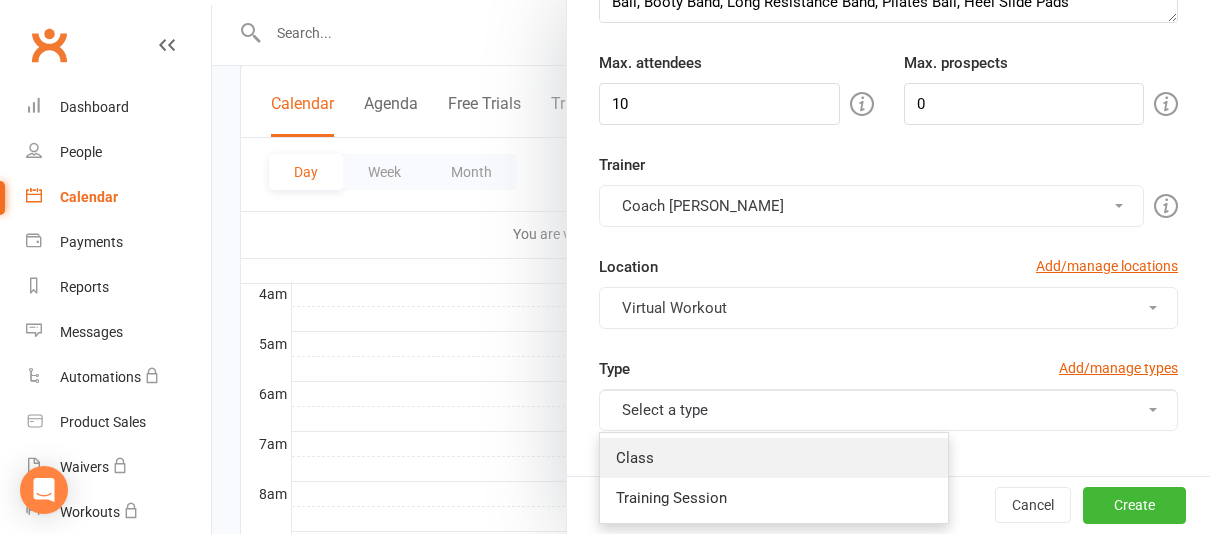 click on "Class" at bounding box center [774, 458] 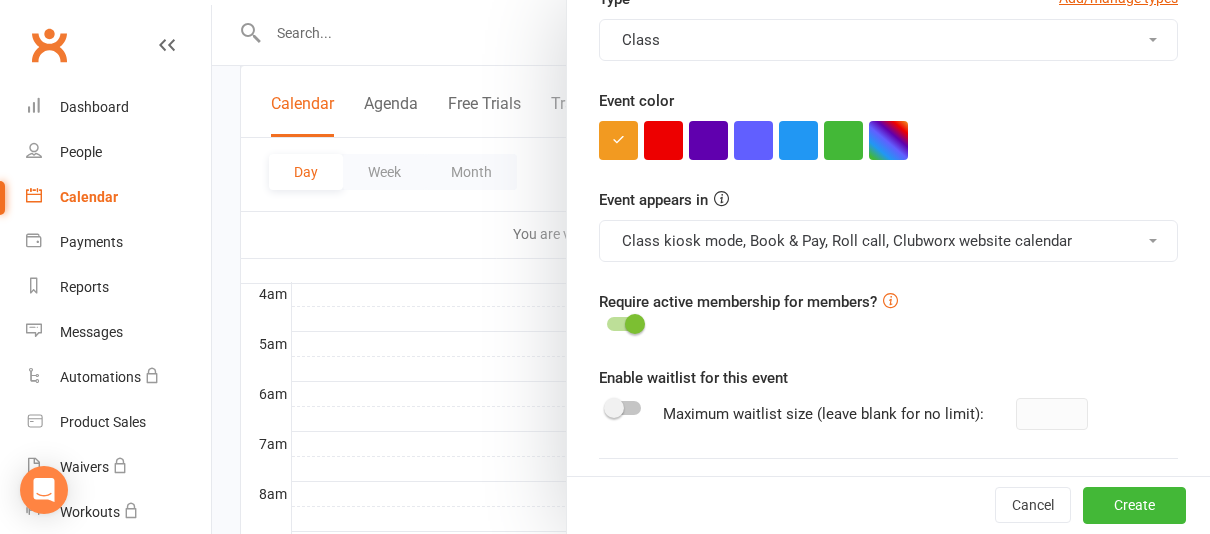 scroll, scrollTop: 645, scrollLeft: 0, axis: vertical 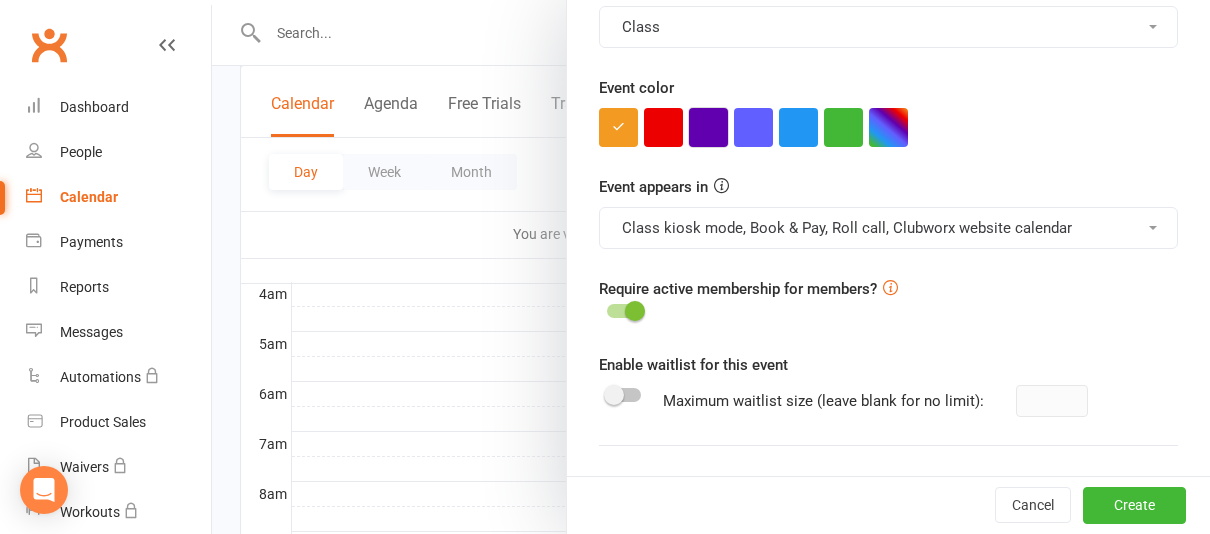 click at bounding box center [708, 127] 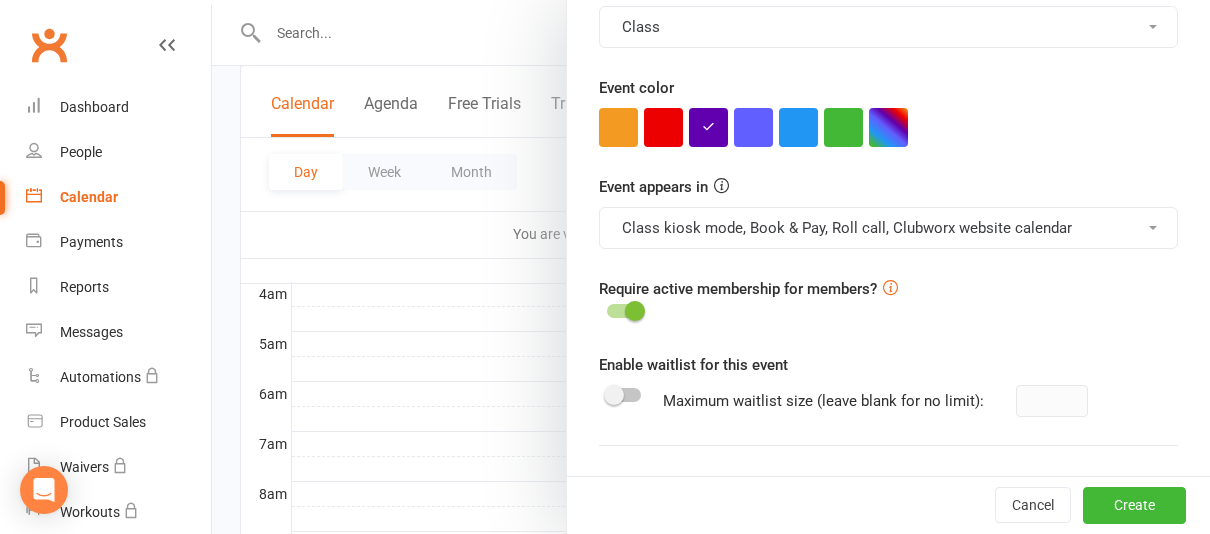scroll, scrollTop: 997, scrollLeft: 0, axis: vertical 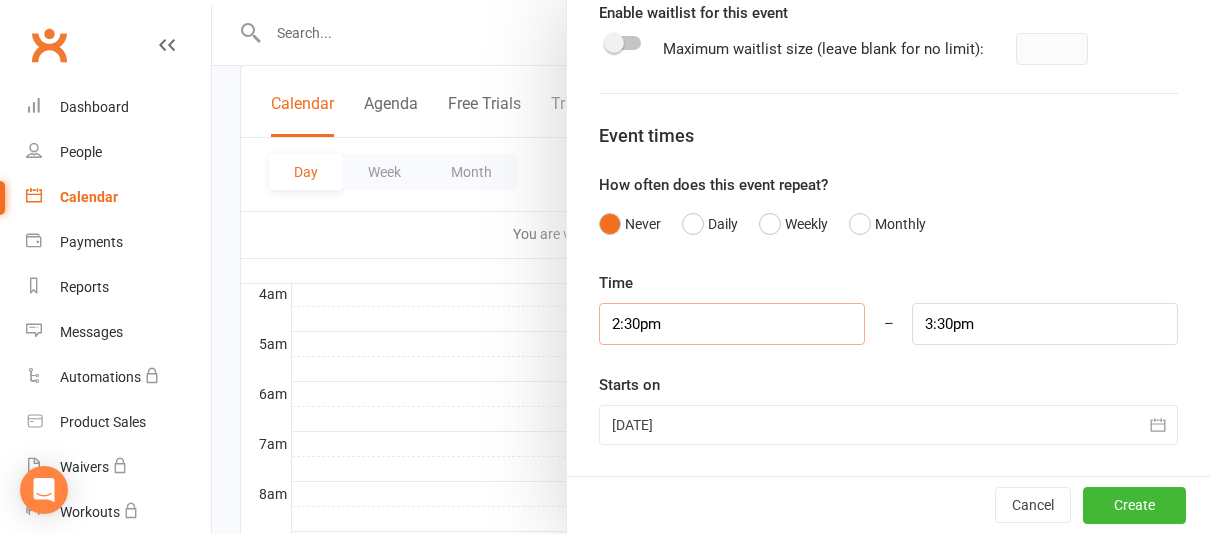 click on "2:30pm" at bounding box center (732, 324) 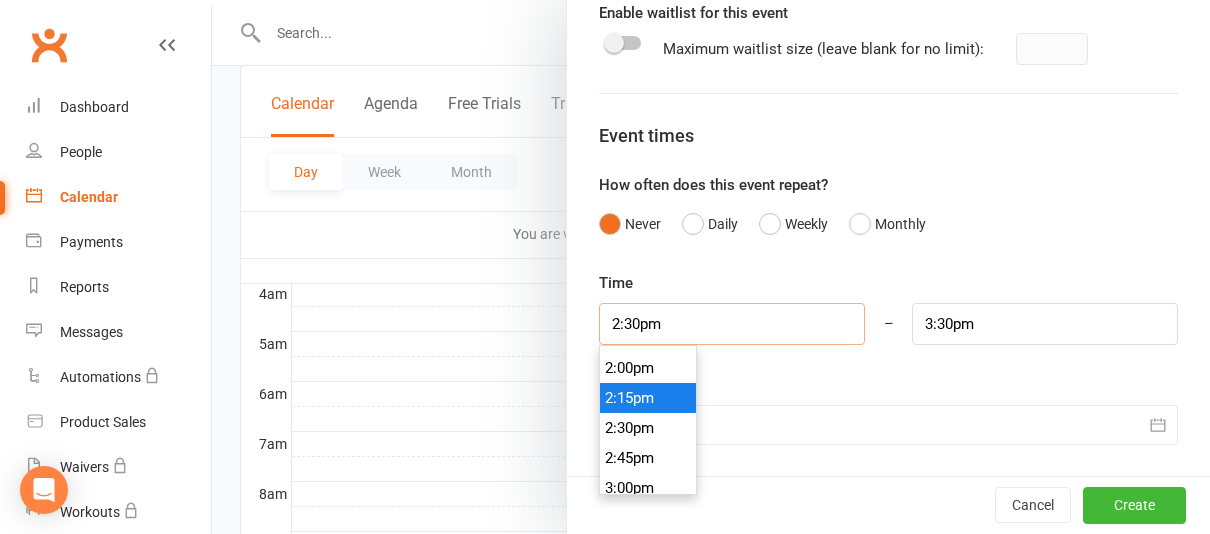 scroll, scrollTop: 1663, scrollLeft: 0, axis: vertical 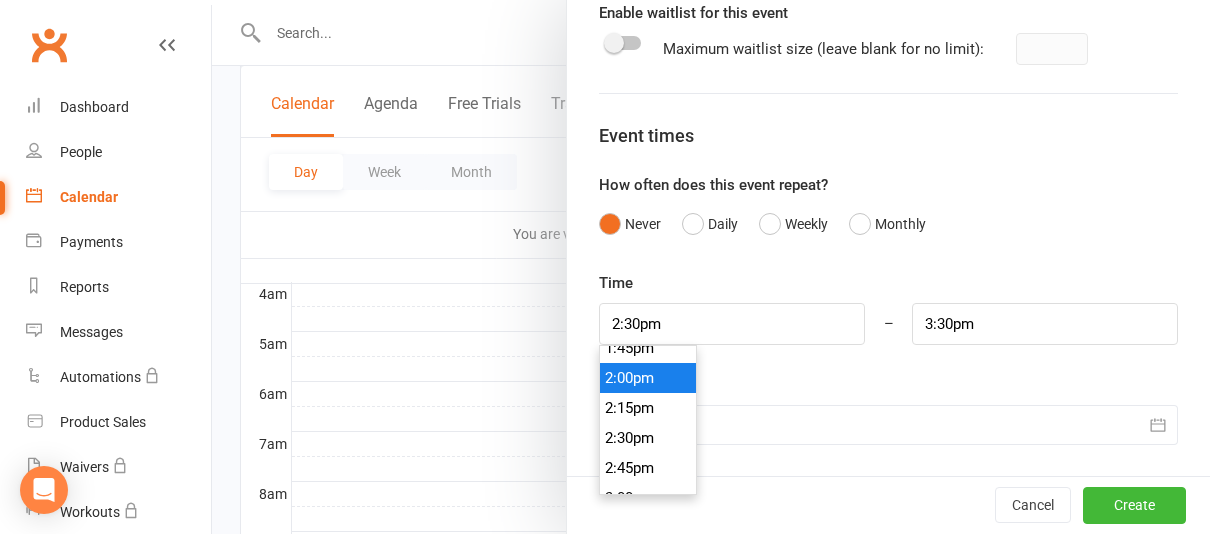 type on "2:00pm" 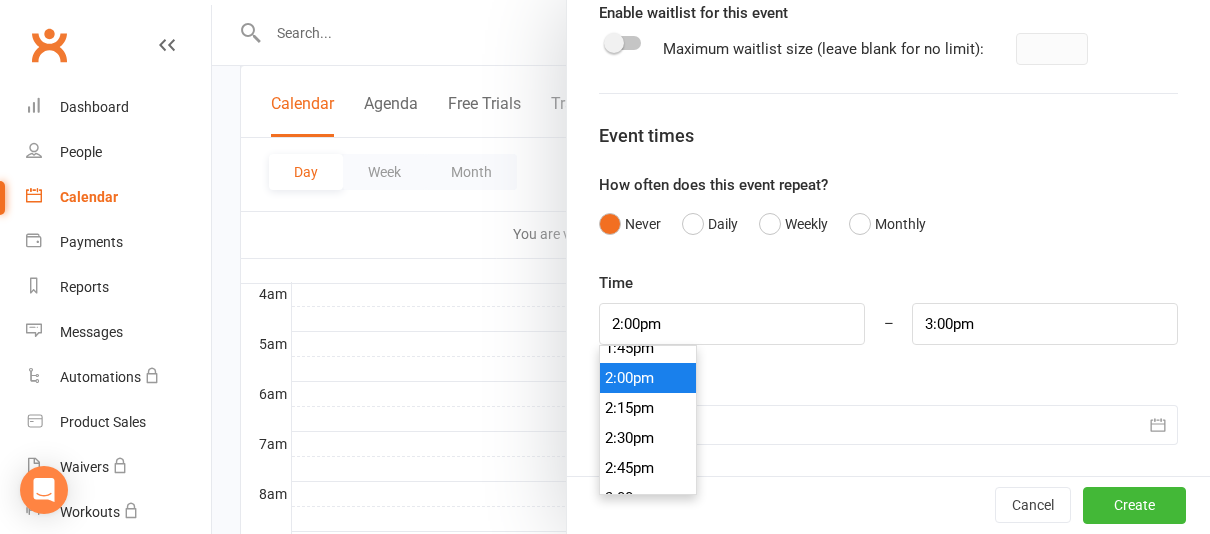 click on "2:00pm" at bounding box center (648, 378) 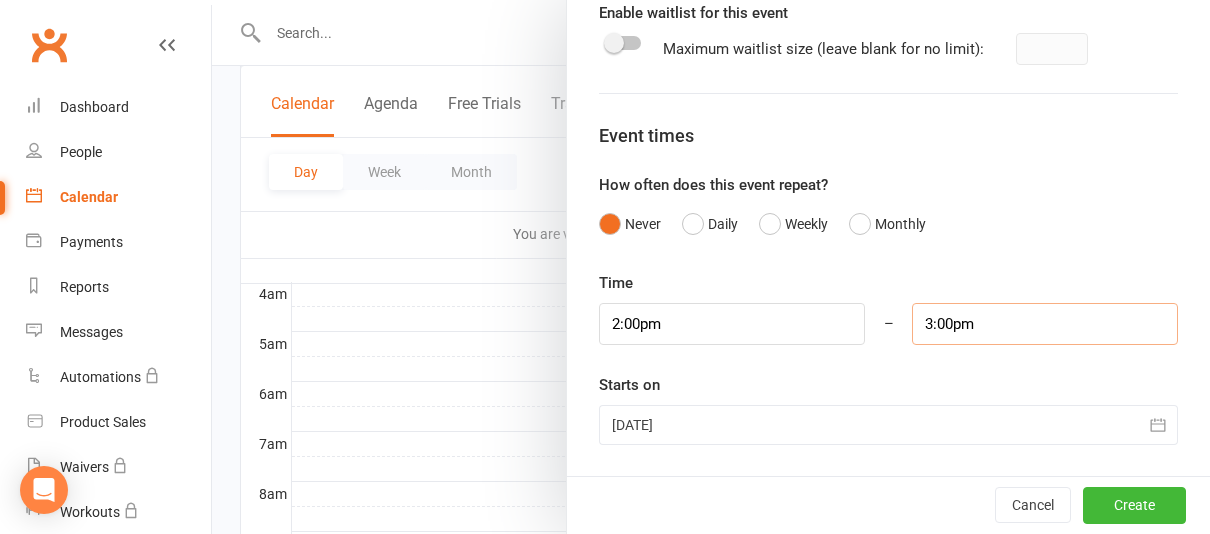 click on "3:00pm" at bounding box center (1045, 324) 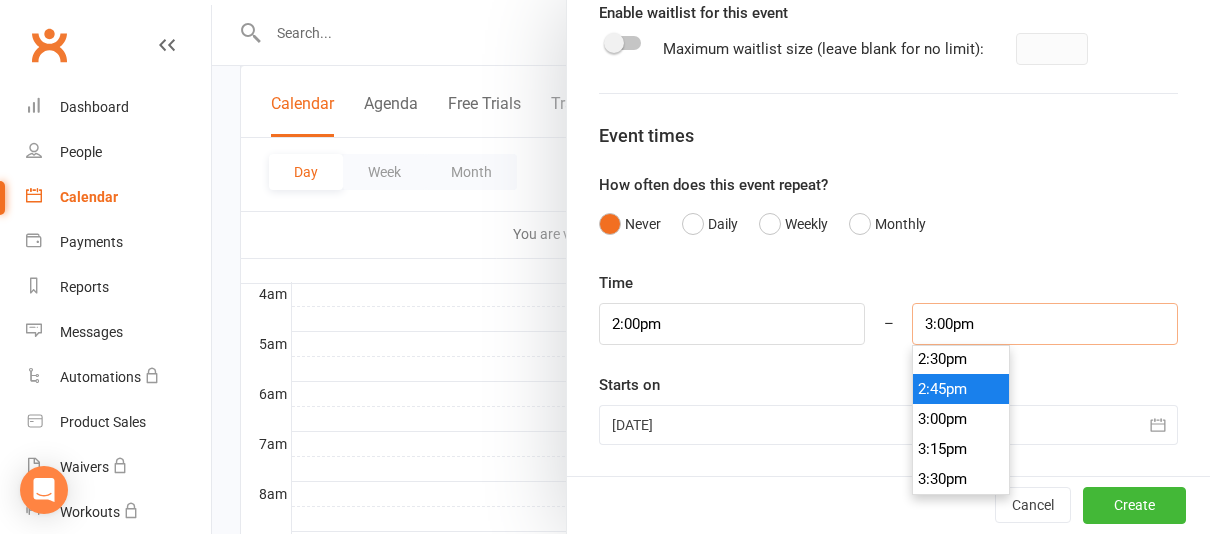 scroll, scrollTop: 1740, scrollLeft: 0, axis: vertical 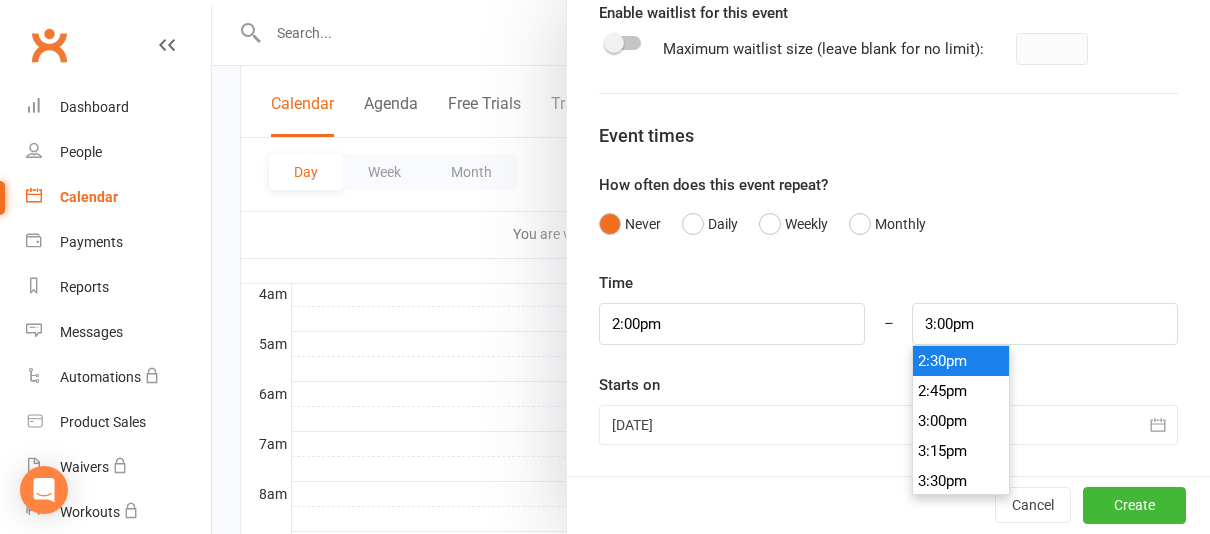 type on "2:30pm" 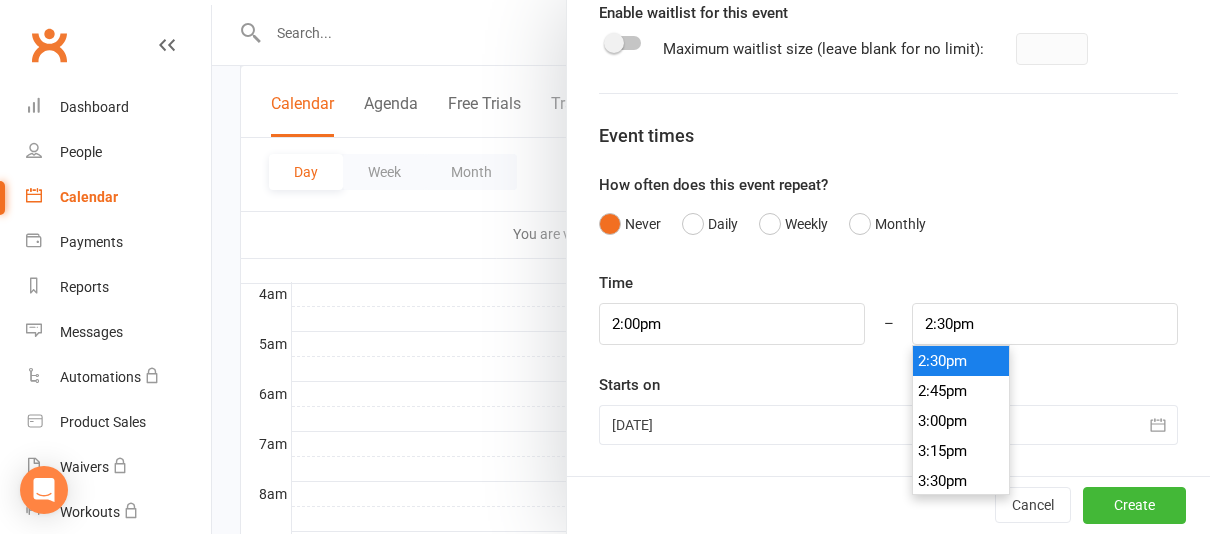 click on "2:30pm" at bounding box center (961, 361) 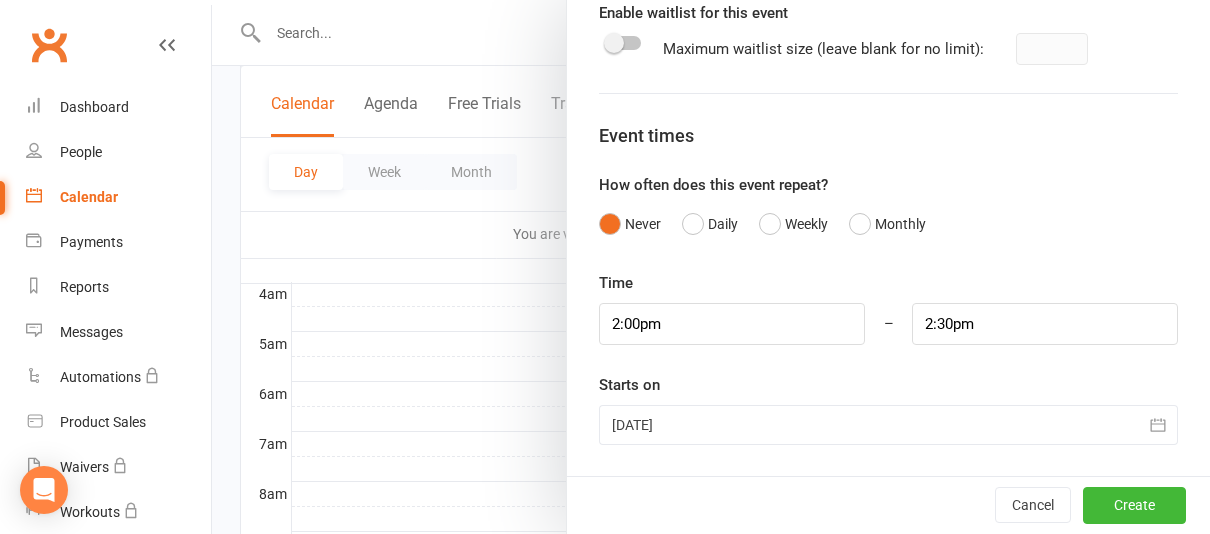 click at bounding box center (888, 425) 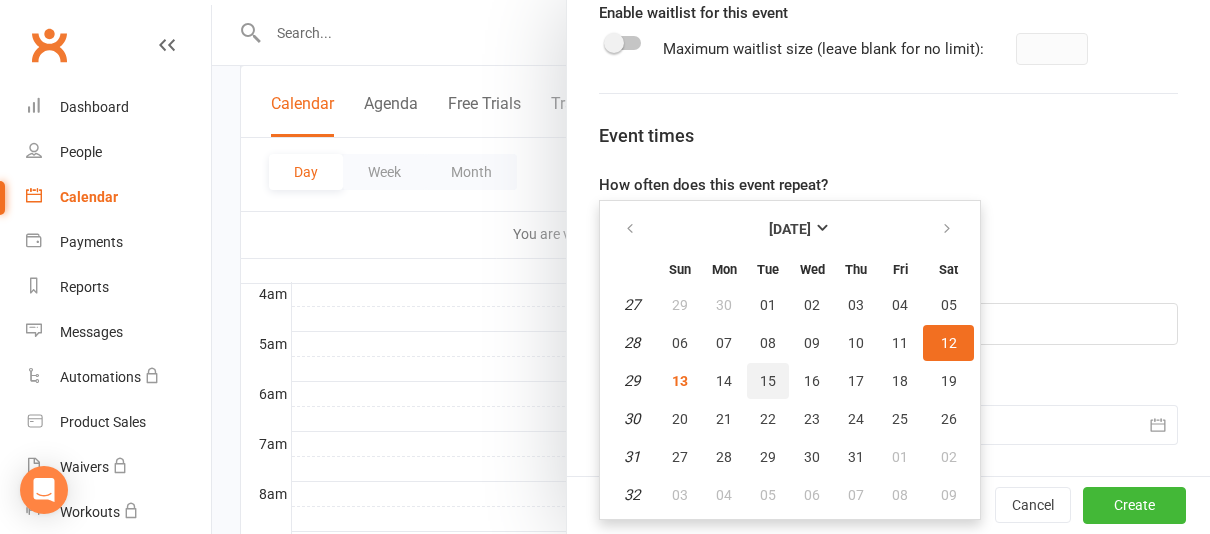 click on "15" at bounding box center [768, 381] 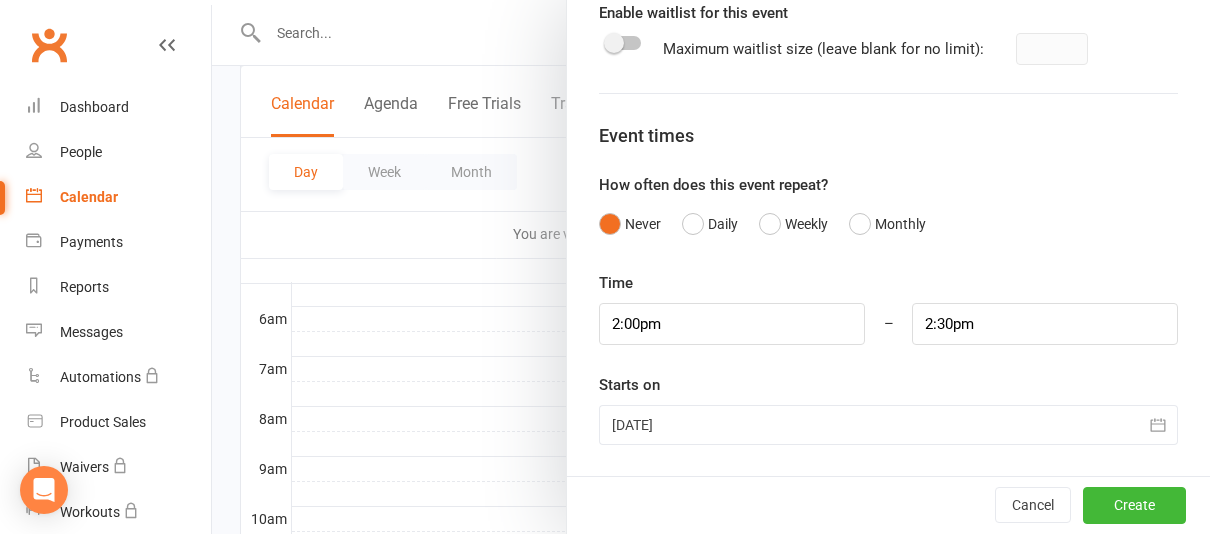scroll, scrollTop: 399, scrollLeft: 0, axis: vertical 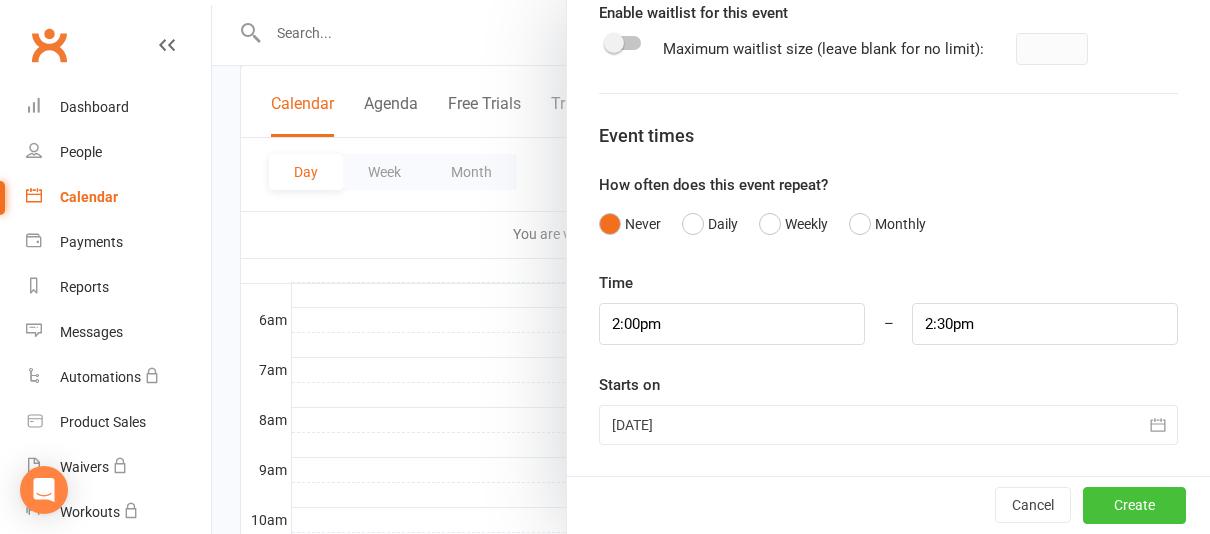 click on "Create" at bounding box center [1134, 506] 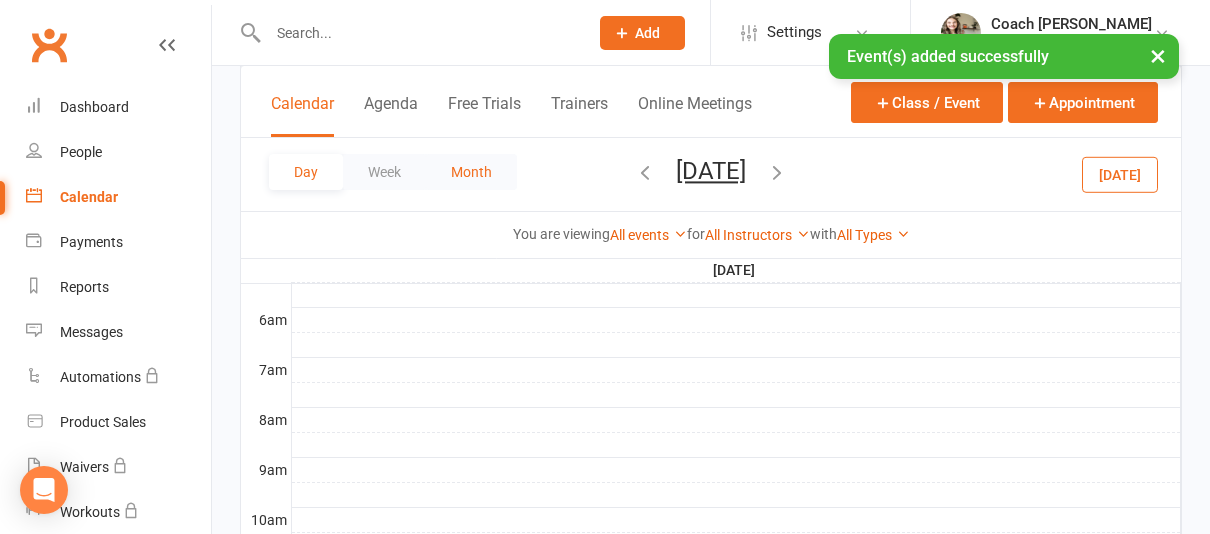 click on "Month" at bounding box center (471, 172) 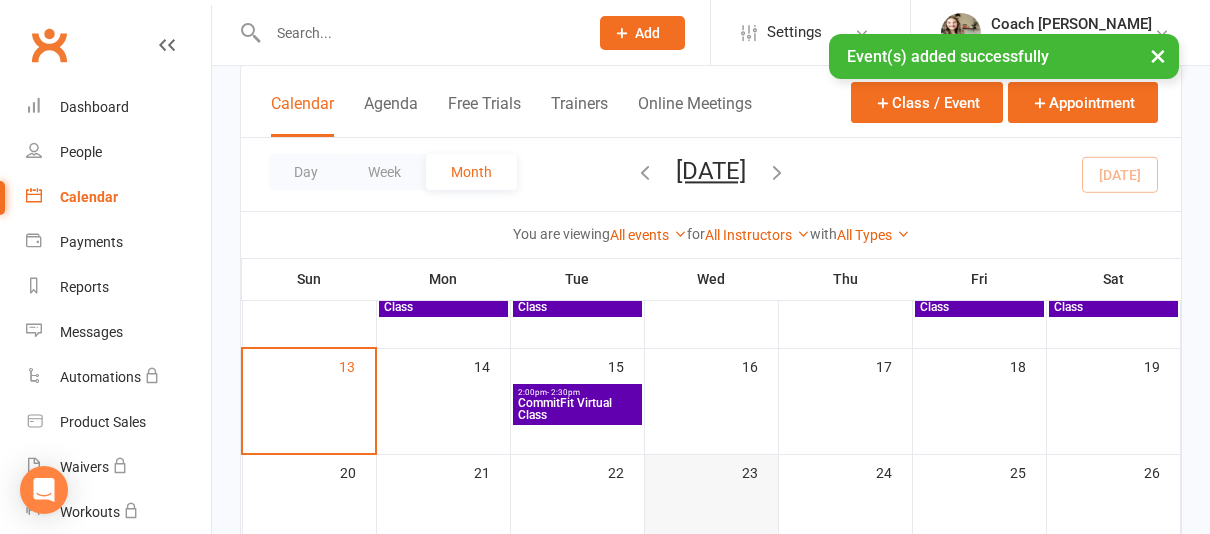 scroll, scrollTop: 288, scrollLeft: 0, axis: vertical 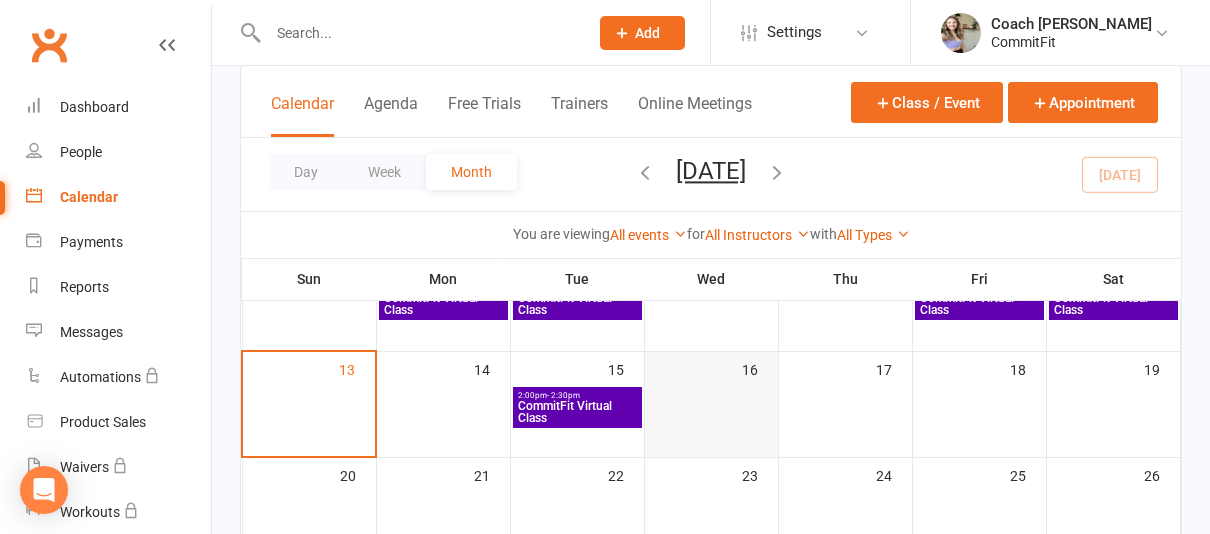 click at bounding box center (711, 408) 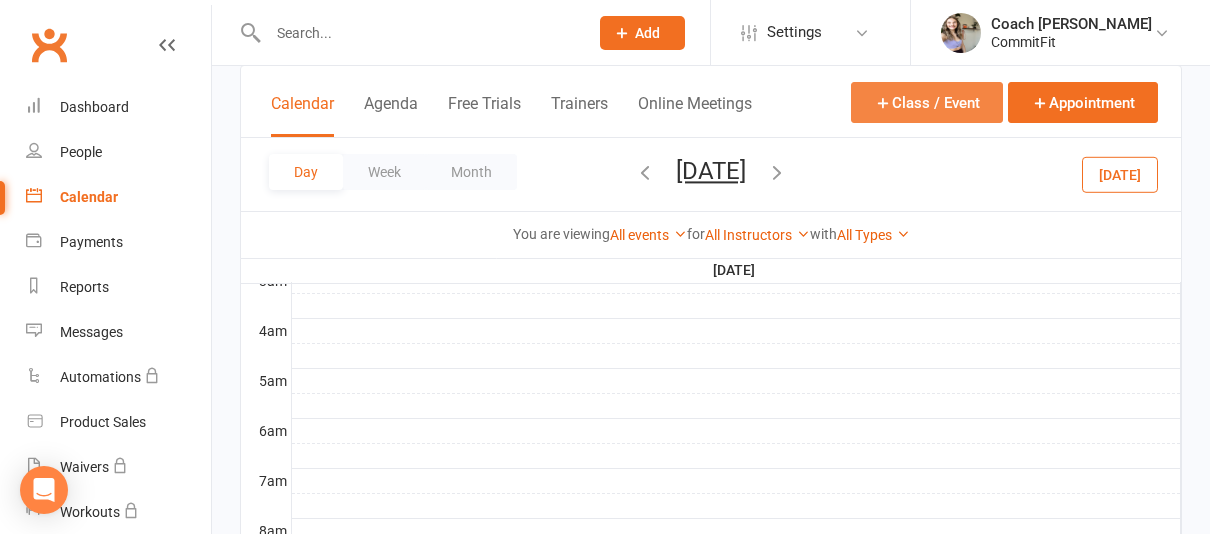 click on "Class / Event" at bounding box center [927, 102] 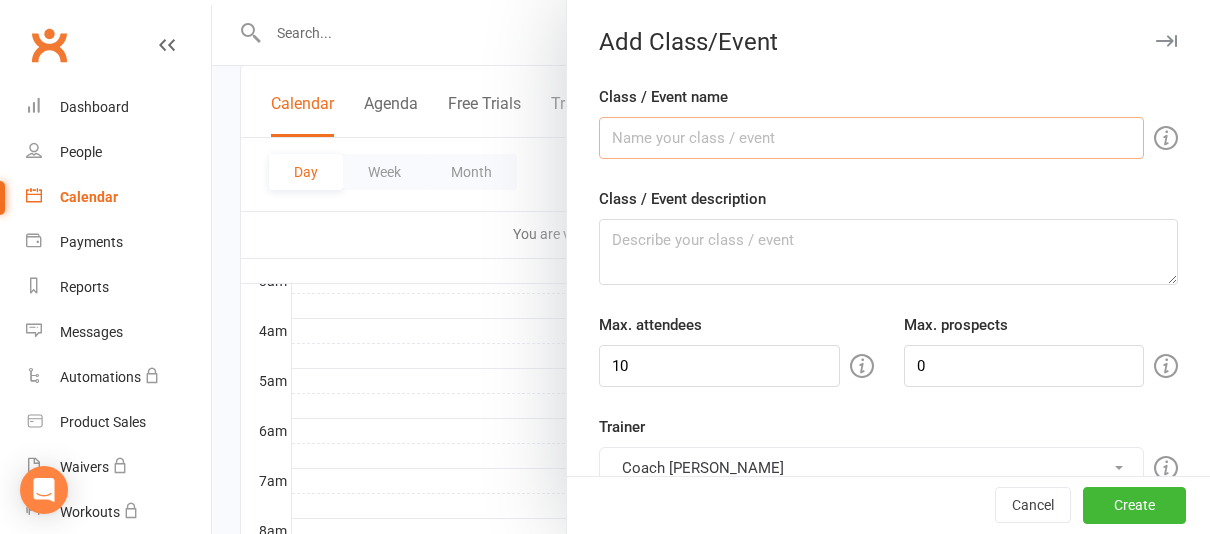click on "Class / Event name" at bounding box center [871, 138] 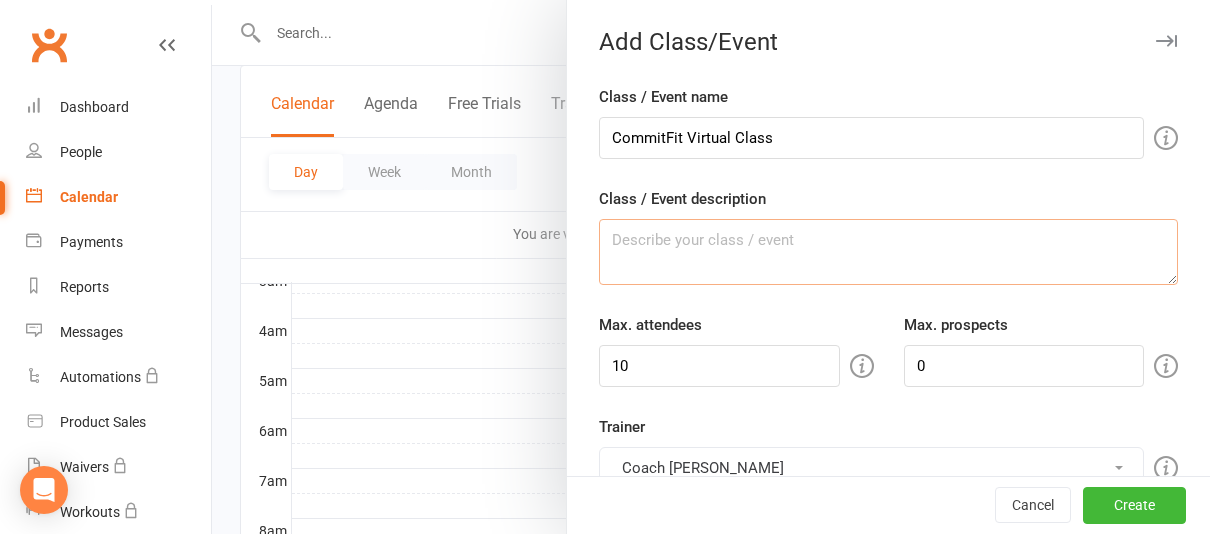 click on "Class / Event description" at bounding box center [888, 252] 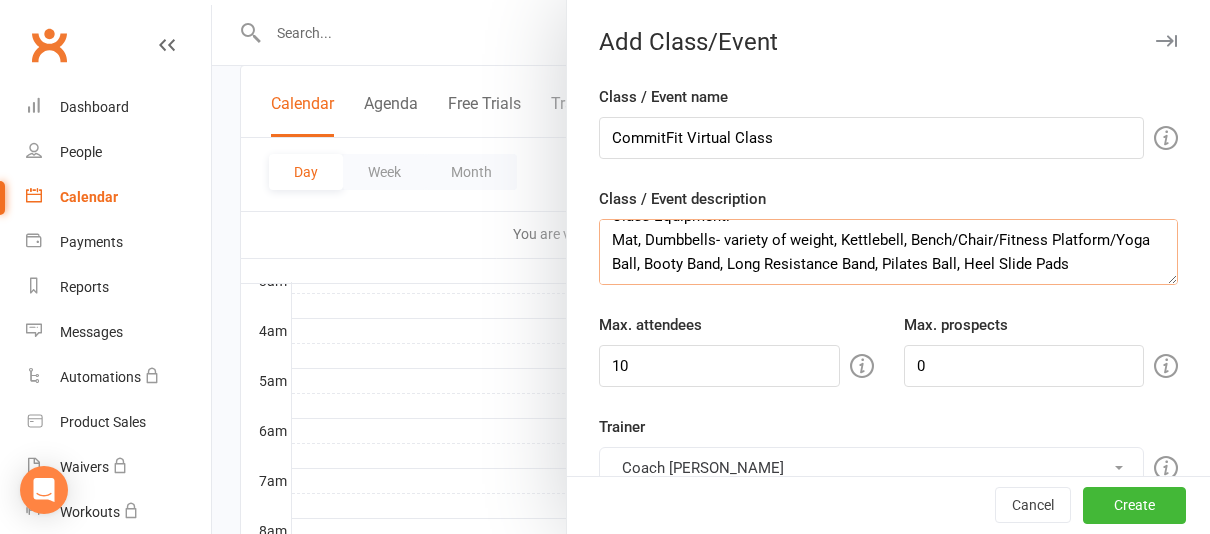 scroll, scrollTop: 24, scrollLeft: 0, axis: vertical 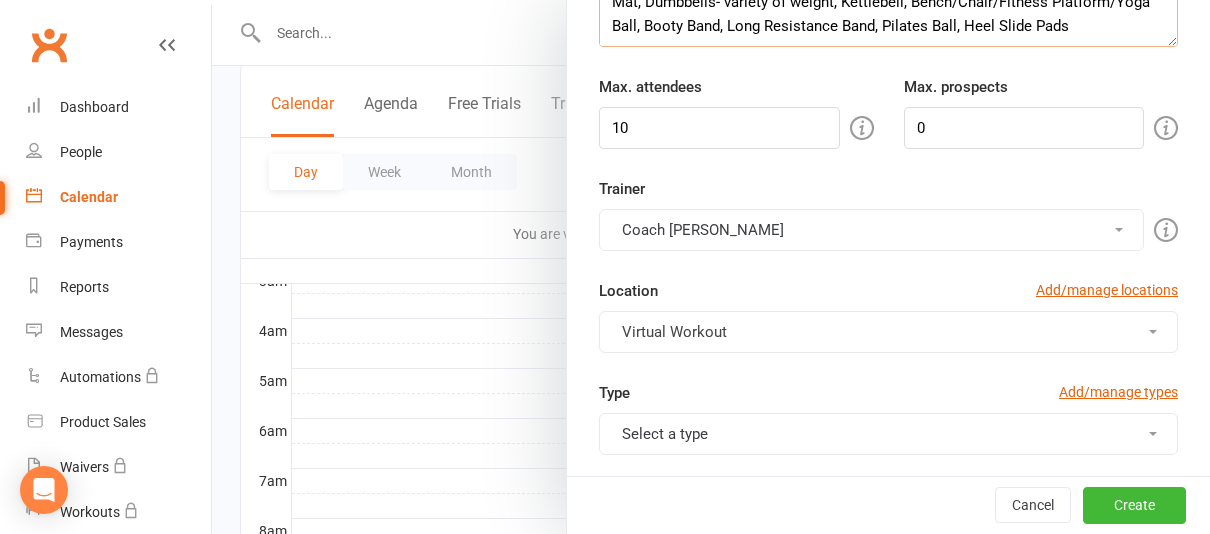 type on "Class Equipment:
Mat, Dumbbells- variety of weight, Kettlebell, Bench/Chair/Fitness Platform/Yoga Ball, Booty Band, Long Resistance Band, Pilates Ball, Heel Slide Pads" 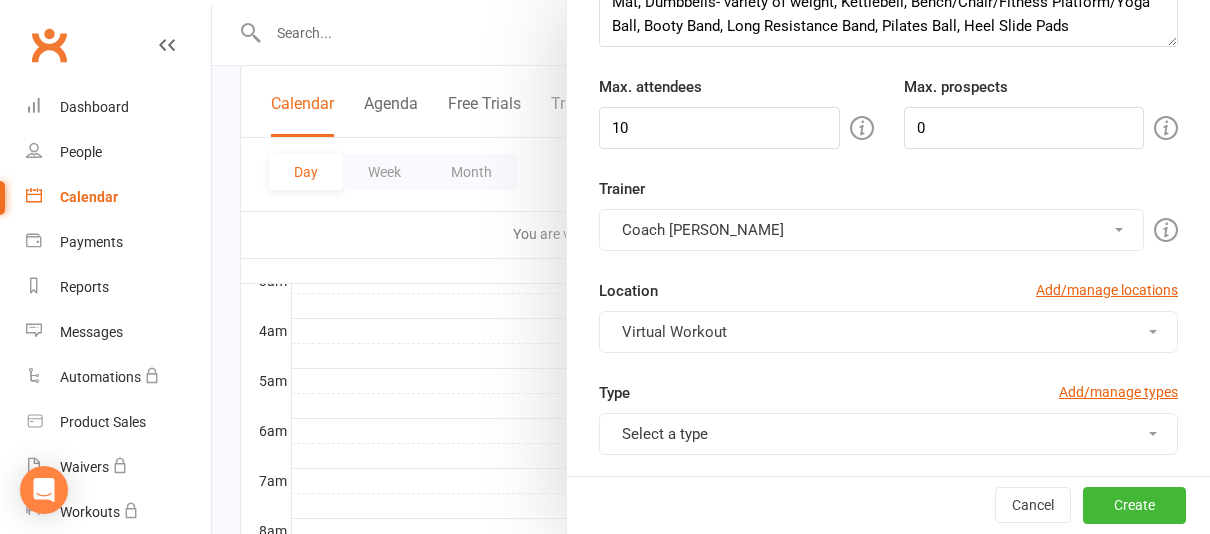 click on "Select a type" at bounding box center (888, 434) 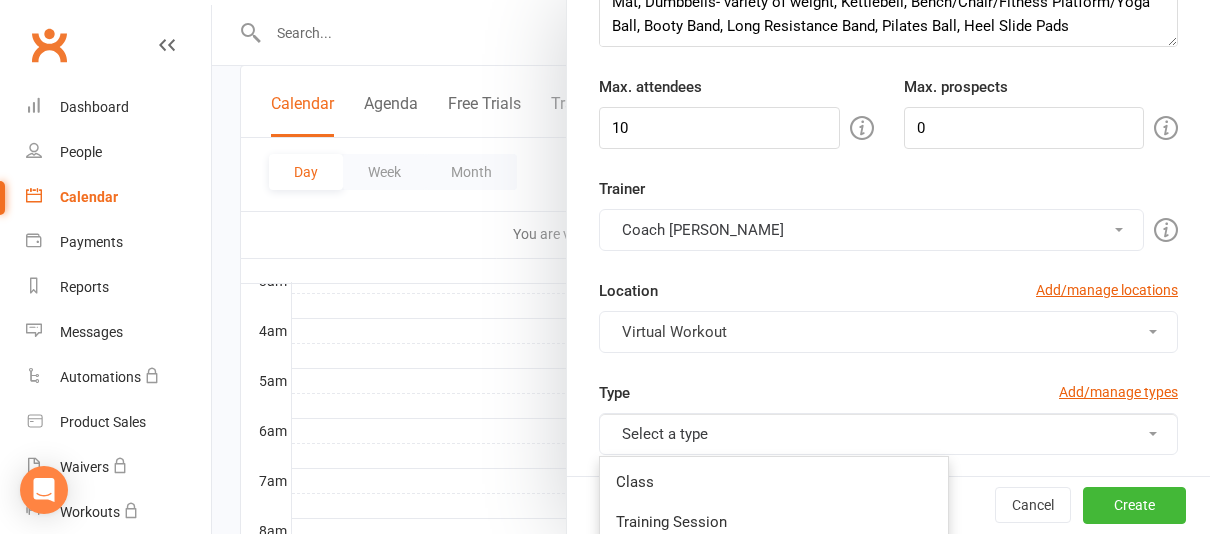 click on "Class Training Session" at bounding box center [774, 502] 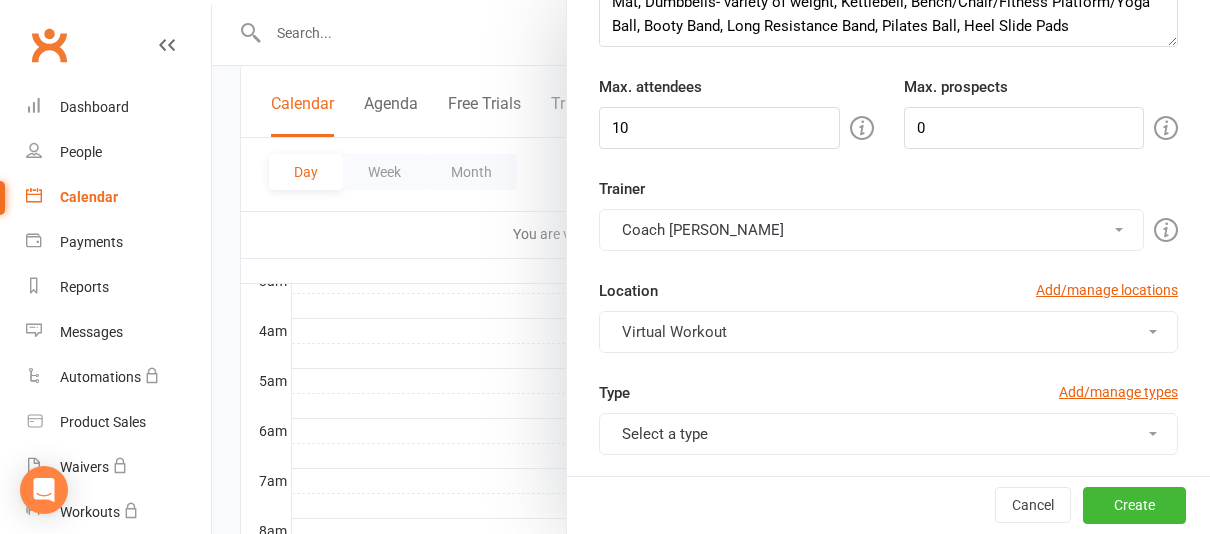 click on "Type Add/manage types Select a type  Class Training Session" at bounding box center (888, 432) 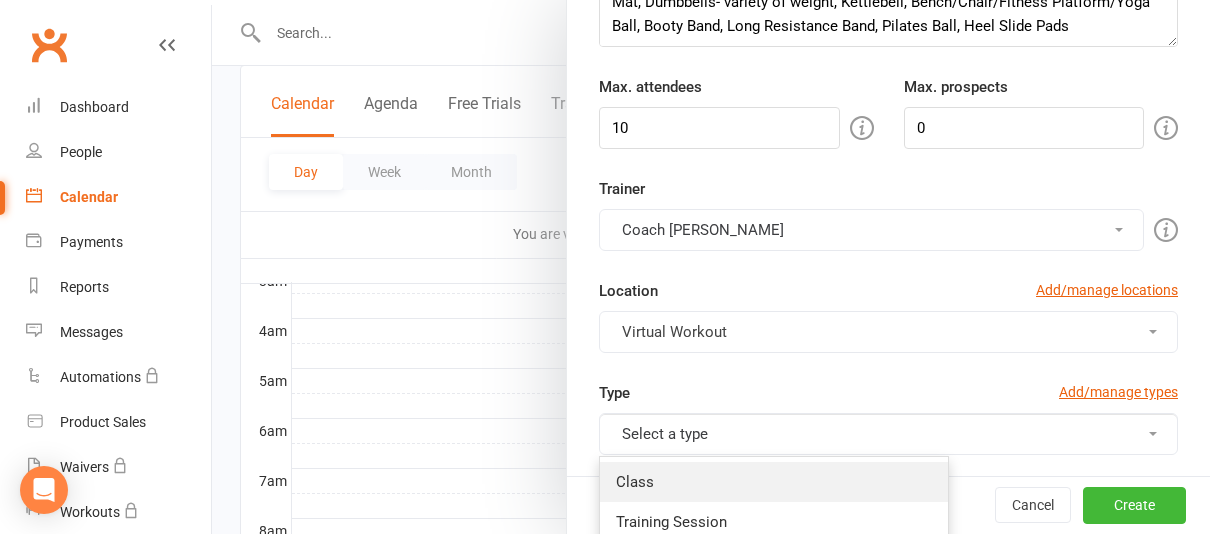 click on "Class" at bounding box center [774, 482] 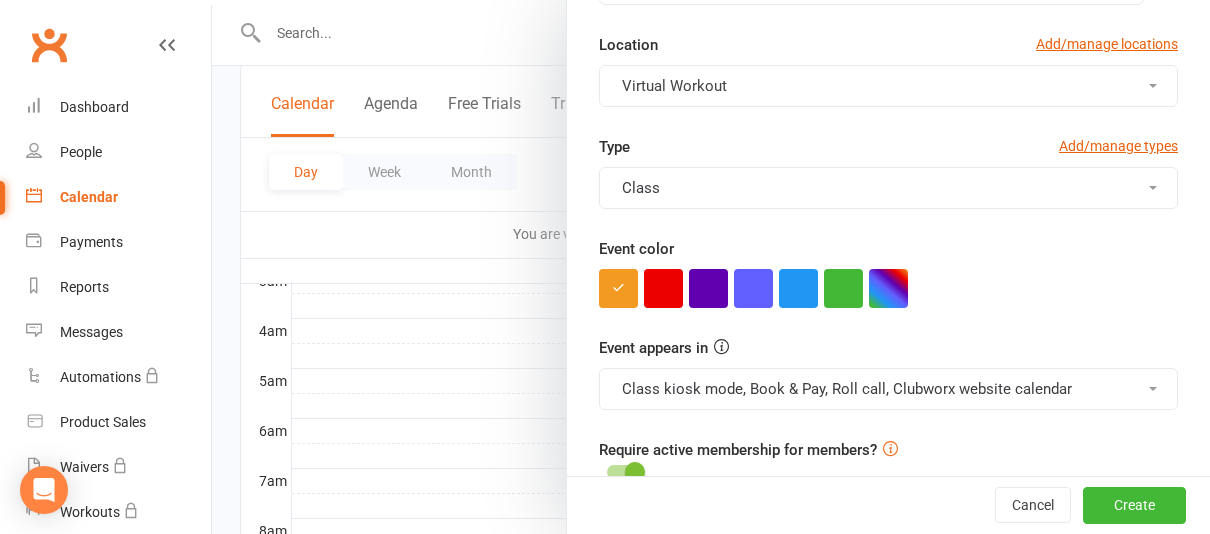 scroll, scrollTop: 488, scrollLeft: 0, axis: vertical 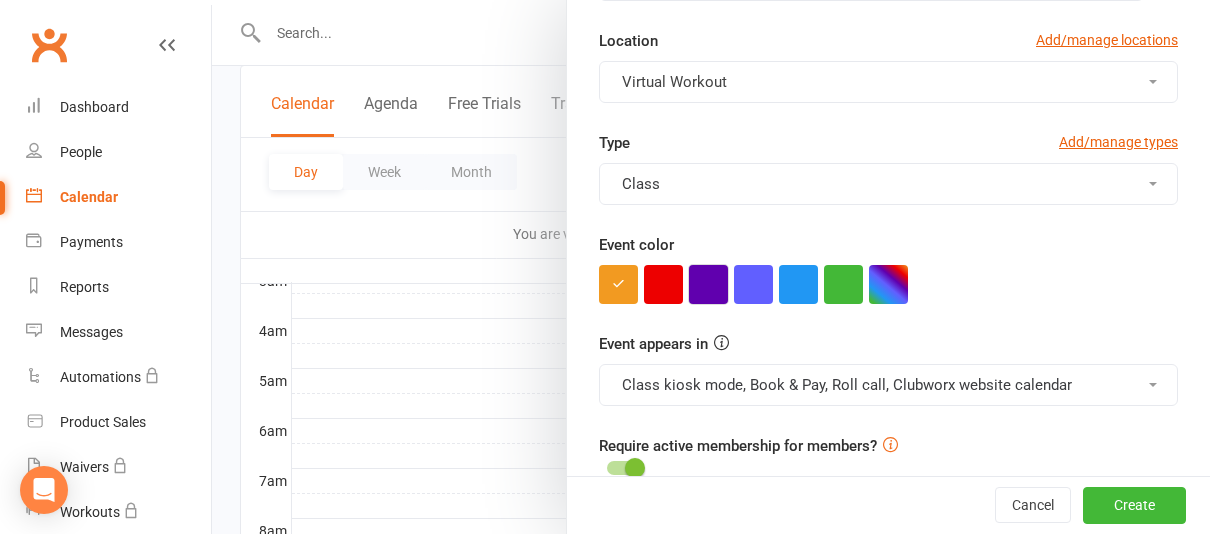 click at bounding box center (708, 284) 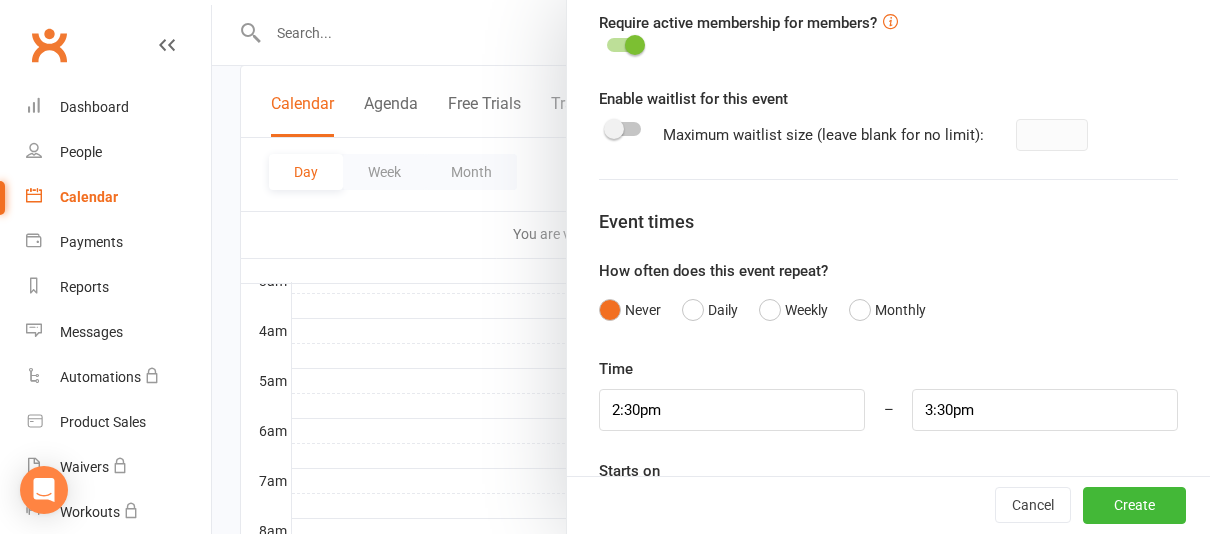 scroll, scrollTop: 930, scrollLeft: 0, axis: vertical 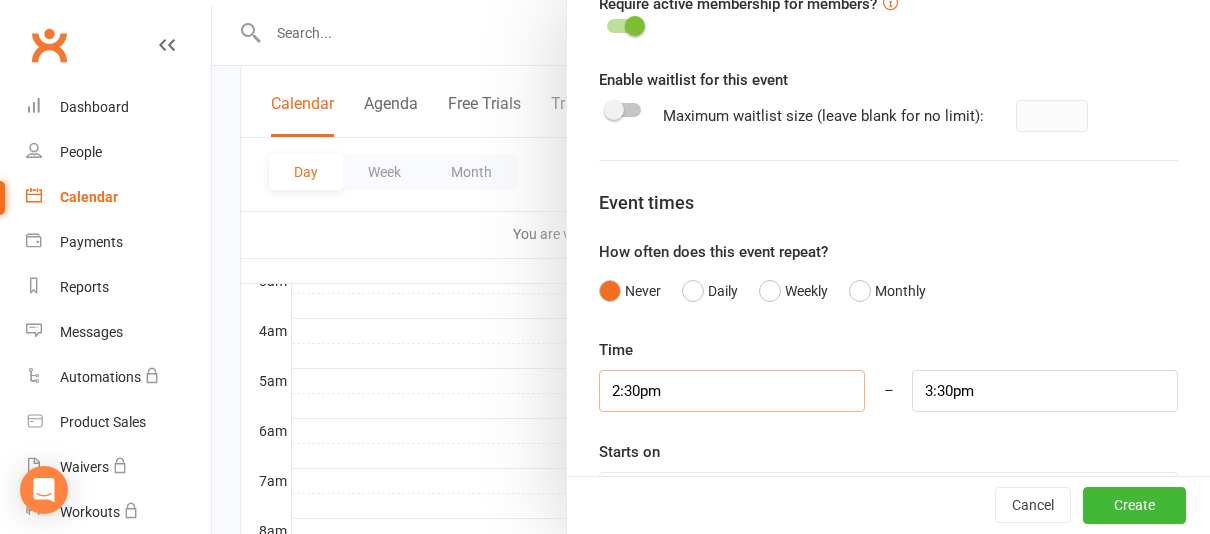 click on "2:30pm" at bounding box center (732, 391) 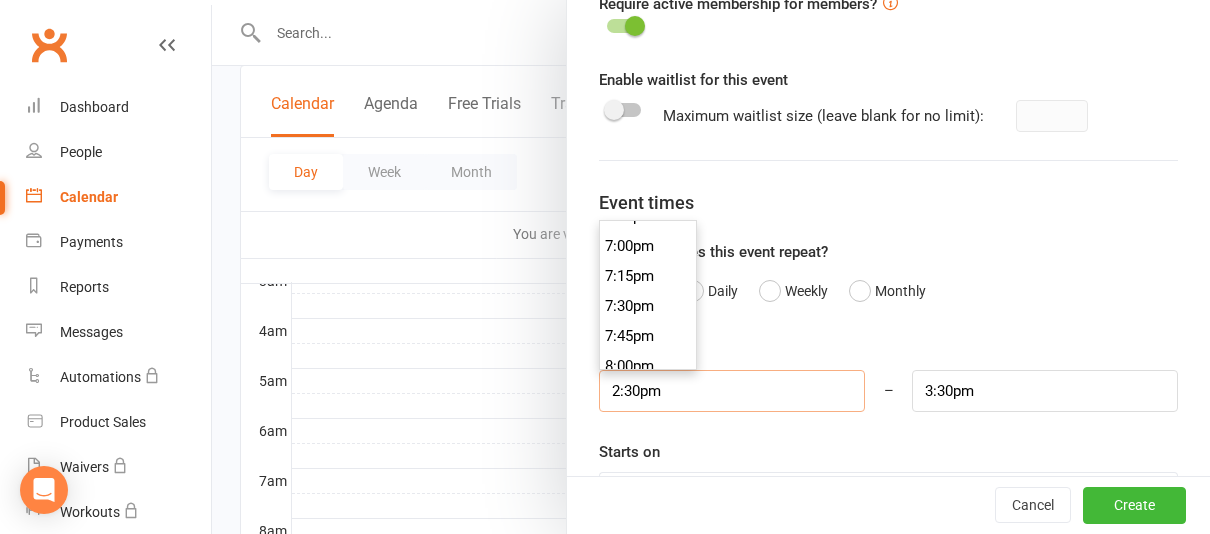 scroll, scrollTop: 2269, scrollLeft: 0, axis: vertical 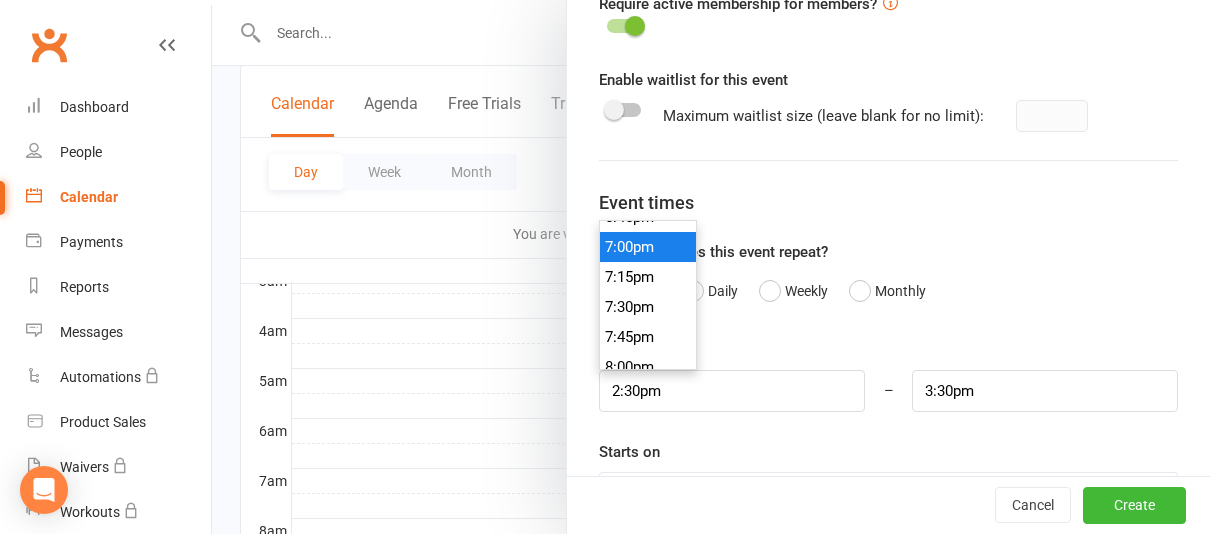 type on "7:00pm" 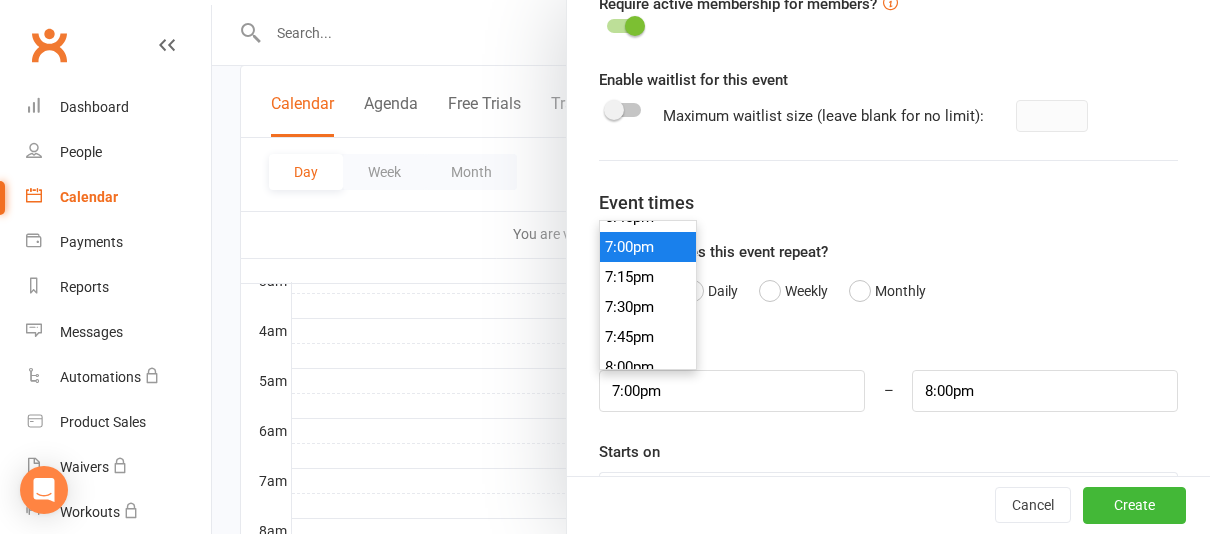 click on "7:00pm" at bounding box center (648, 247) 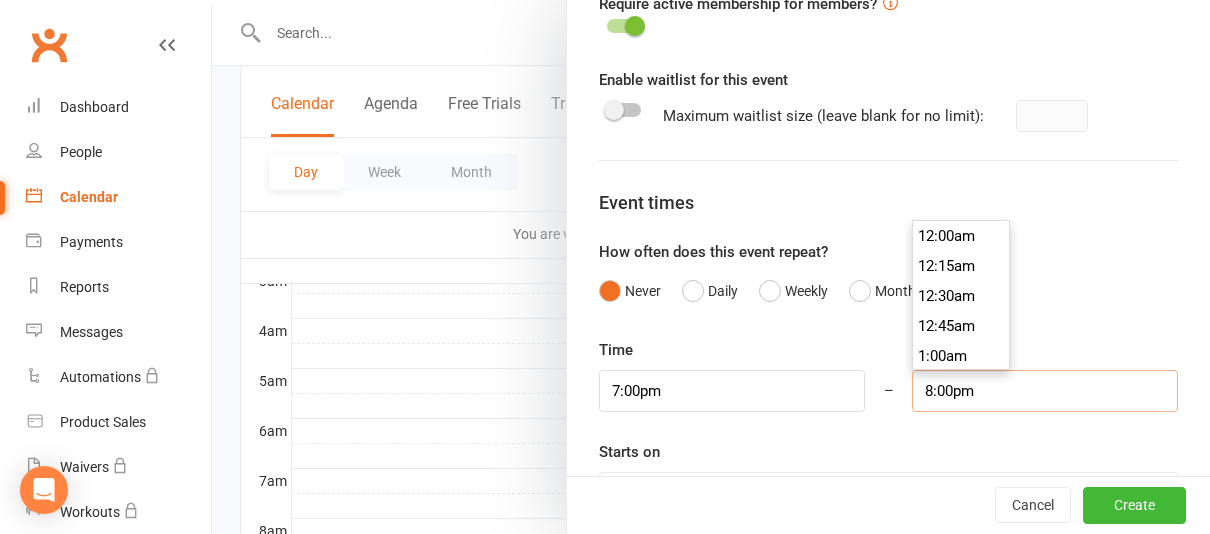 click on "8:00pm" at bounding box center [1045, 391] 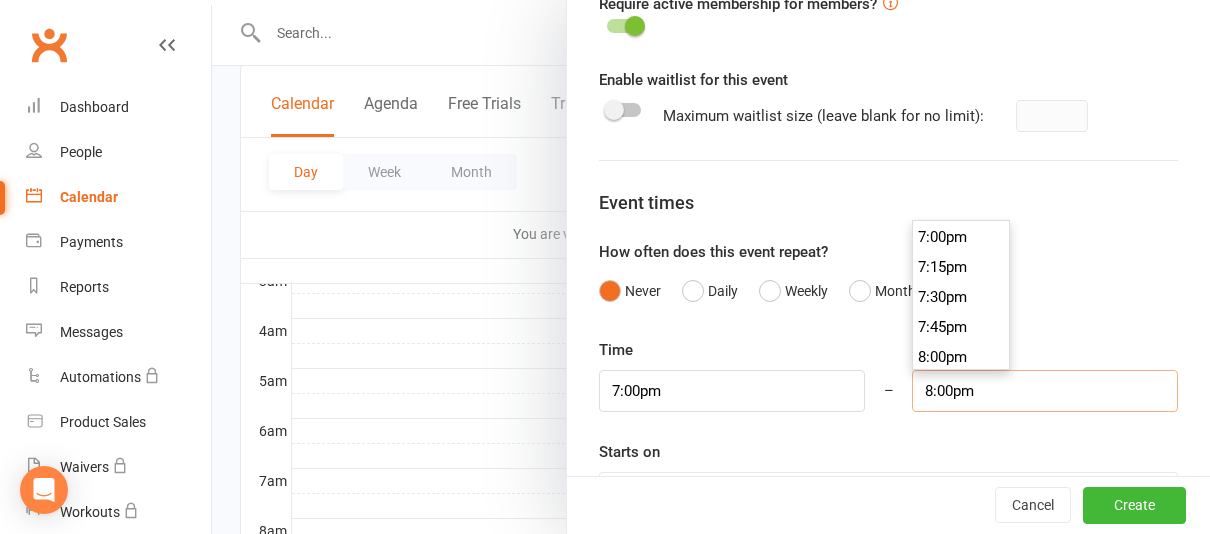 scroll, scrollTop: 2275, scrollLeft: 0, axis: vertical 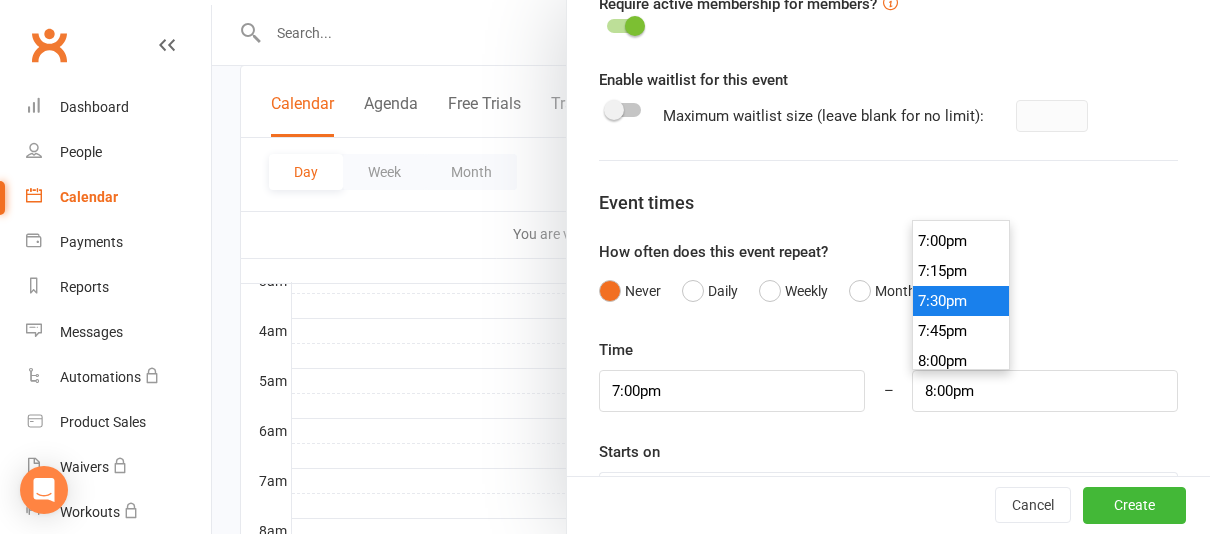 type on "7:30pm" 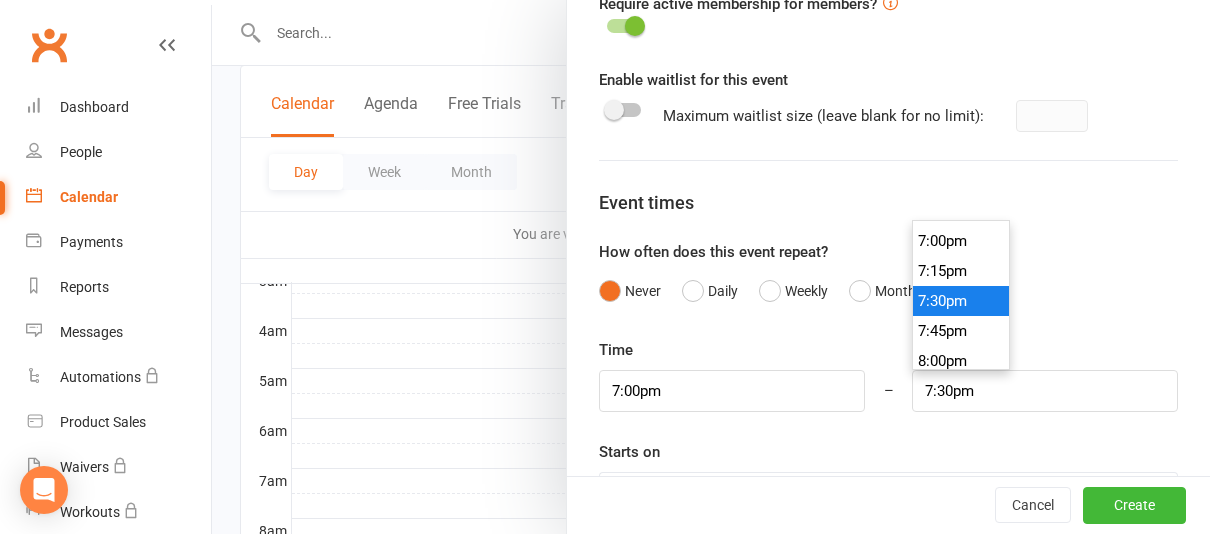 click on "7:30pm" at bounding box center (961, 301) 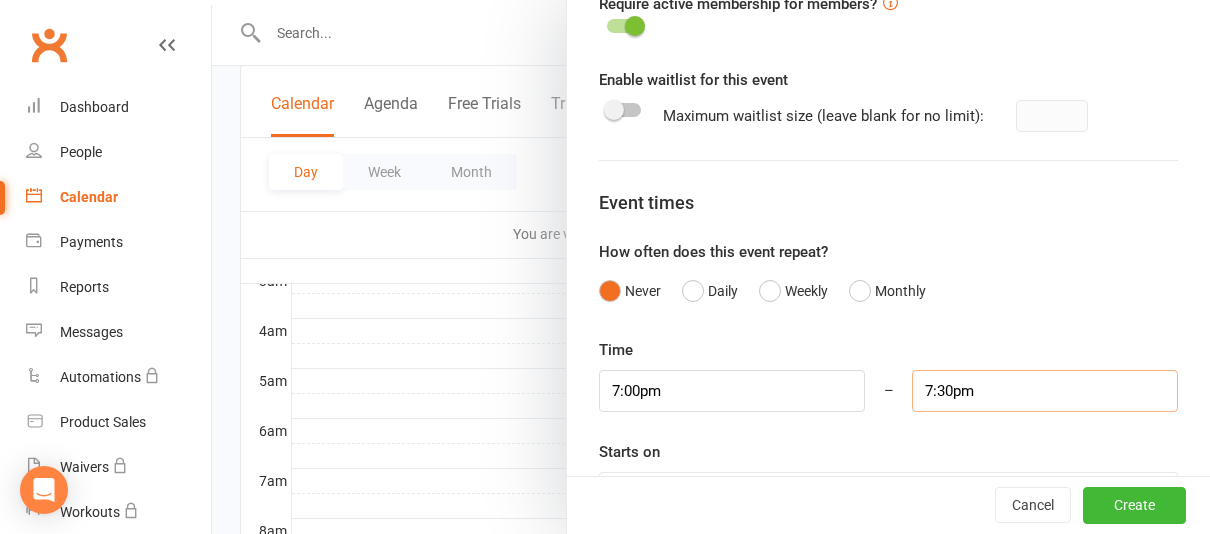scroll, scrollTop: 997, scrollLeft: 0, axis: vertical 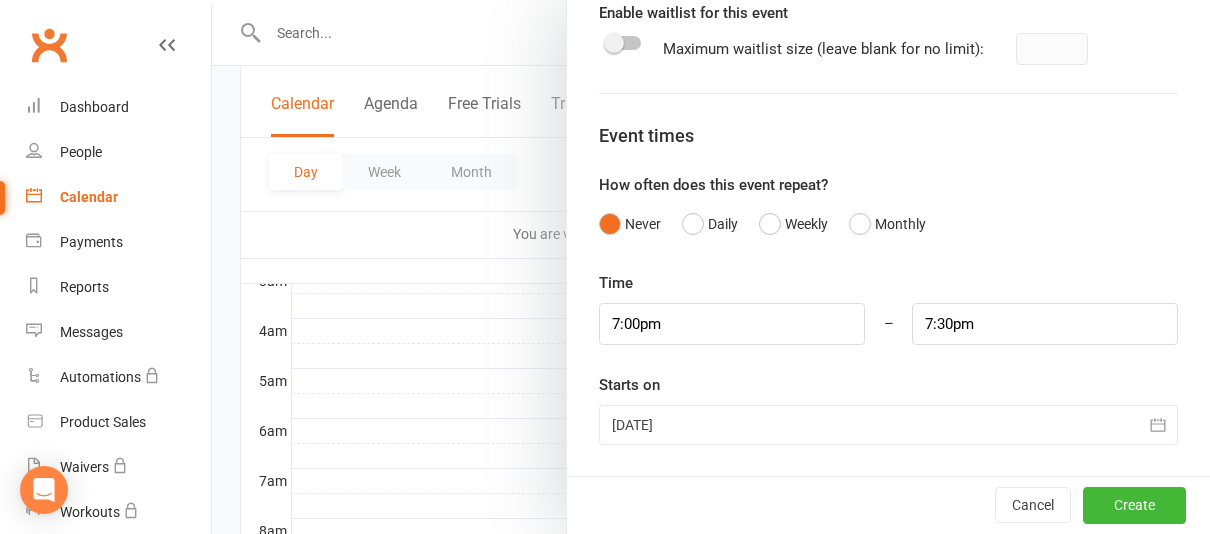 click 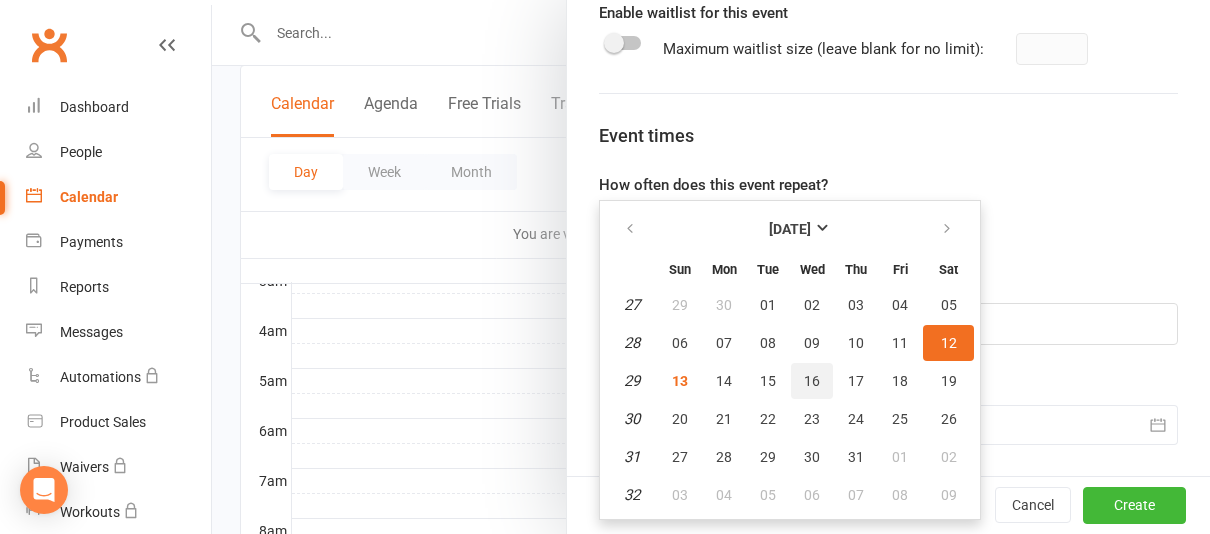 click on "16" at bounding box center [812, 381] 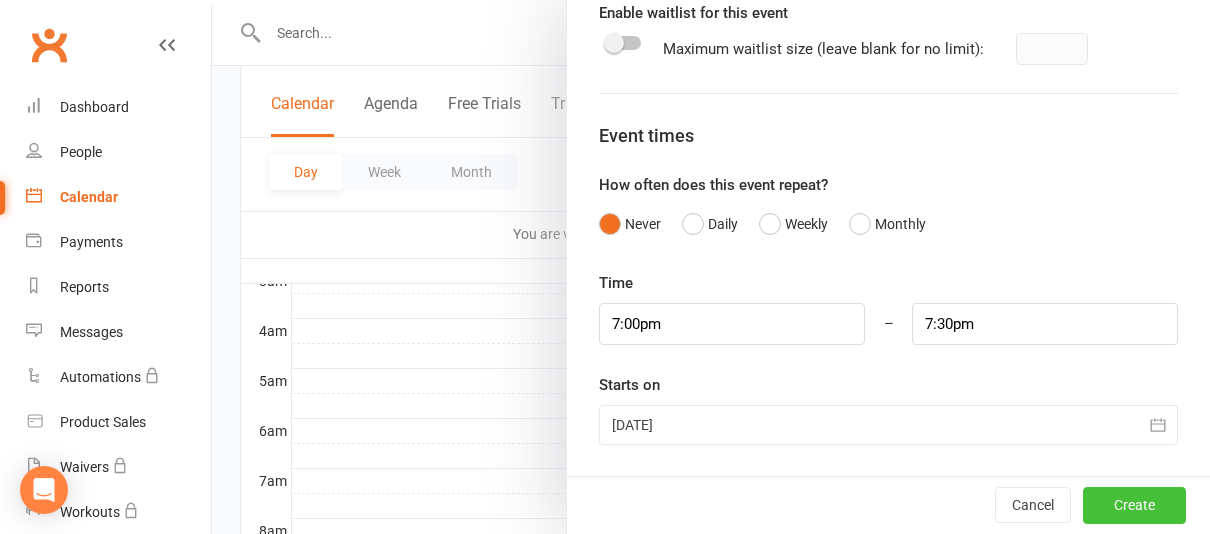 click on "Create" at bounding box center [1134, 506] 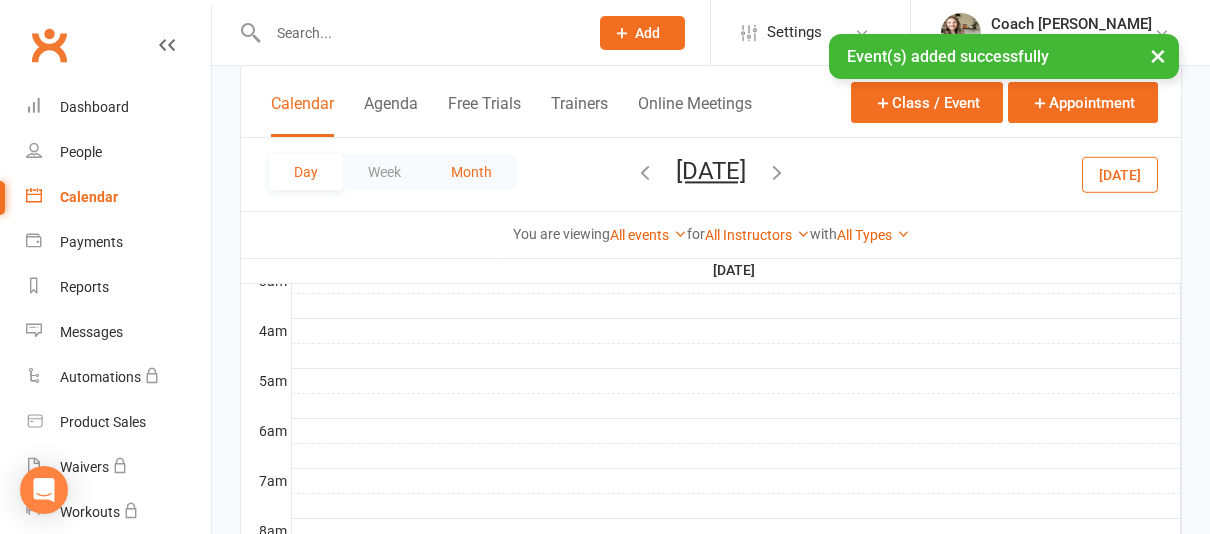 click on "Month" at bounding box center (471, 172) 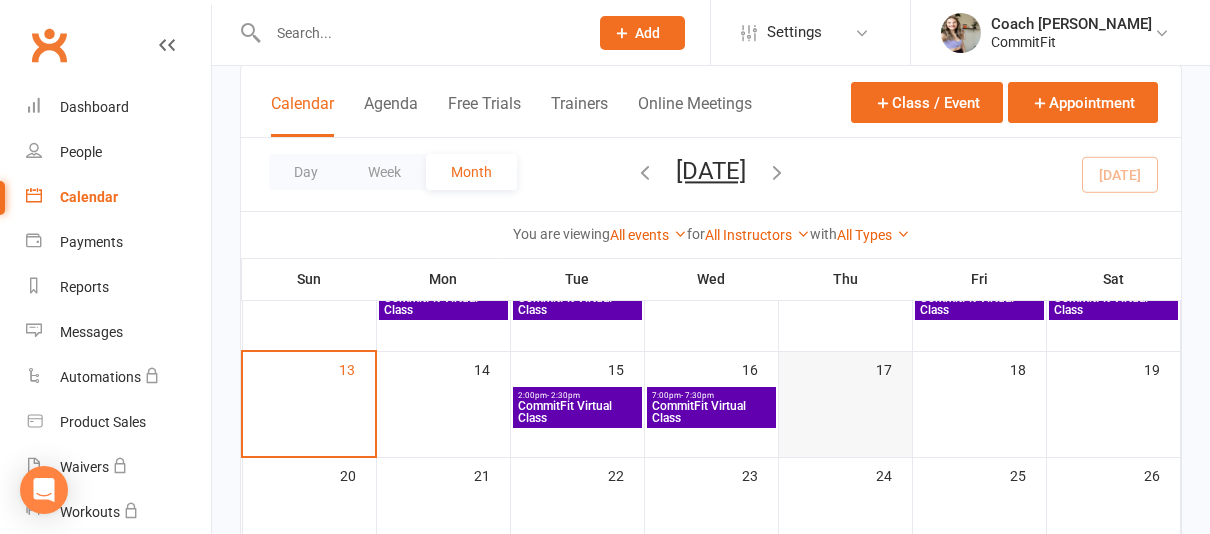 click at bounding box center [845, 408] 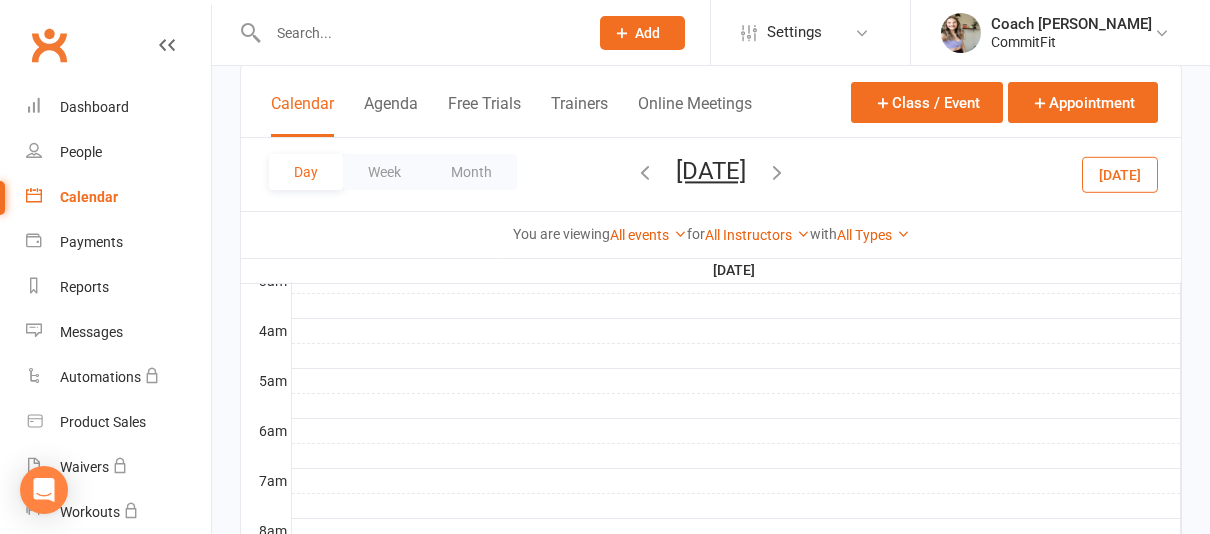 scroll, scrollTop: 0, scrollLeft: 0, axis: both 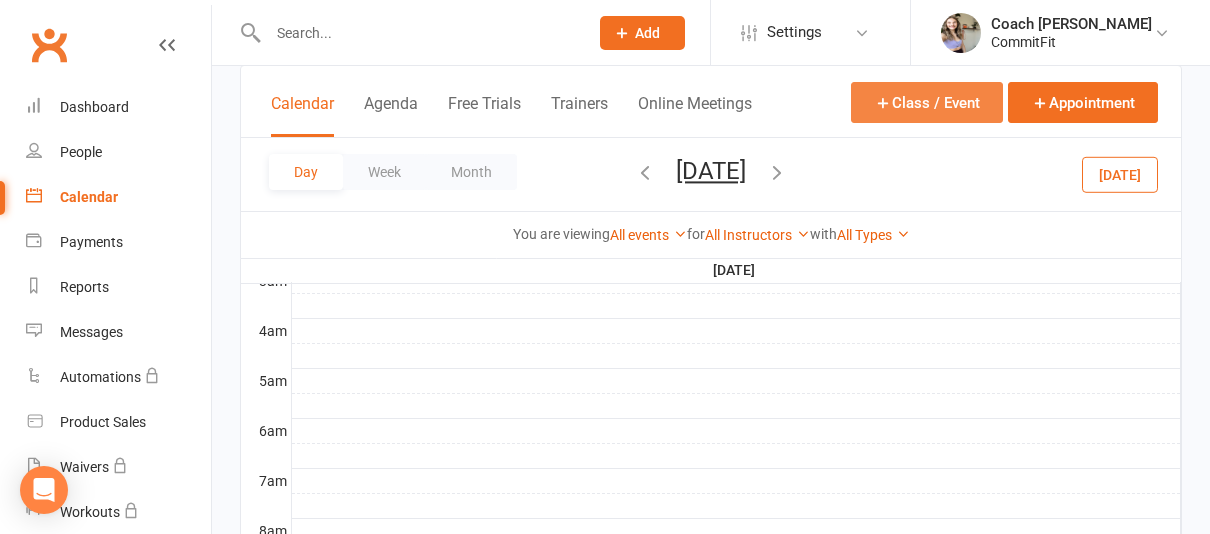 click on "Class / Event" at bounding box center (927, 102) 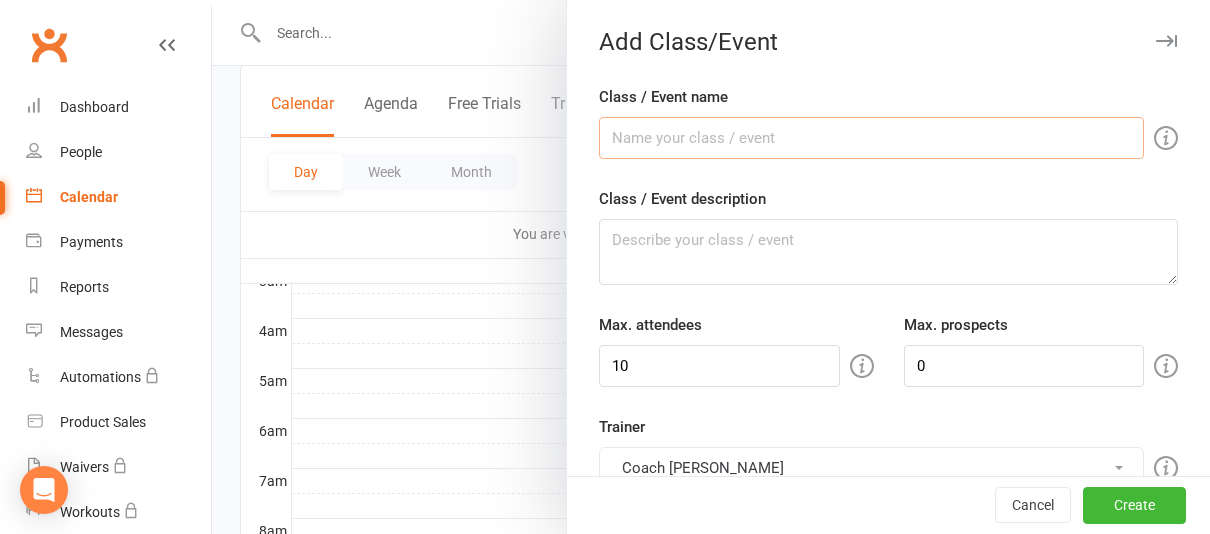 click on "Class / Event name" at bounding box center [871, 138] 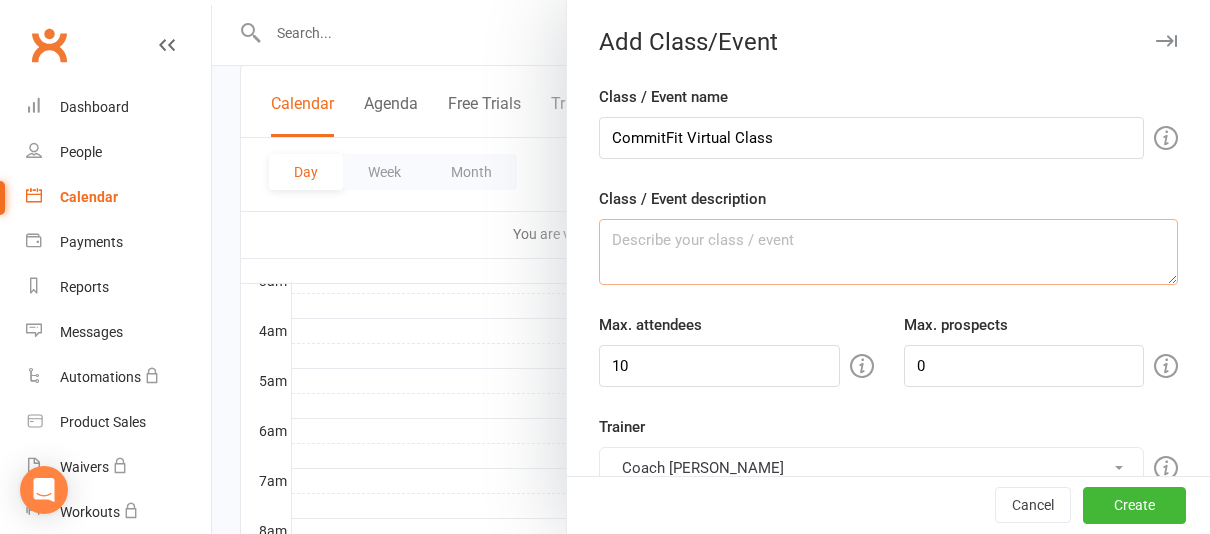 click on "Class / Event description" at bounding box center [888, 252] 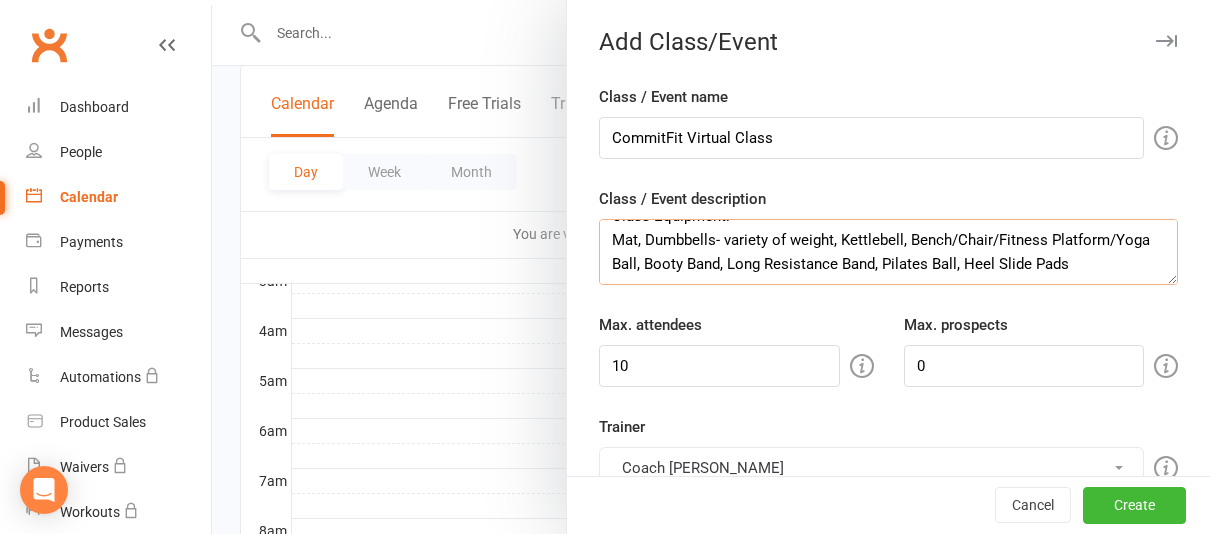 scroll, scrollTop: 24, scrollLeft: 0, axis: vertical 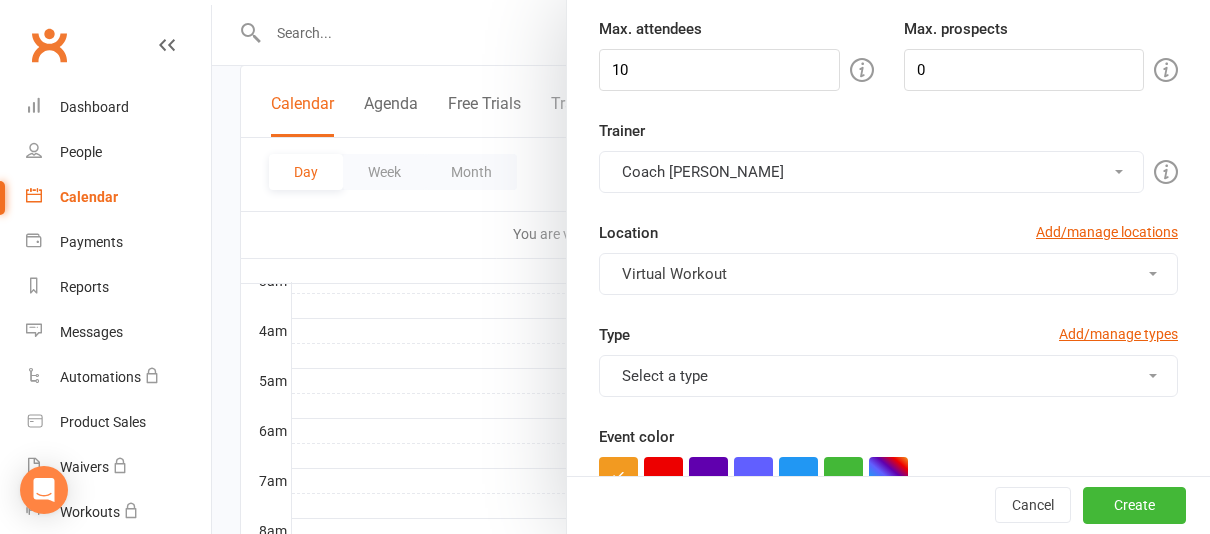 type on "Class Equipment:
Mat, Dumbbells- variety of weight, Kettlebell, Bench/Chair/Fitness Platform/Yoga Ball, Booty Band, Long Resistance Band, Pilates Ball, Heel Slide Pads" 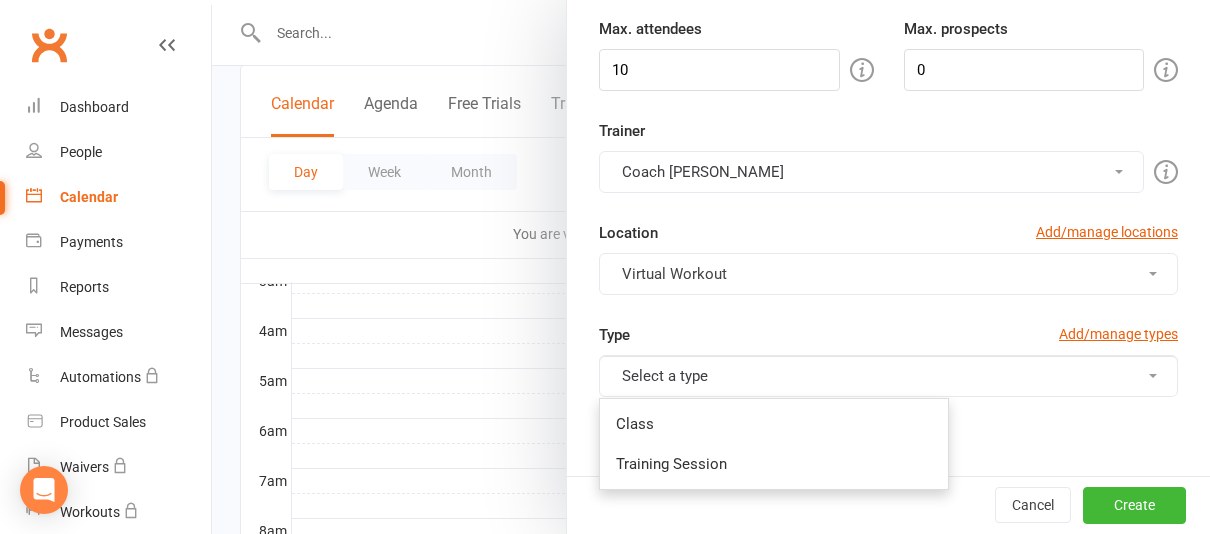 click on "Class" at bounding box center (774, 424) 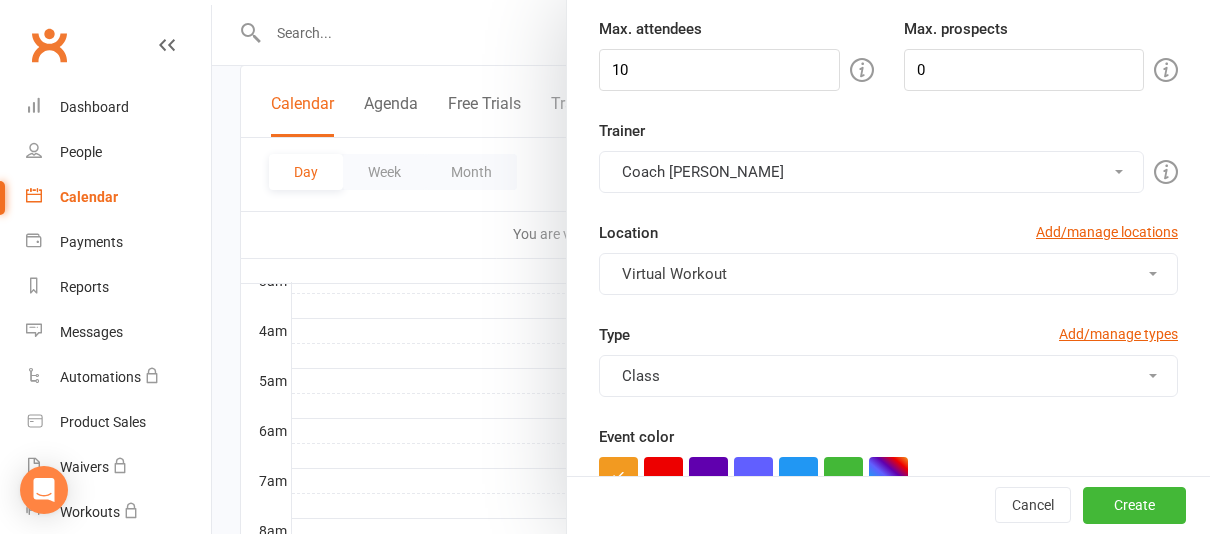scroll, scrollTop: 398, scrollLeft: 0, axis: vertical 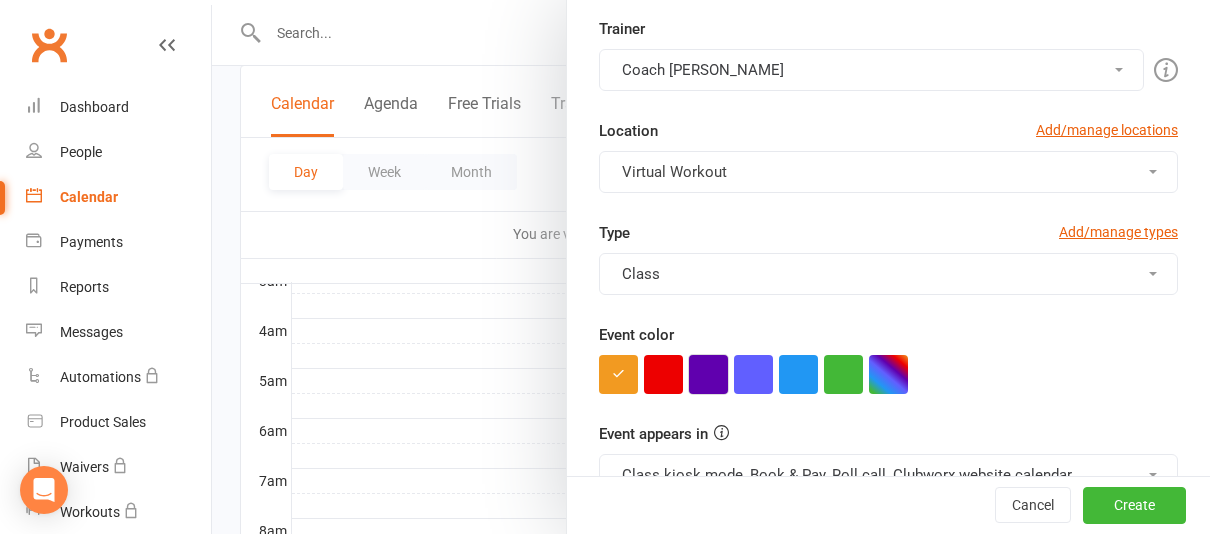 click at bounding box center (708, 374) 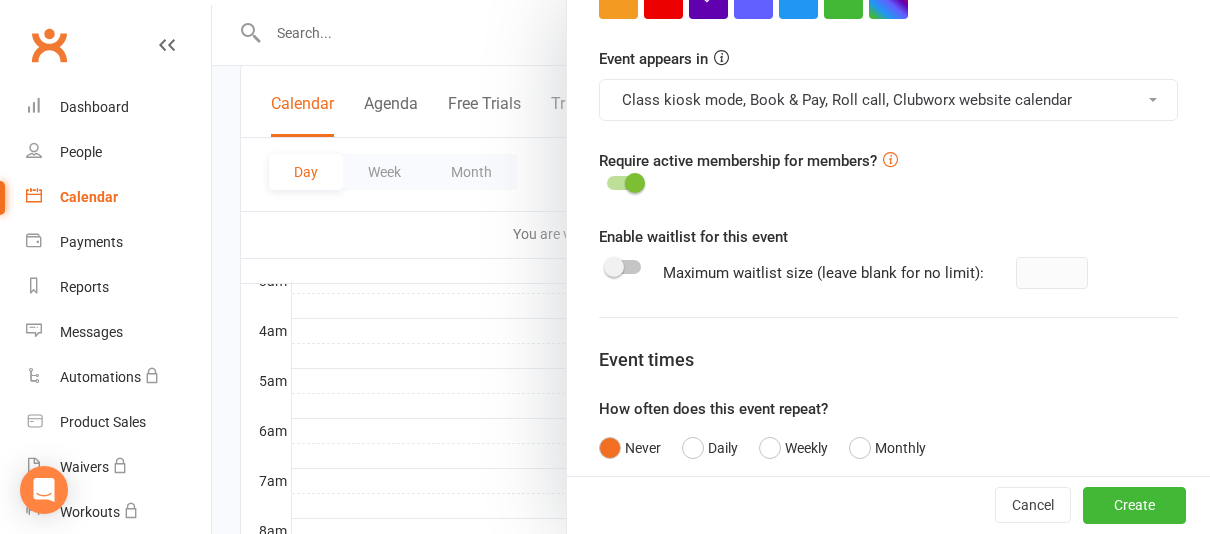 scroll, scrollTop: 997, scrollLeft: 0, axis: vertical 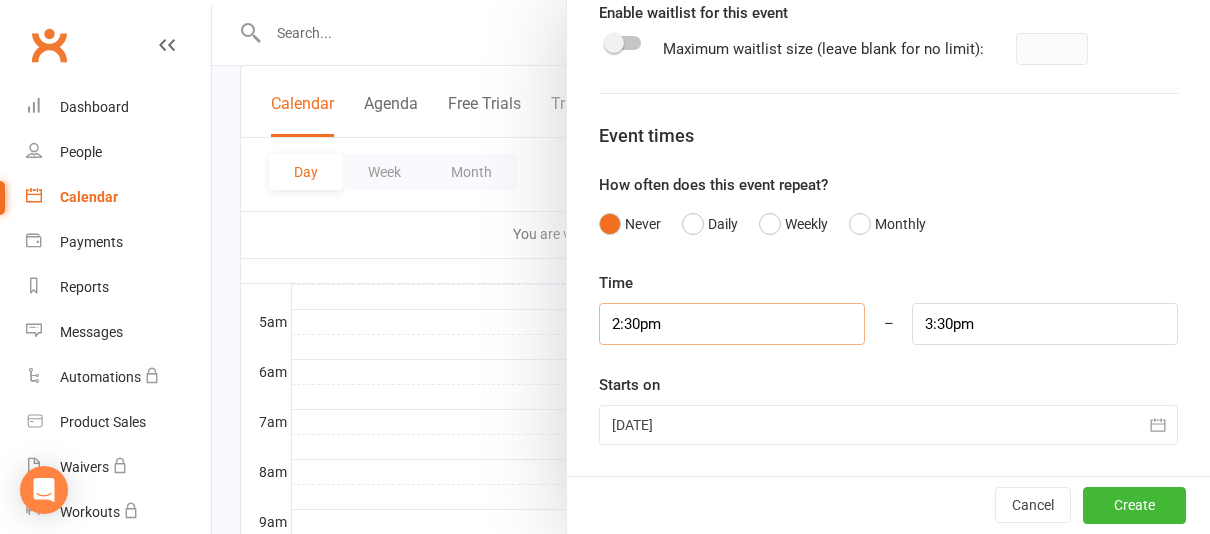 click on "2:30pm" at bounding box center [732, 324] 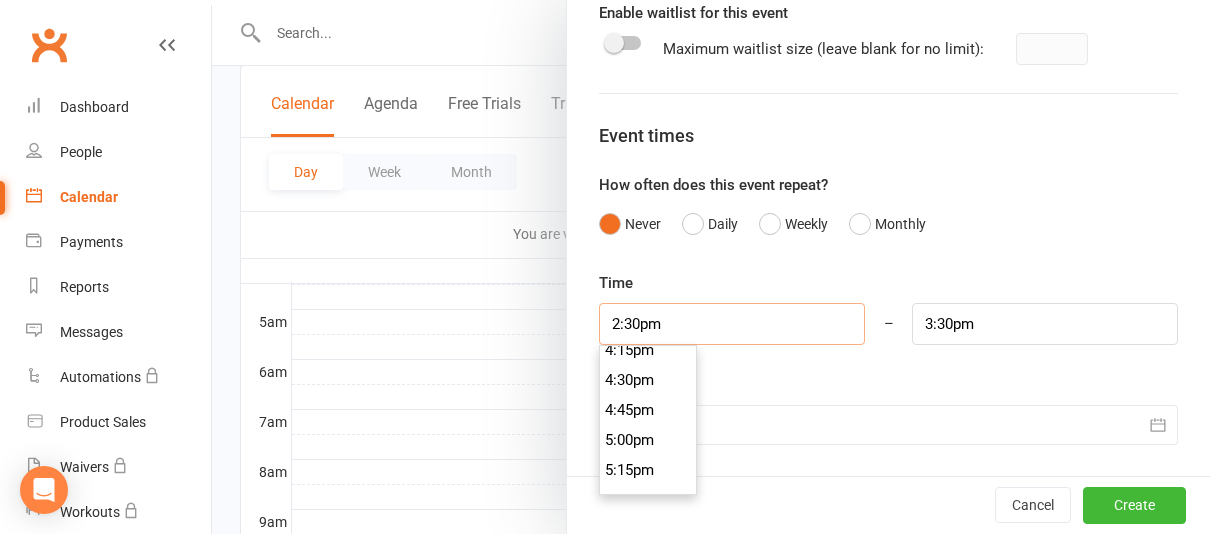 scroll, scrollTop: 1975, scrollLeft: 0, axis: vertical 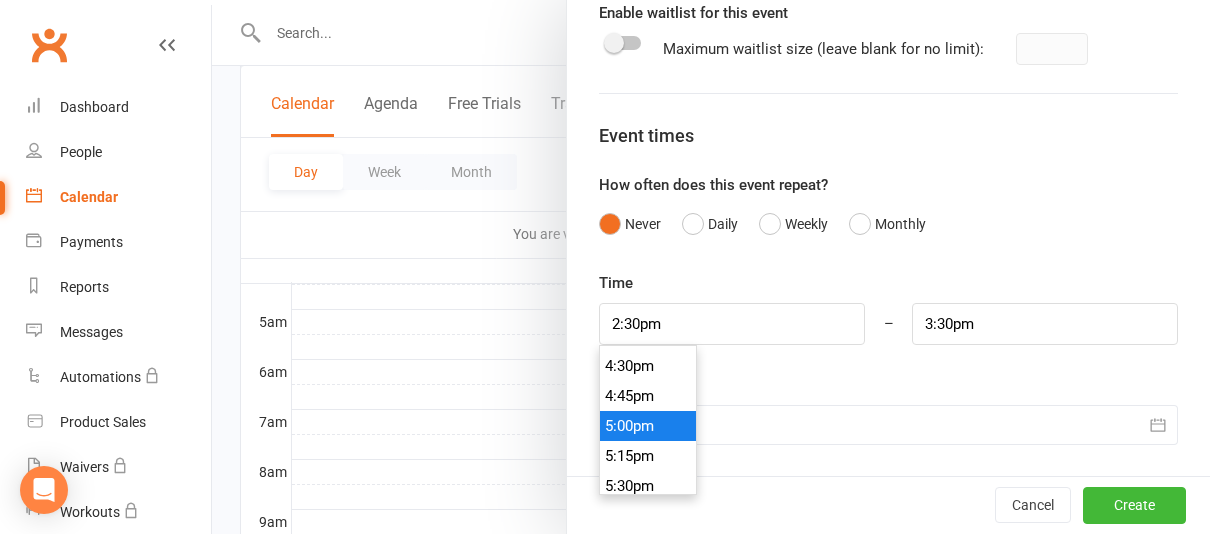 type on "5:00pm" 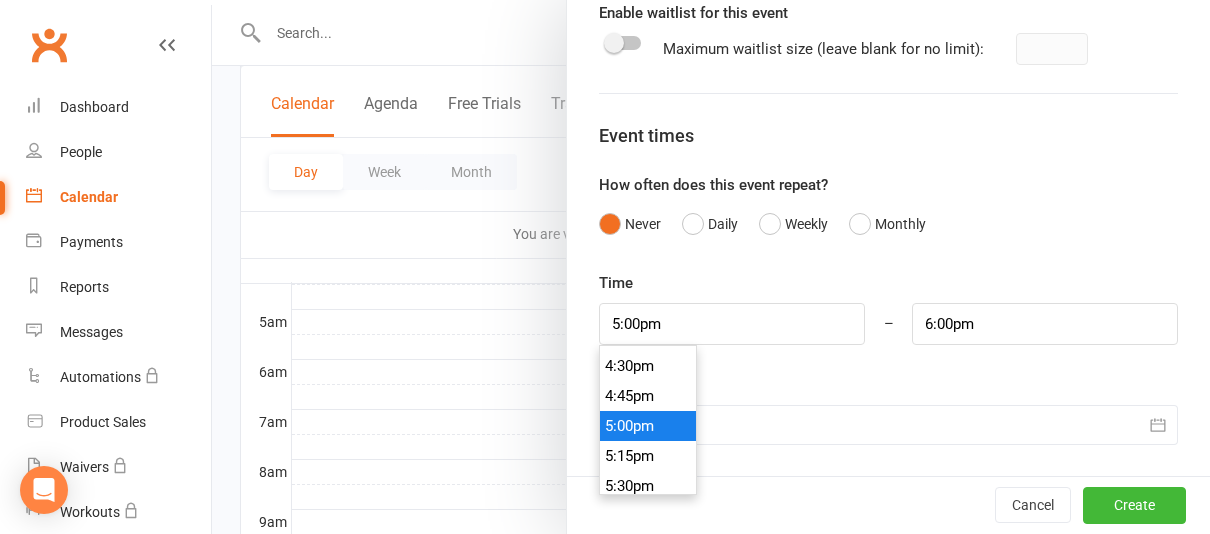 click on "5:00pm" at bounding box center [648, 426] 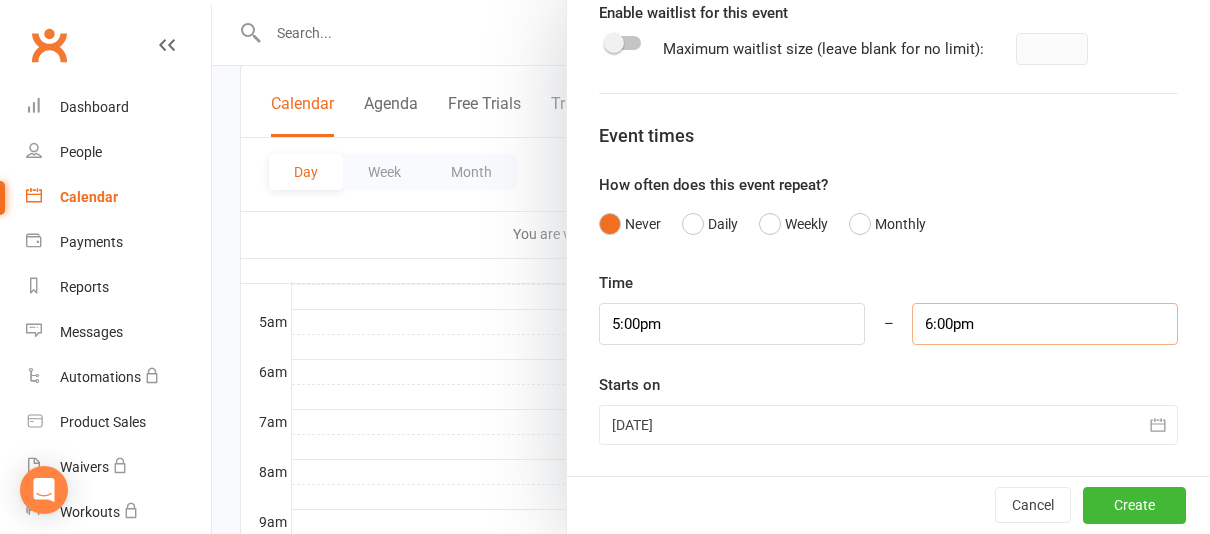 click on "6:00pm" at bounding box center (1045, 324) 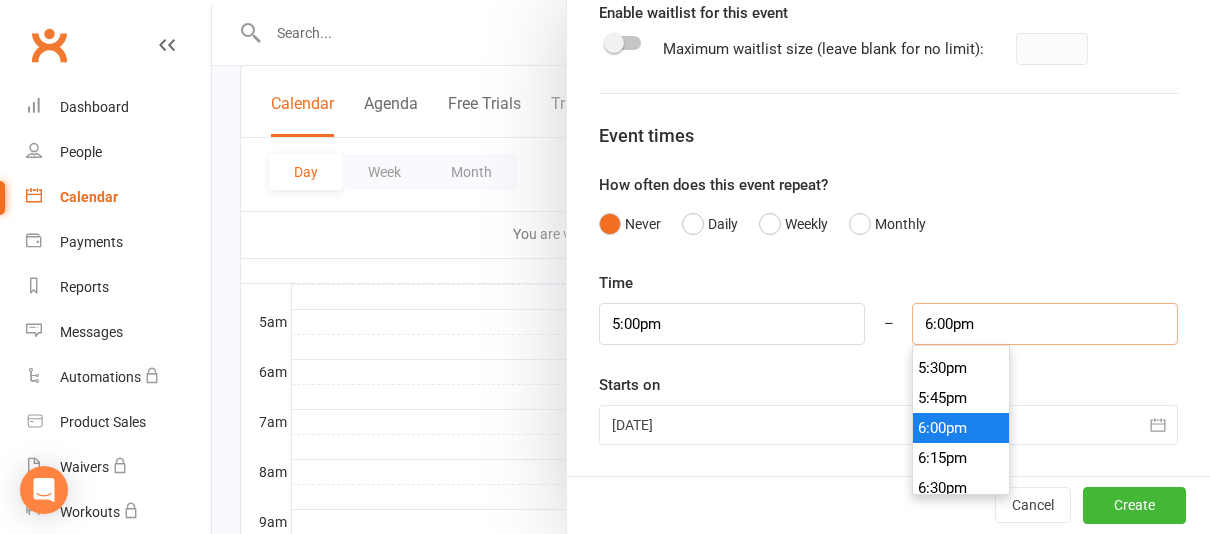 scroll, scrollTop: 2089, scrollLeft: 0, axis: vertical 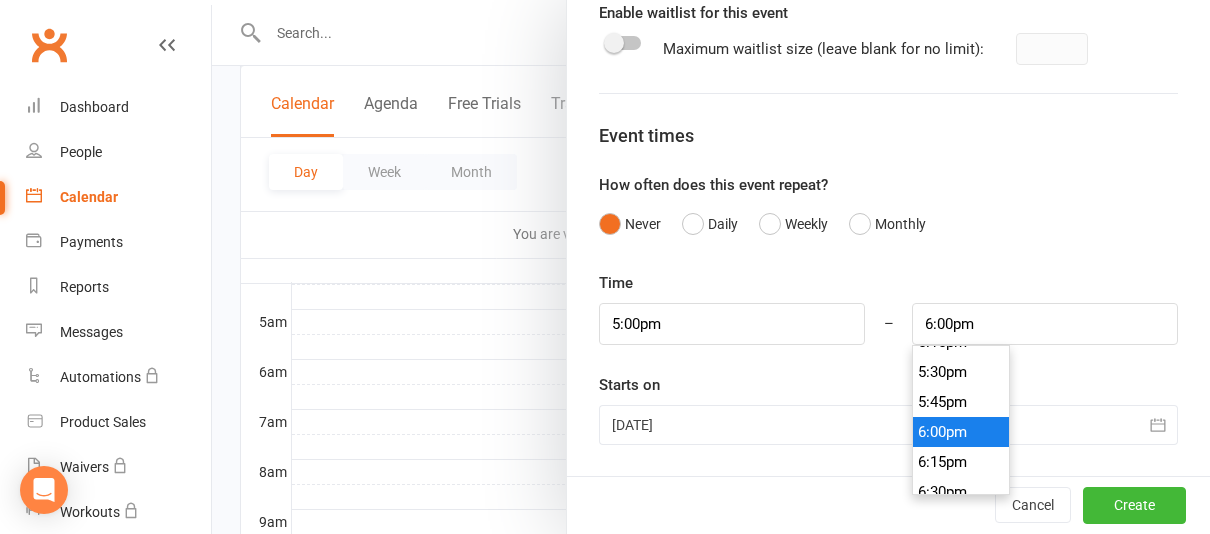 type on "5:30pm" 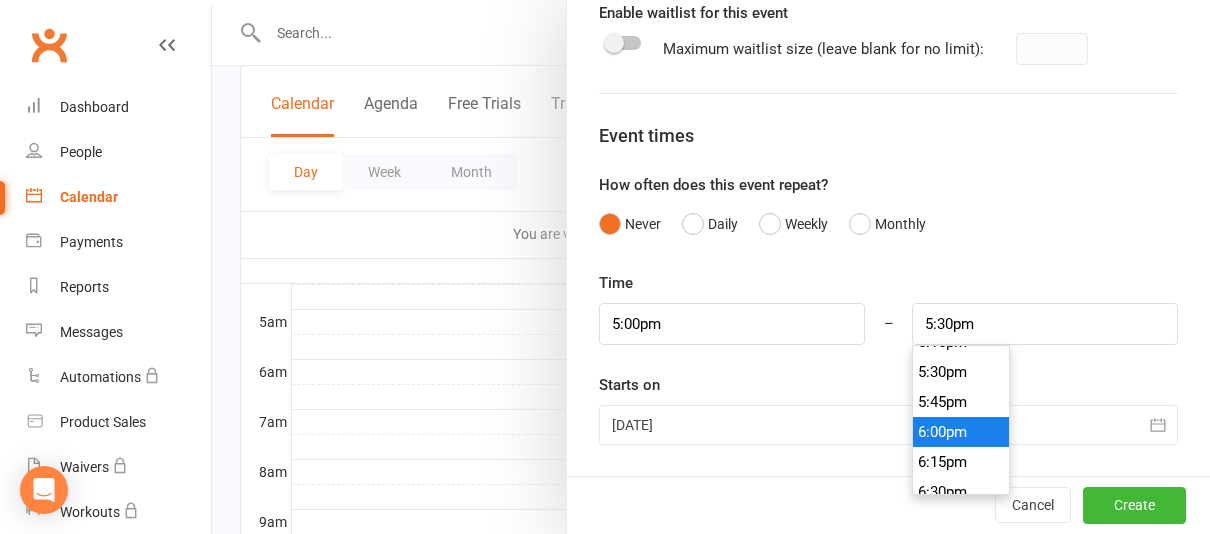 click on "5:30pm" at bounding box center [961, 372] 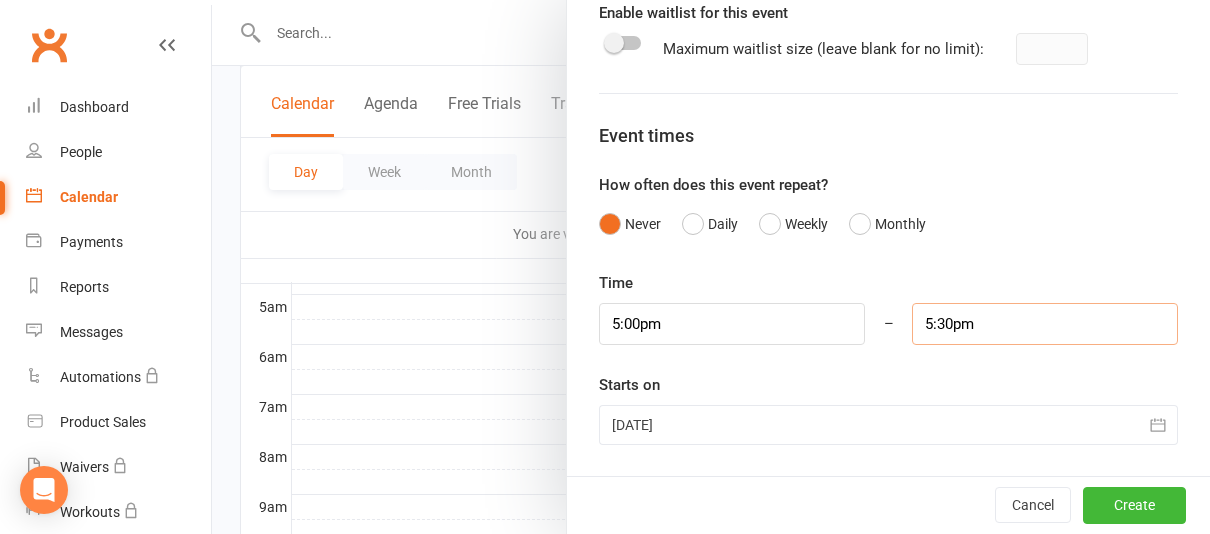 scroll, scrollTop: 364, scrollLeft: 0, axis: vertical 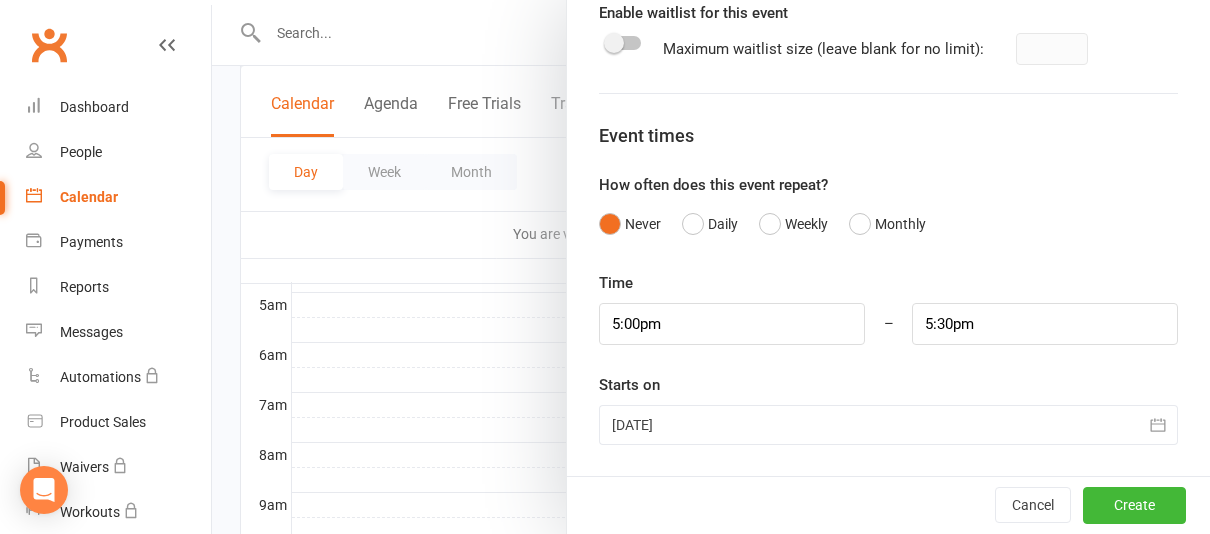 click 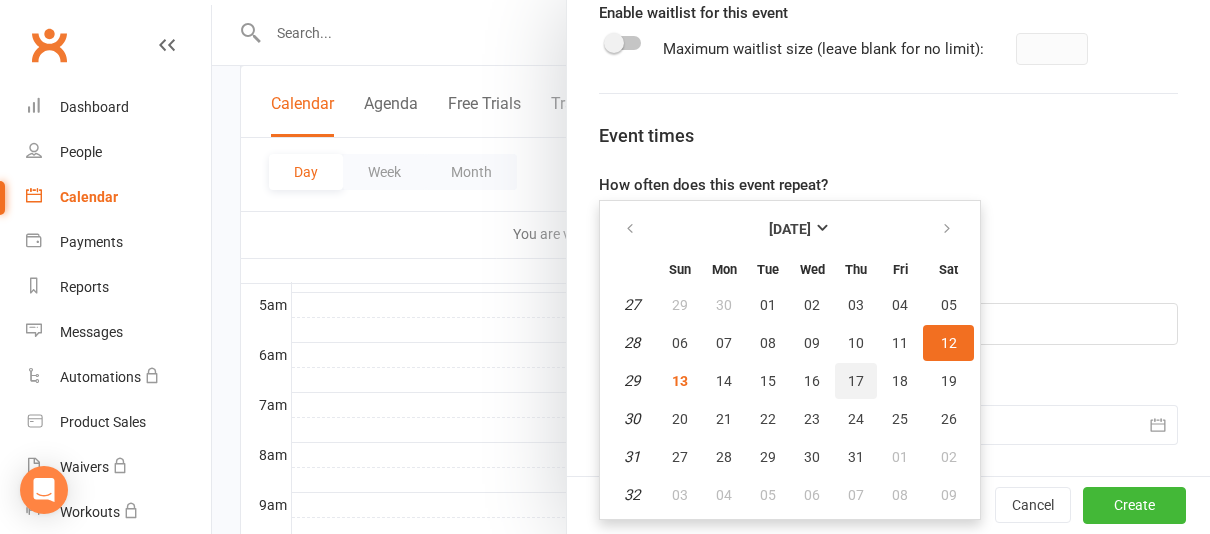 click on "17" at bounding box center (856, 381) 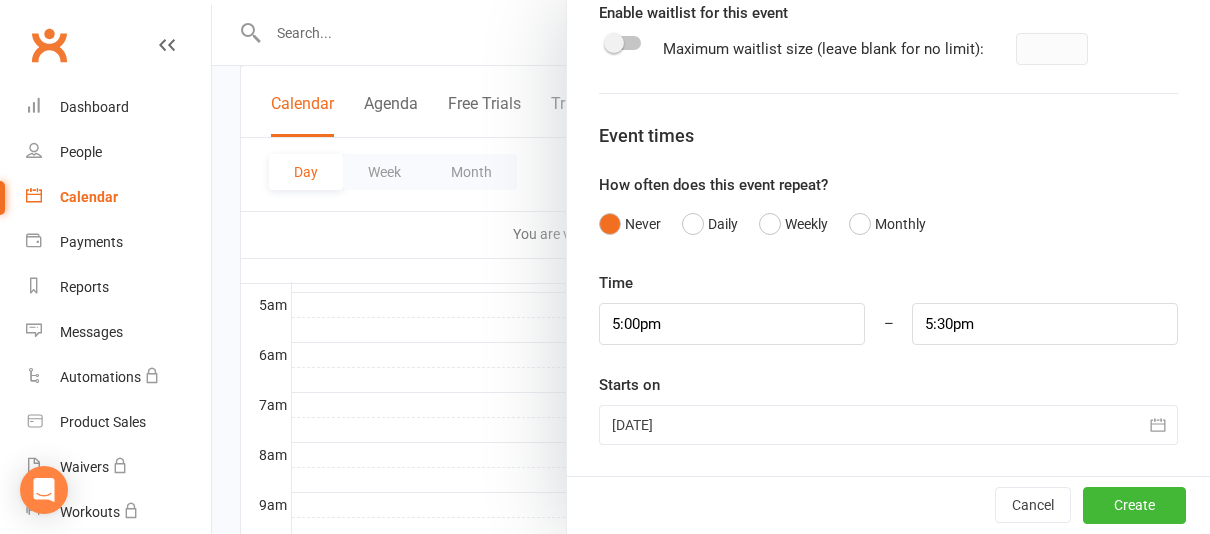 scroll, scrollTop: 527, scrollLeft: 0, axis: vertical 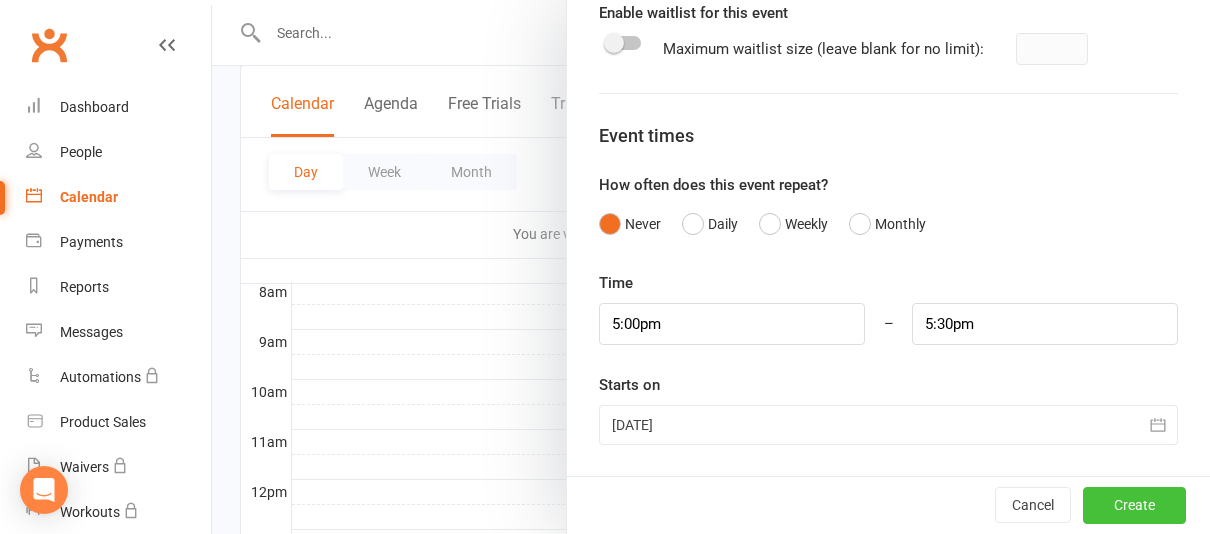 click on "Create" at bounding box center [1134, 506] 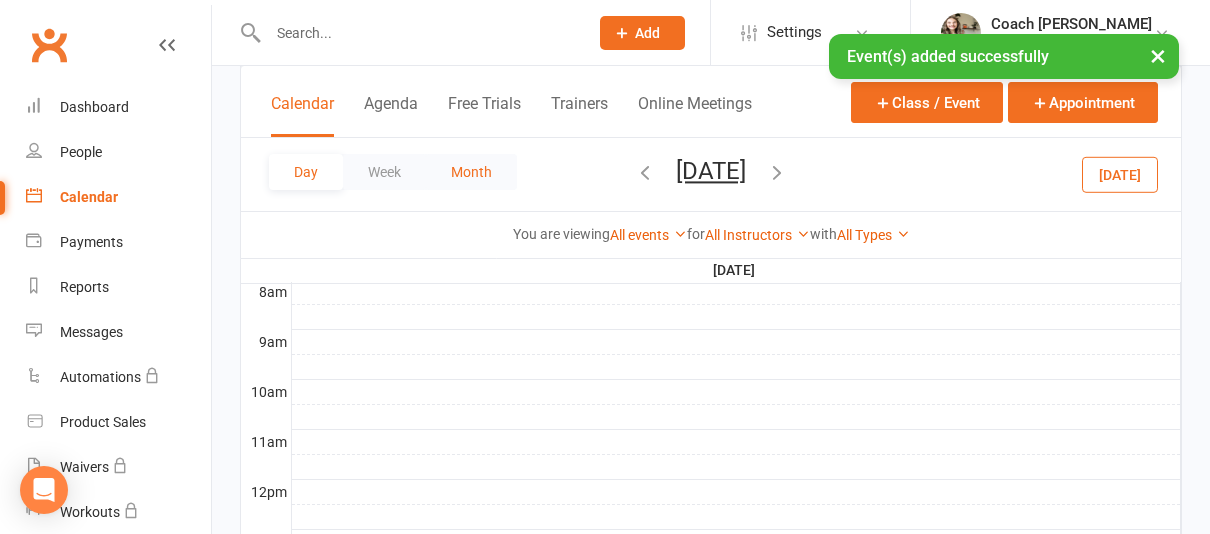 click on "Month" at bounding box center [471, 172] 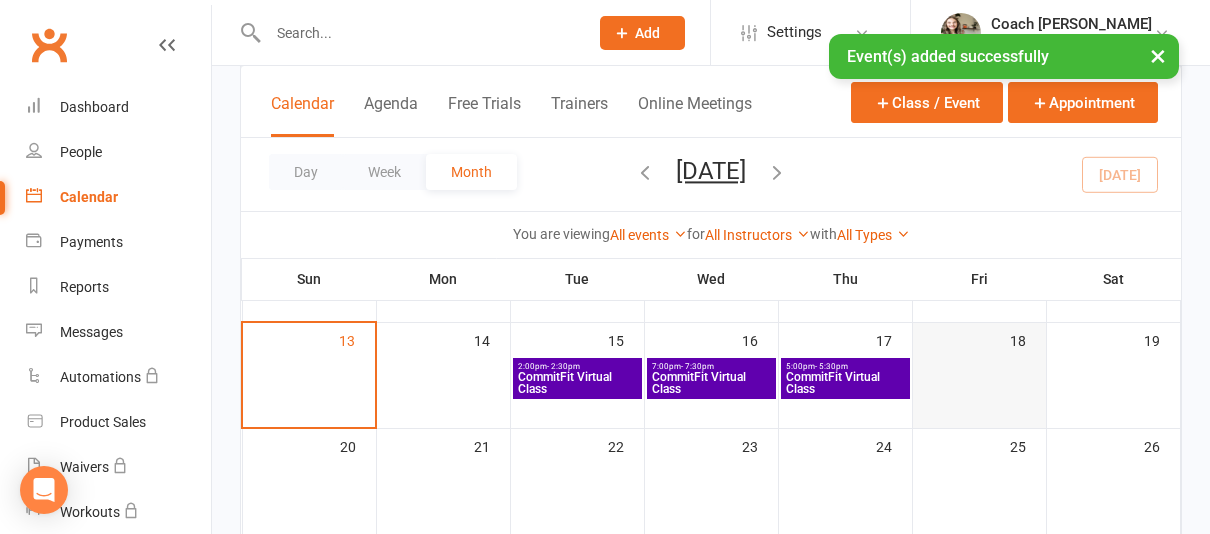 scroll, scrollTop: 280, scrollLeft: 0, axis: vertical 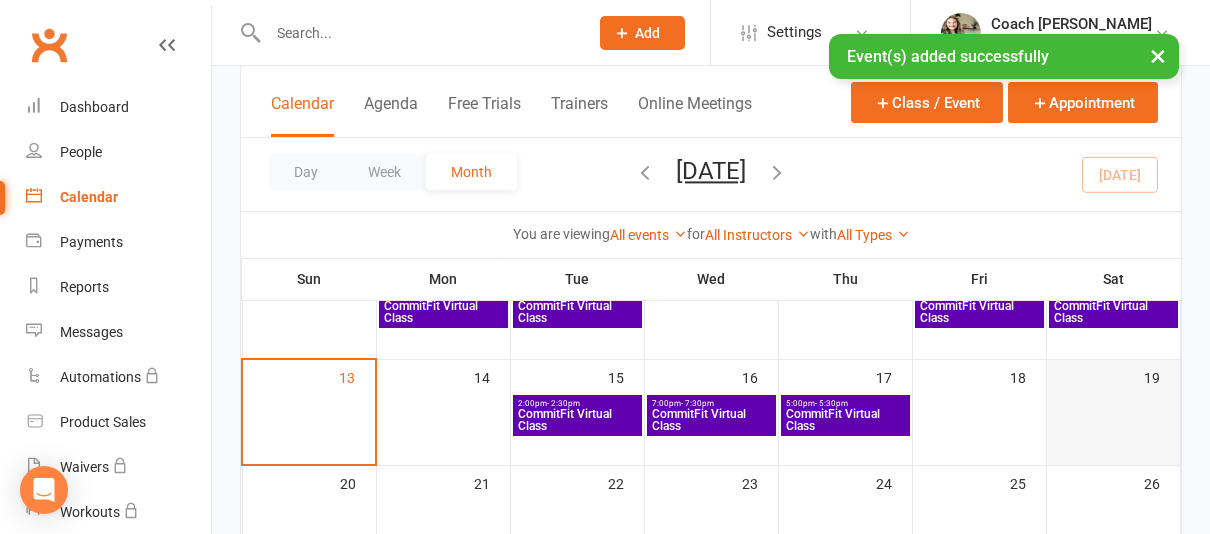 click at bounding box center (1114, 416) 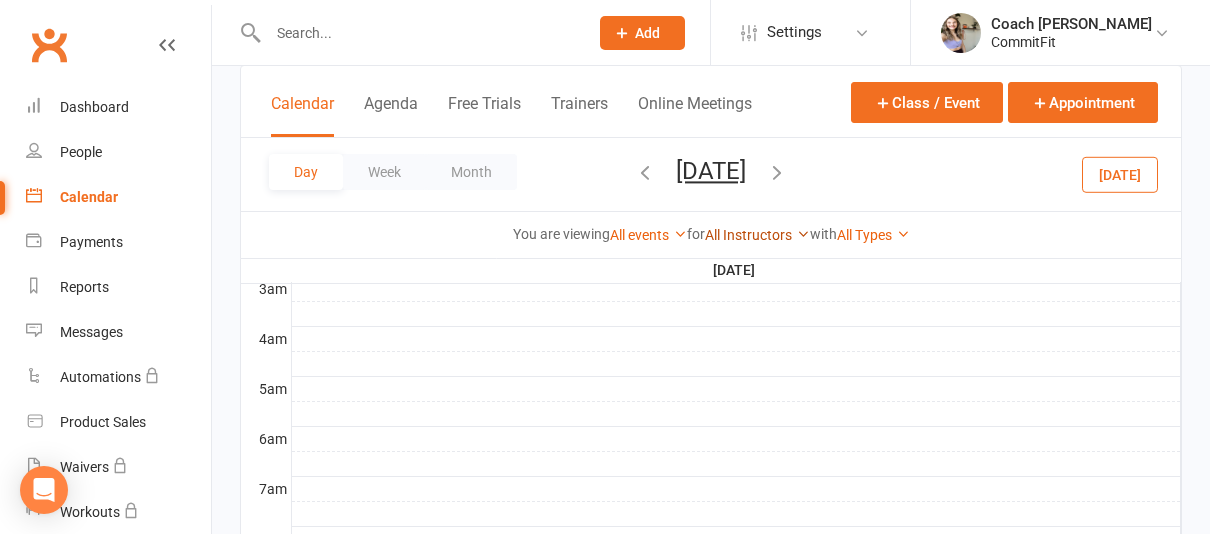 scroll, scrollTop: 0, scrollLeft: 0, axis: both 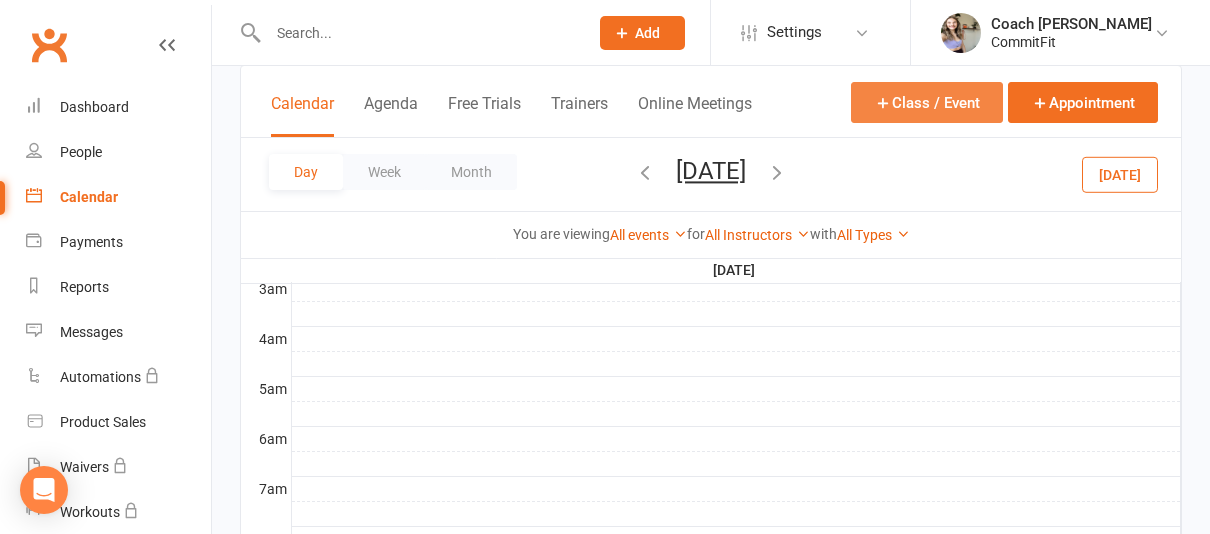 click on "Class / Event" at bounding box center [927, 102] 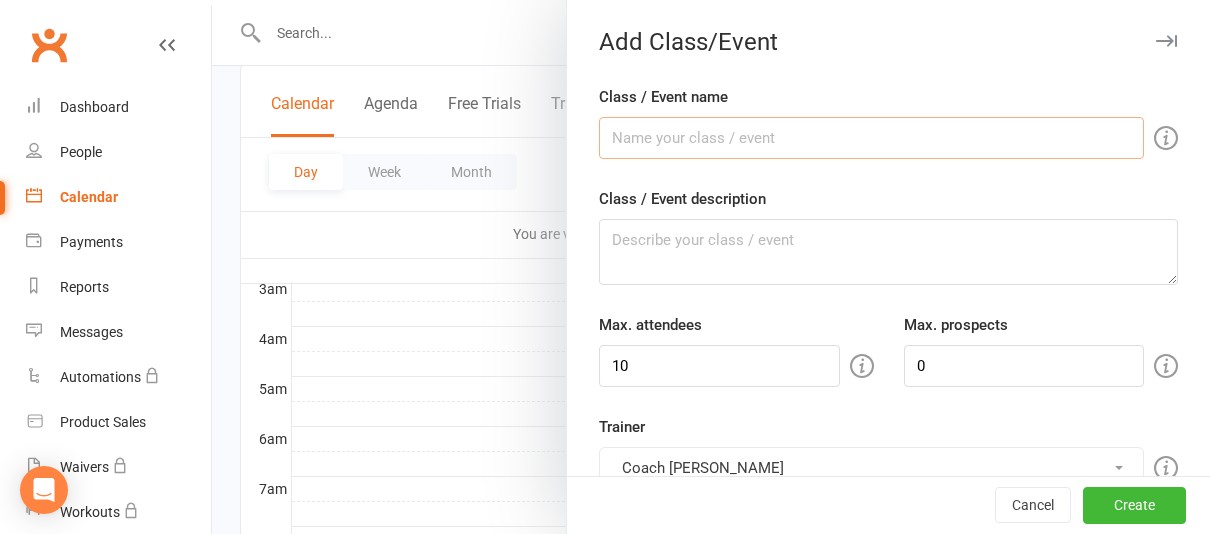click on "Class / Event name" at bounding box center [871, 138] 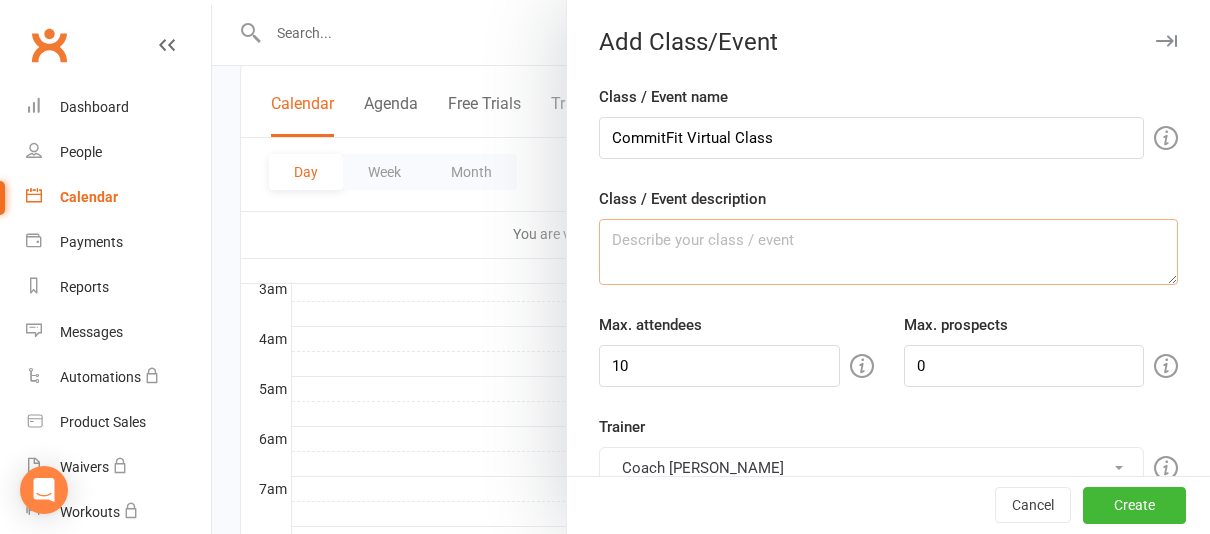 click on "Class / Event description" at bounding box center (888, 252) 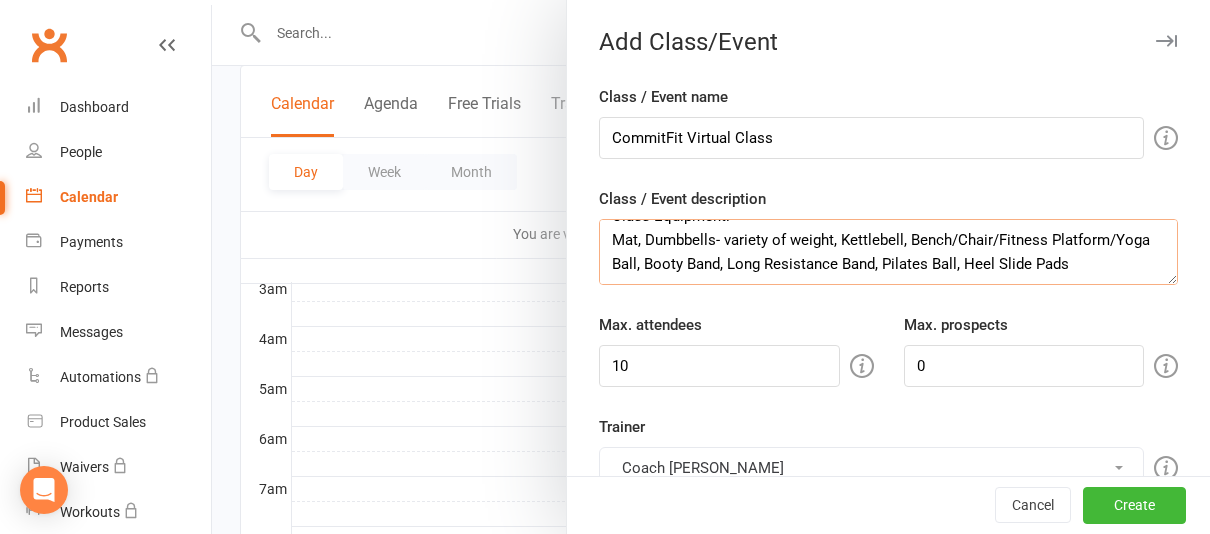 scroll, scrollTop: 24, scrollLeft: 0, axis: vertical 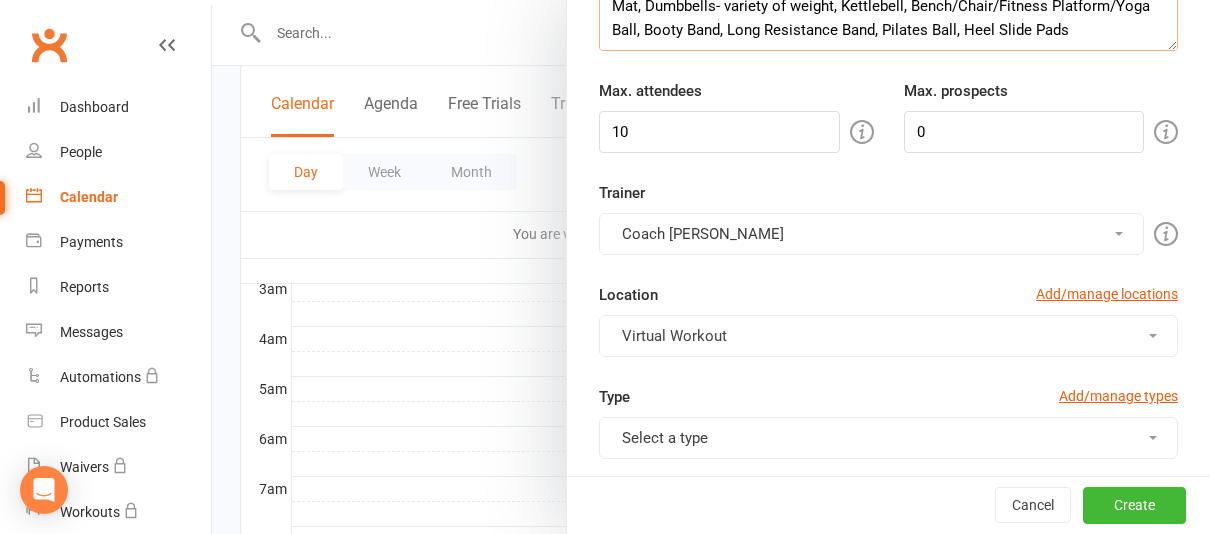 type on "Class Equipment:
Mat, Dumbbells- variety of weight, Kettlebell, Bench/Chair/Fitness Platform/Yoga Ball, Booty Band, Long Resistance Band, Pilates Ball, Heel Slide Pads" 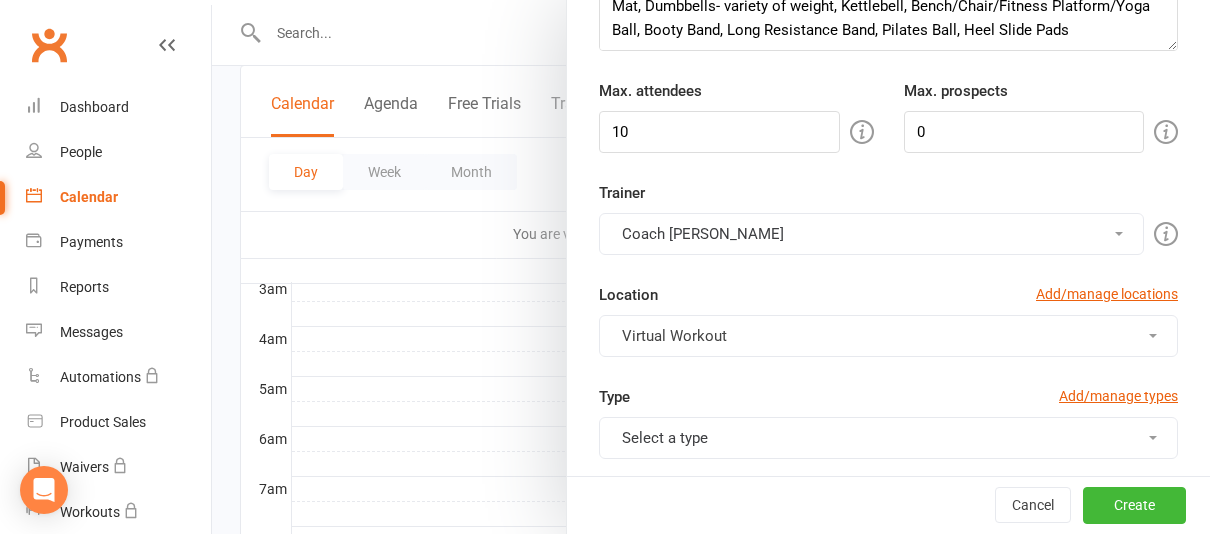 click on "Select a type" at bounding box center [888, 438] 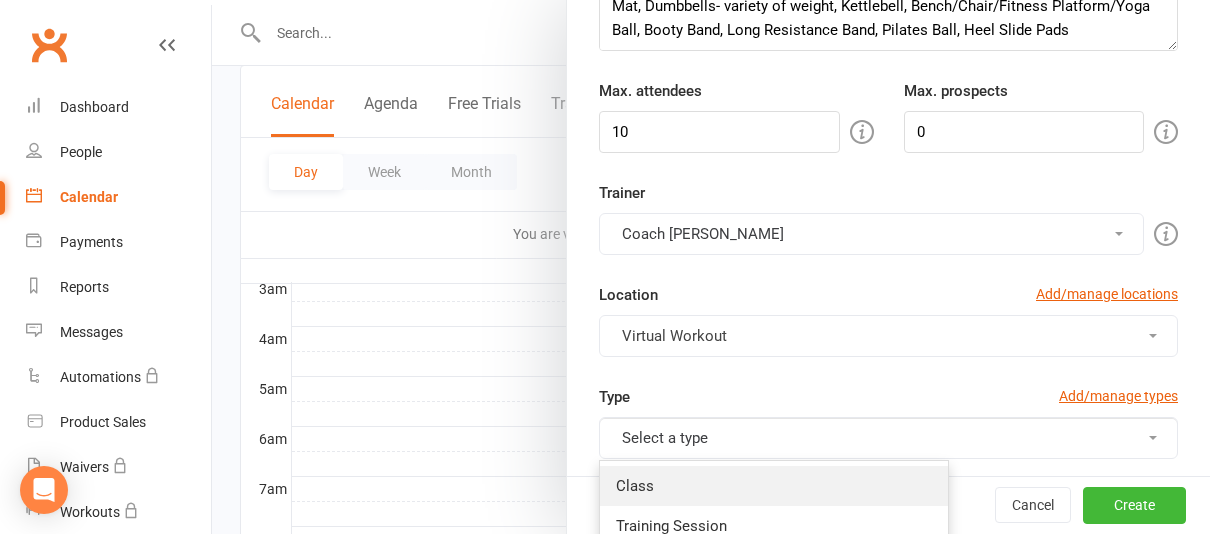 click on "Class" at bounding box center [774, 486] 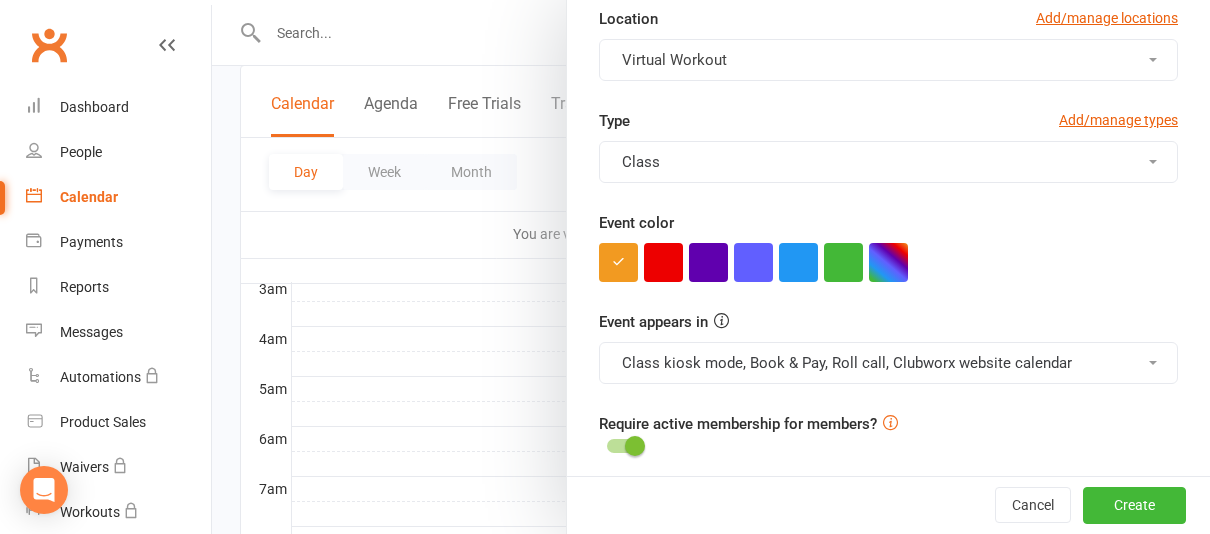 scroll, scrollTop: 514, scrollLeft: 0, axis: vertical 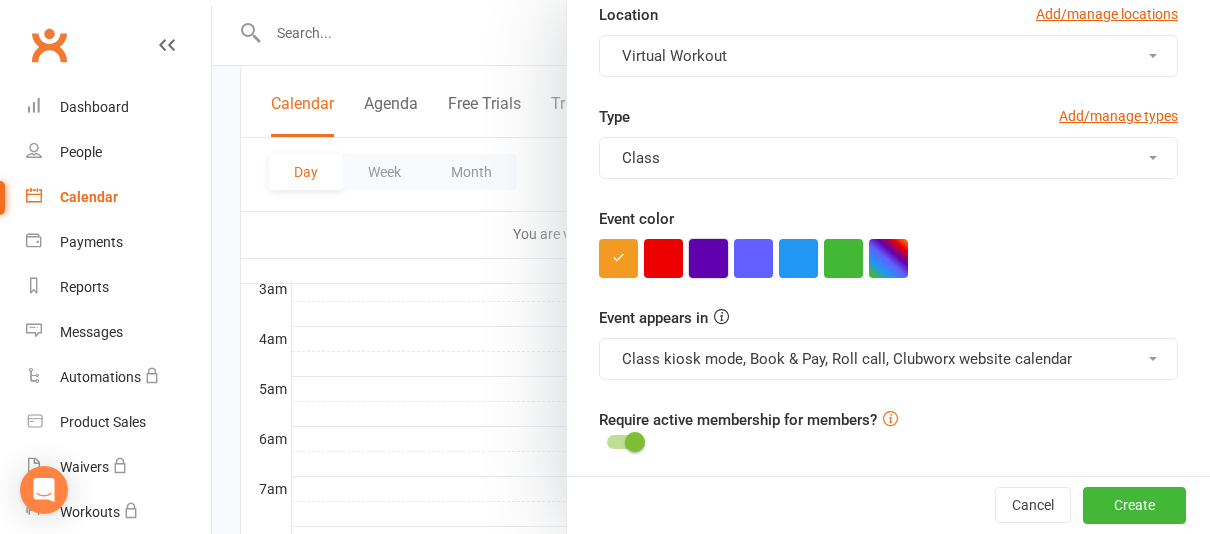click at bounding box center [708, 258] 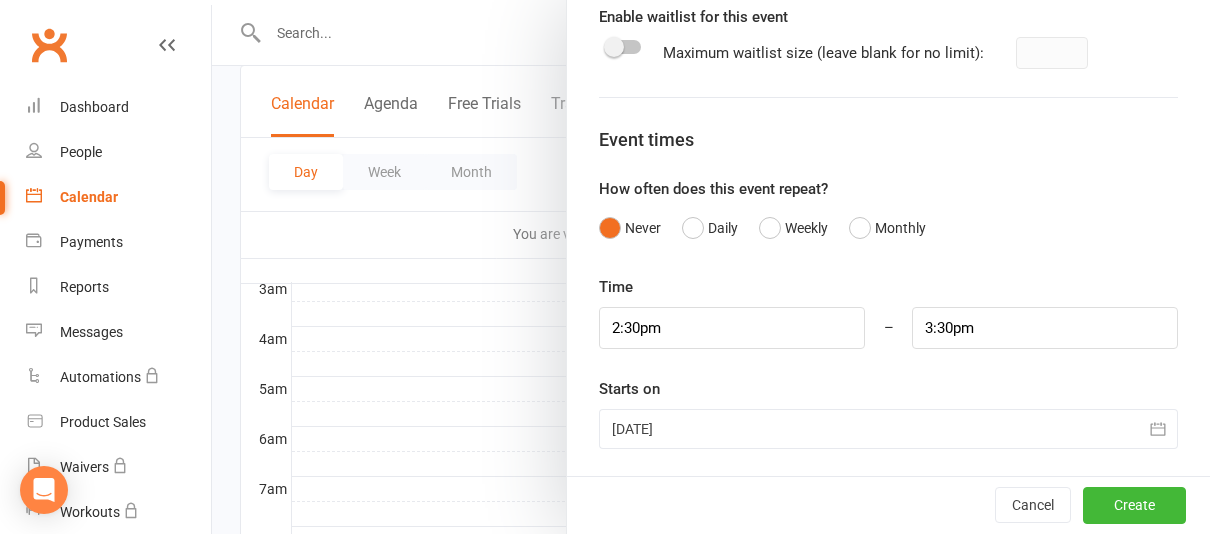 scroll, scrollTop: 997, scrollLeft: 0, axis: vertical 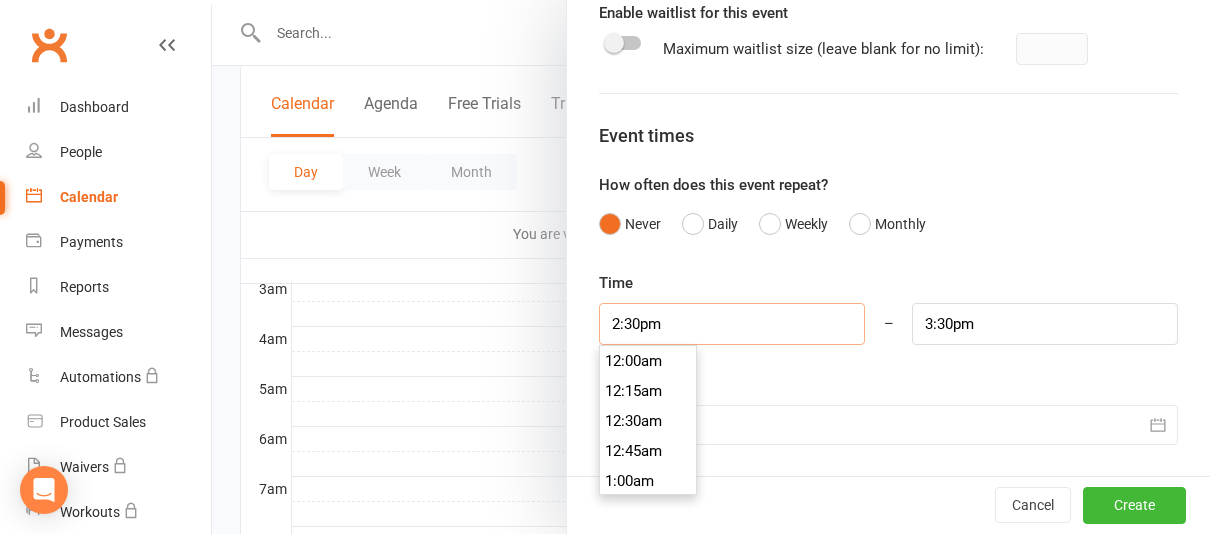 click on "2:30pm" at bounding box center (732, 324) 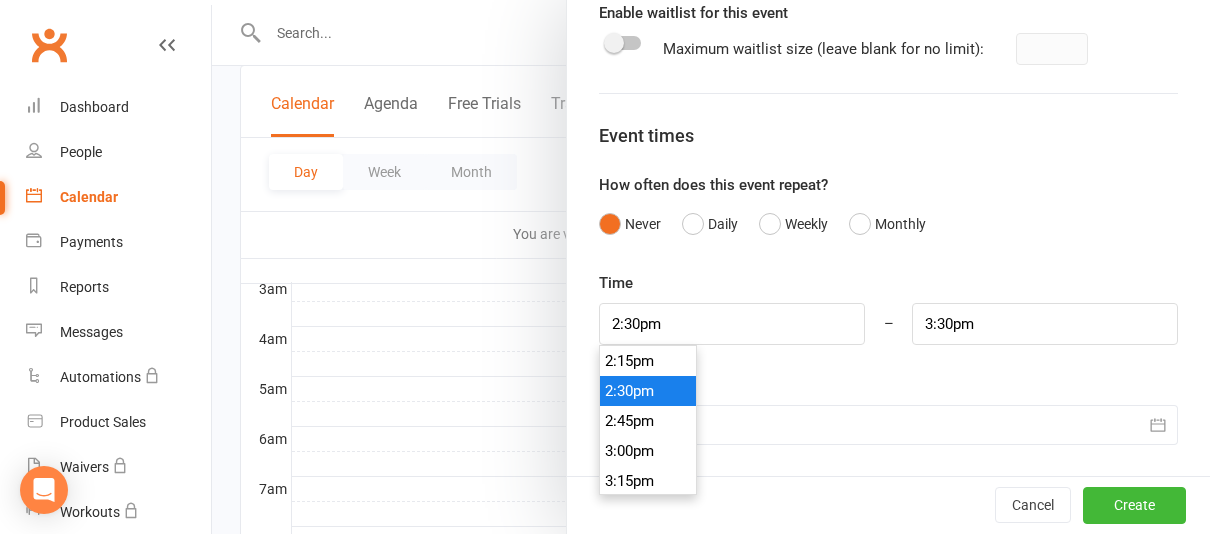 click on "Time 2:30pm 12:00am 12:15am 12:30am 12:45am 1:00am 1:15am 1:30am 1:45am 2:00am 2:15am 2:30am 2:45am 3:00am 3:15am 3:30am 3:45am 4:00am 4:15am 4:30am 4:45am 5:00am 5:15am 5:30am 5:45am 6:00am 6:15am 6:30am 6:45am 7:00am 7:15am 7:30am 7:45am 8:00am 8:15am 8:30am 8:45am 9:00am 9:15am 9:30am 9:45am 10:00am 10:15am 10:30am 10:45am 11:00am 11:15am 11:30am 11:45am 12:00pm 12:15pm 12:30pm 12:45pm 1:00pm 1:15pm 1:30pm 1:45pm 2:00pm 2:15pm 2:30pm 2:45pm 3:00pm 3:15pm 3:30pm 3:45pm 4:00pm 4:15pm 4:30pm 4:45pm 5:00pm 5:15pm 5:30pm 5:45pm 6:00pm 6:15pm 6:30pm 6:45pm 7:00pm 7:15pm 7:30pm 7:45pm 8:00pm 8:15pm 8:30pm 8:45pm 9:00pm 9:15pm 9:30pm 9:45pm 10:00pm 10:15pm 10:30pm 10:45pm 11:00pm 11:15pm 11:30pm 11:45pm – 3:30pm" at bounding box center (888, 308) 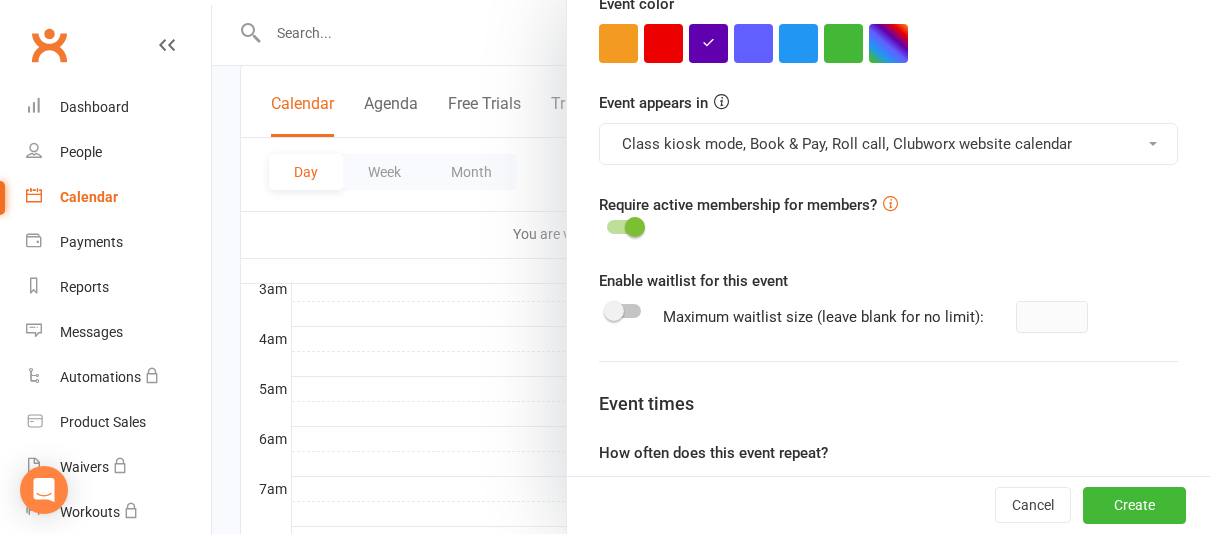 scroll, scrollTop: 997, scrollLeft: 0, axis: vertical 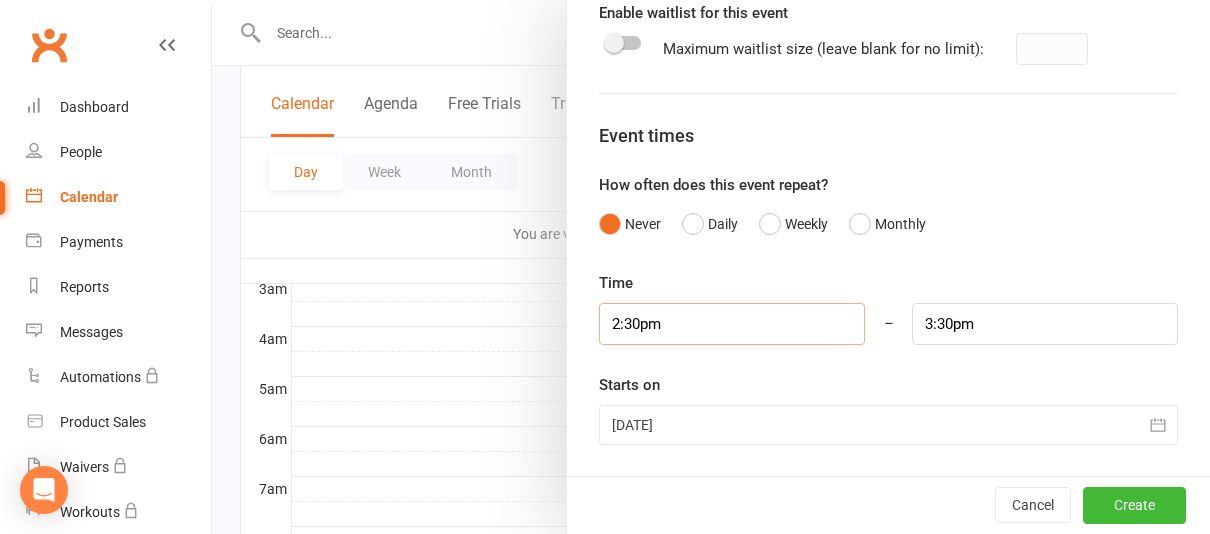 click on "2:30pm" at bounding box center [732, 324] 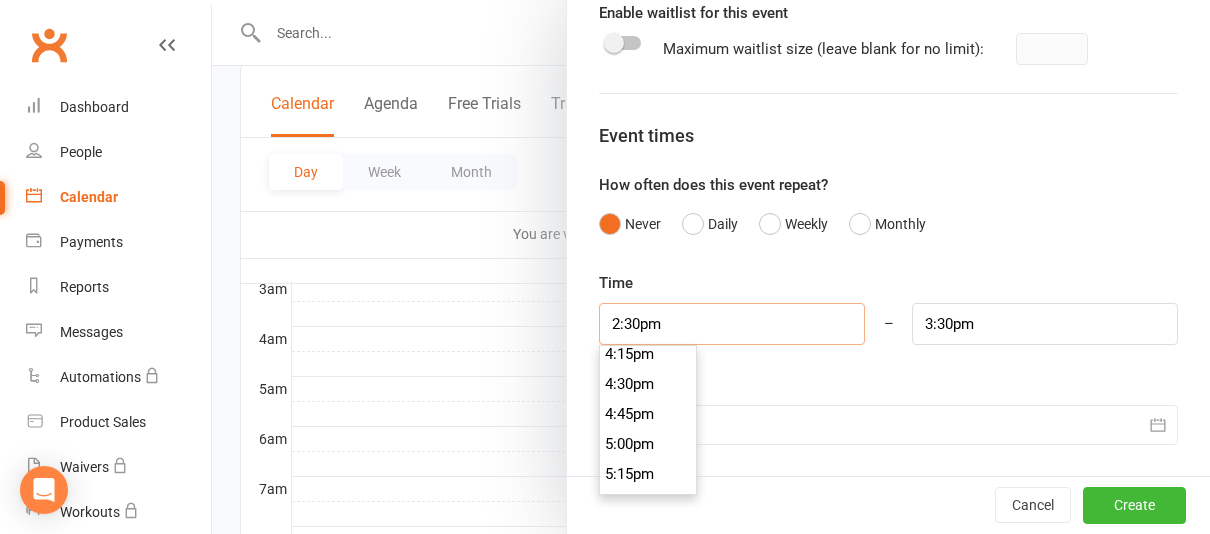 scroll, scrollTop: 1960, scrollLeft: 0, axis: vertical 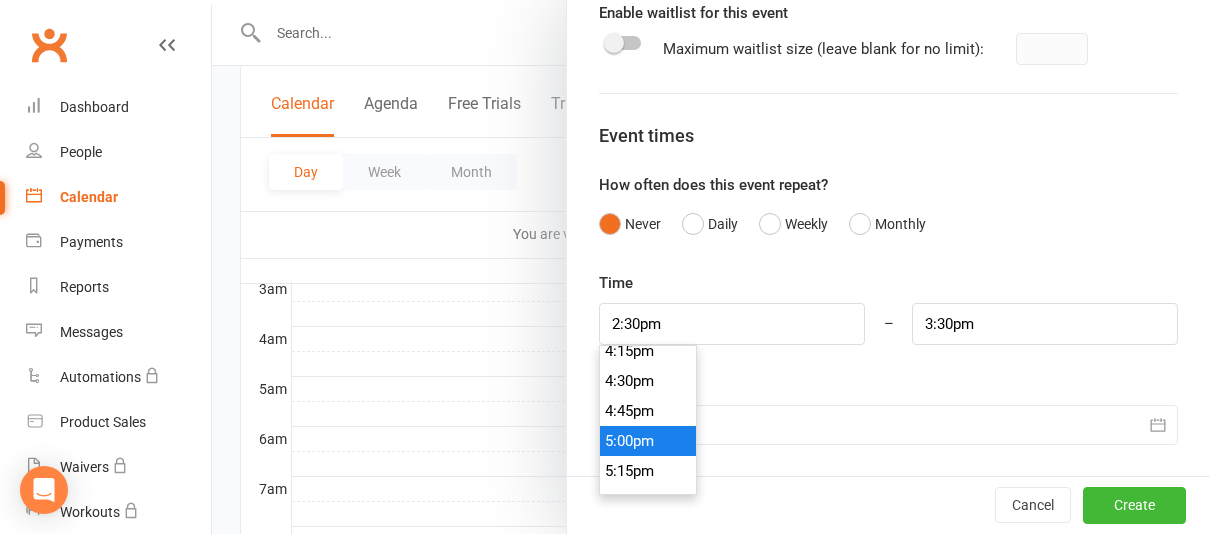 type on "5:00pm" 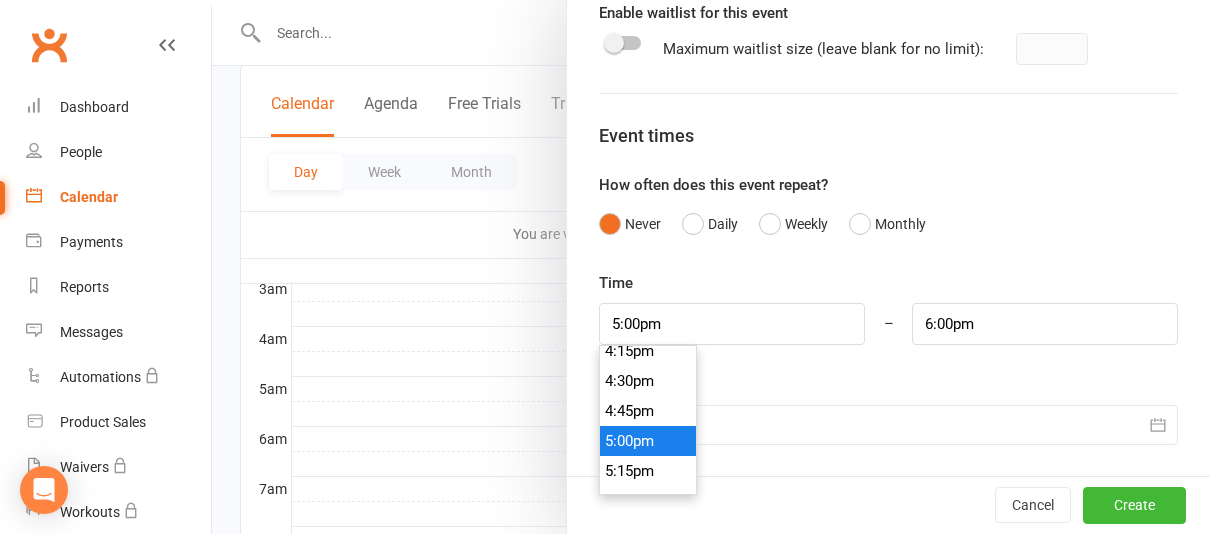 click on "5:00pm" at bounding box center [648, 441] 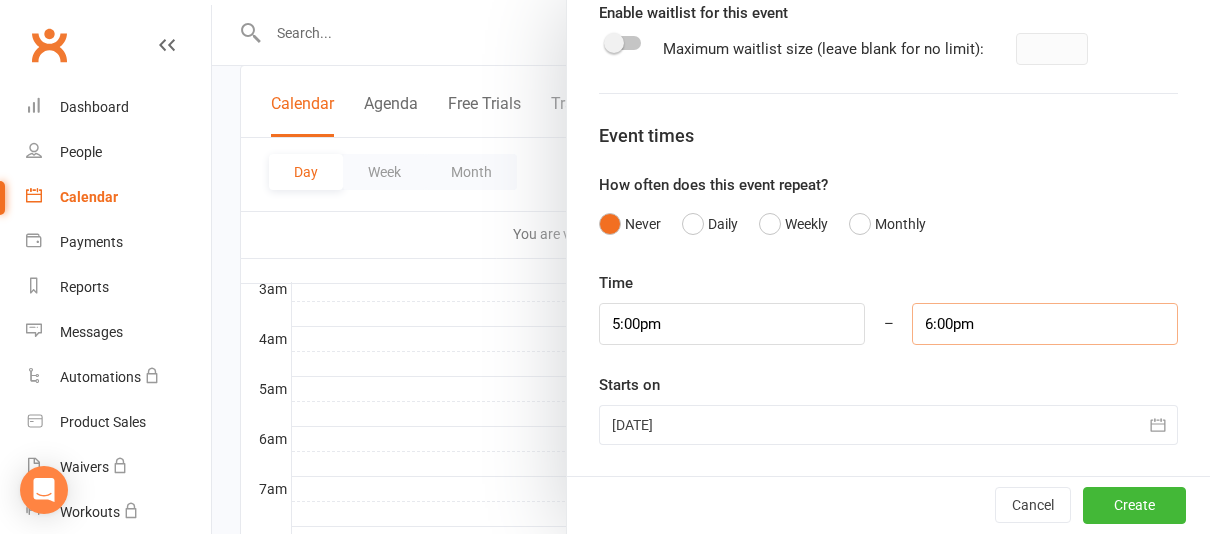 click on "6:00pm" at bounding box center (1045, 324) 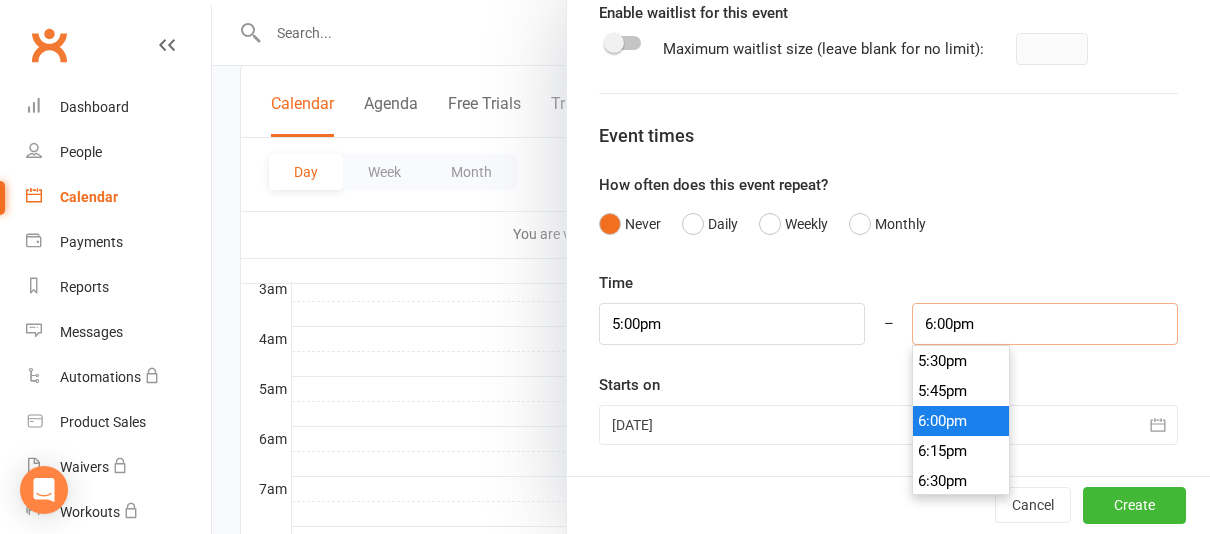 scroll, scrollTop: 2099, scrollLeft: 0, axis: vertical 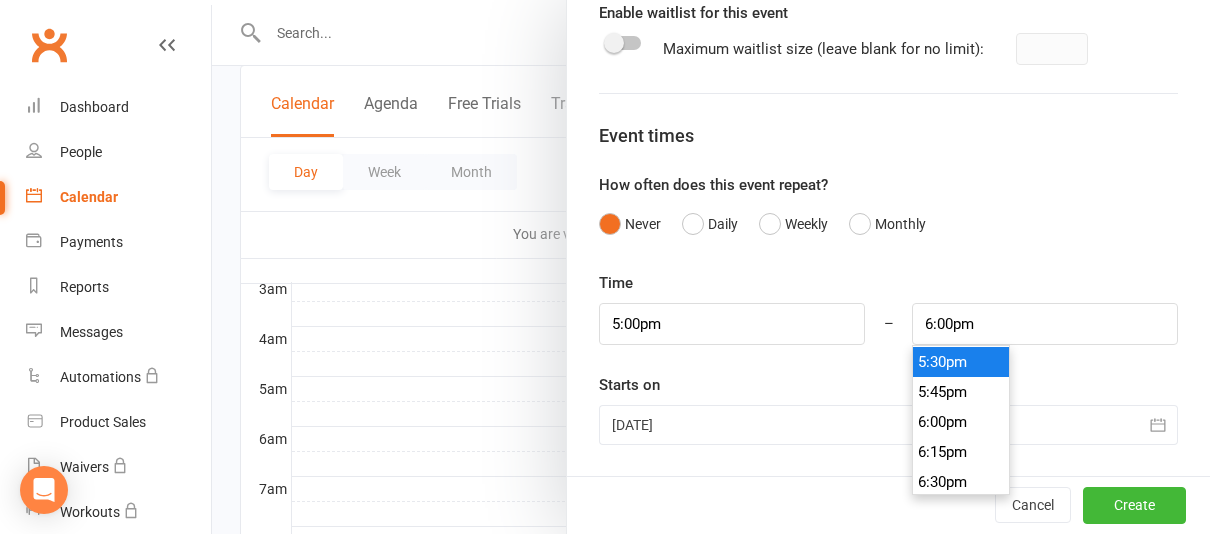 type on "5:30pm" 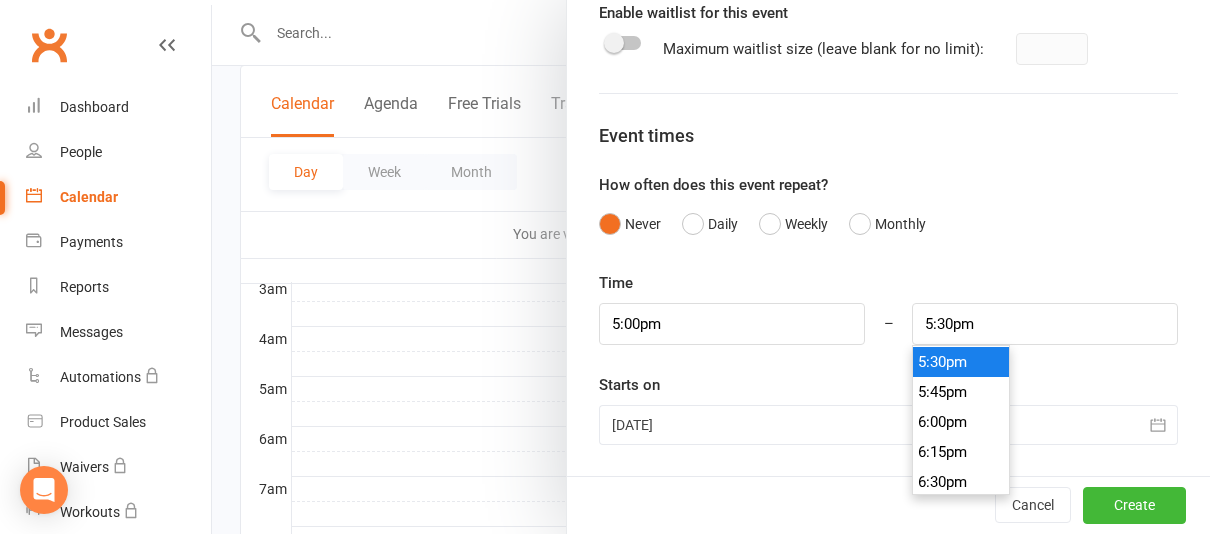 click on "5:30pm" at bounding box center [961, 362] 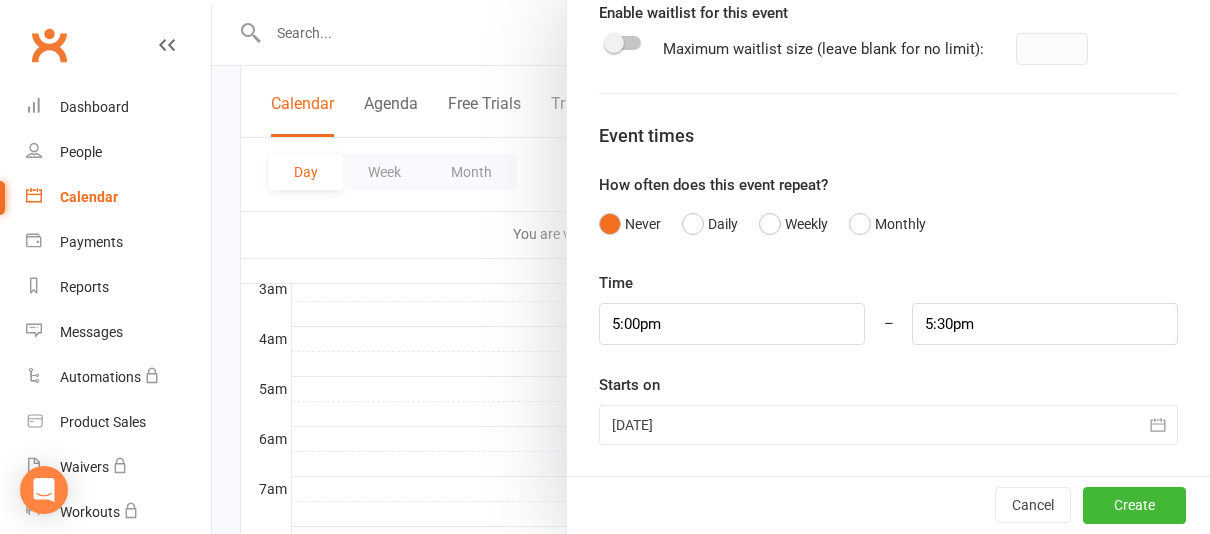 click at bounding box center (1158, 425) 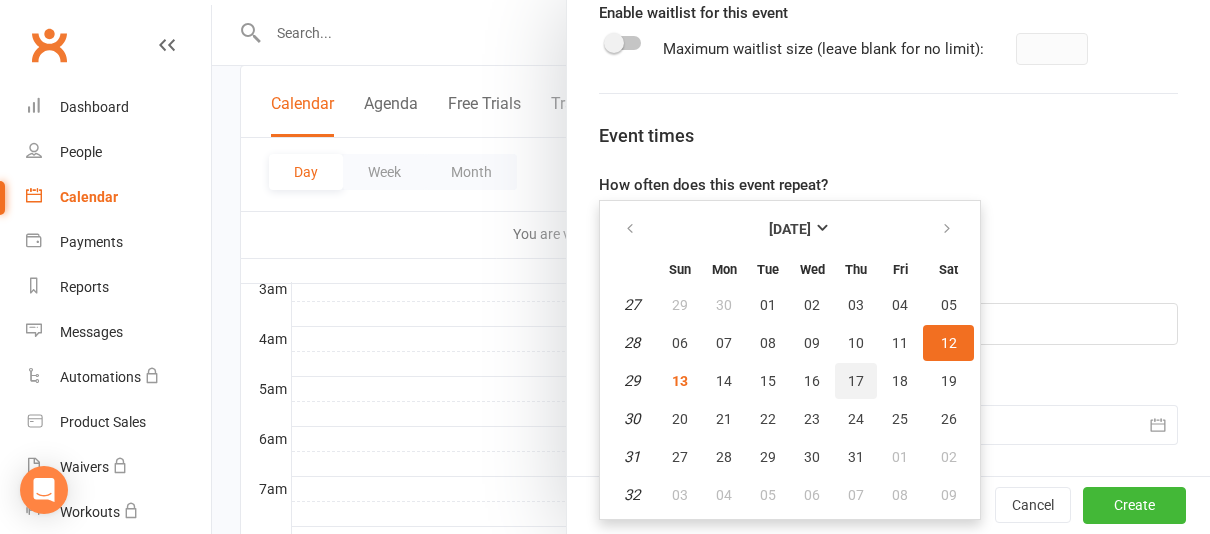 click on "17" at bounding box center [856, 381] 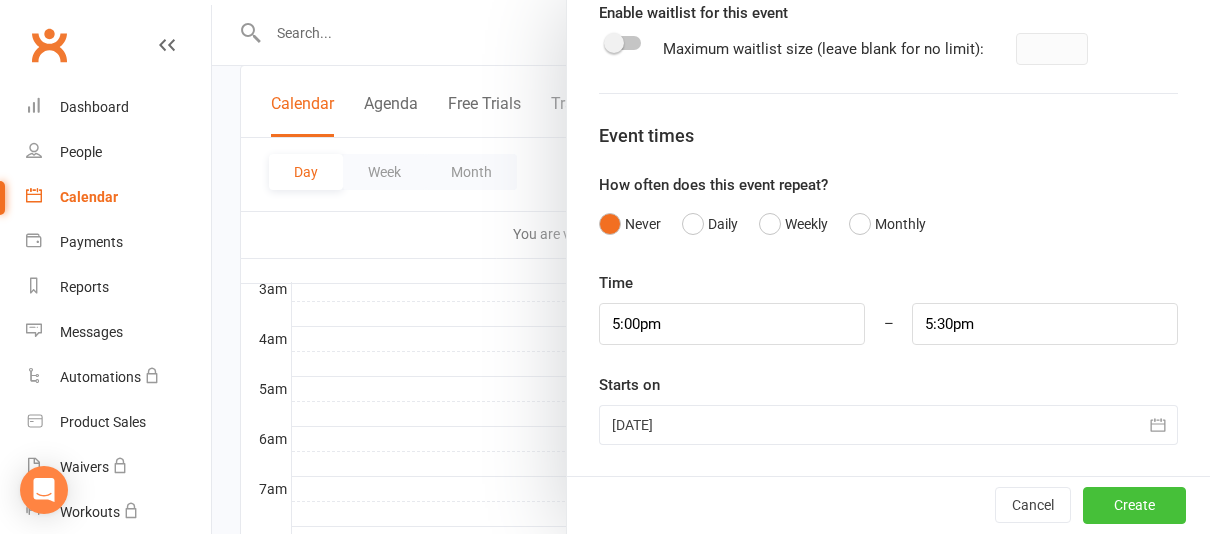 click on "Create" at bounding box center [1134, 506] 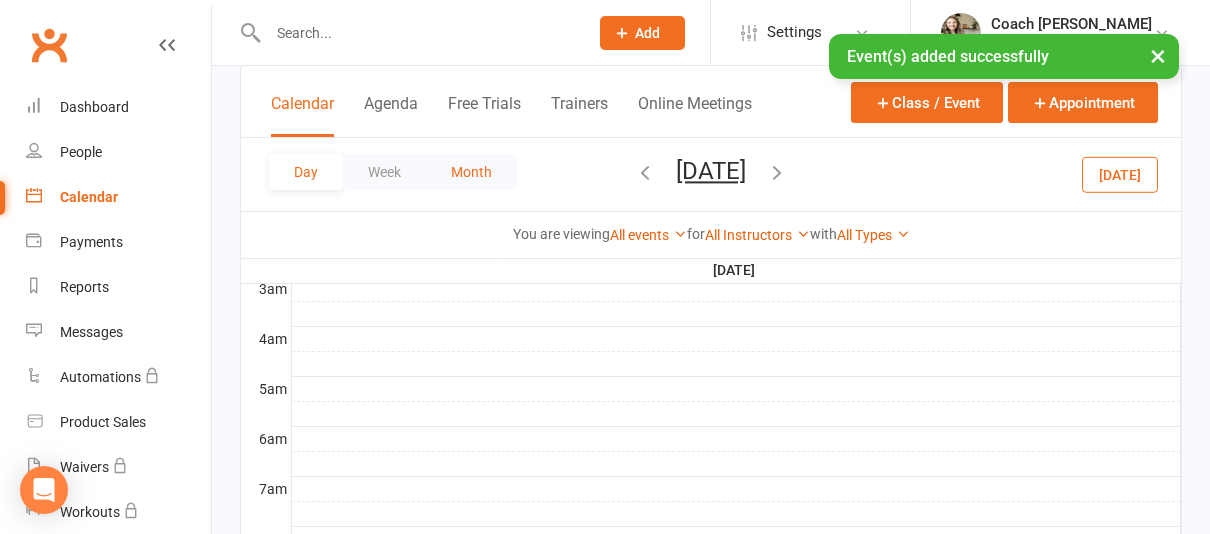 click on "Month" at bounding box center (471, 172) 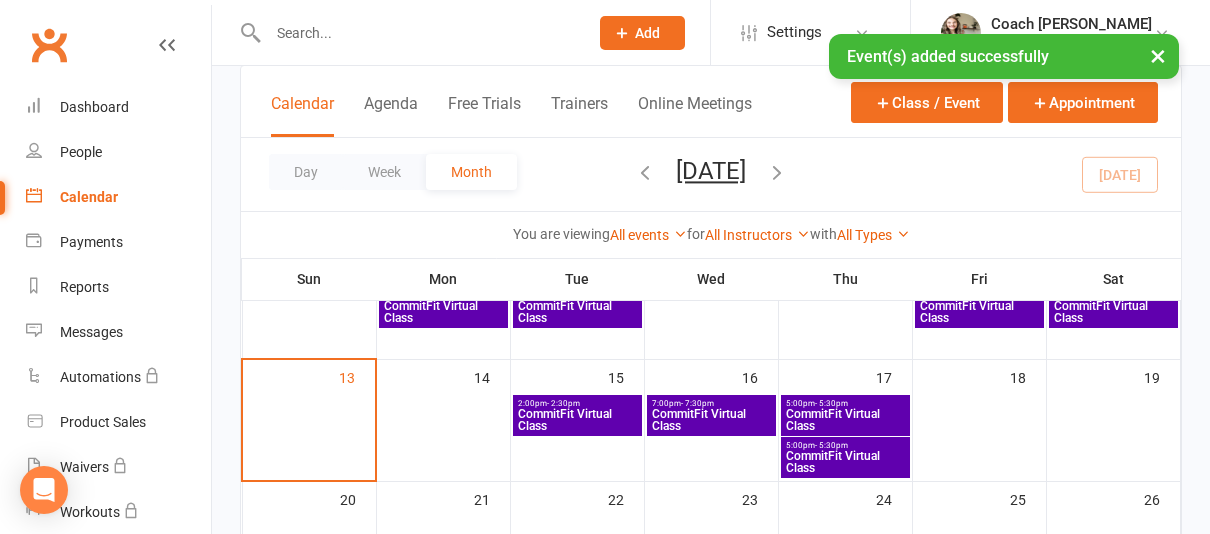 click on "CommitFit Virtual Class" at bounding box center (845, 462) 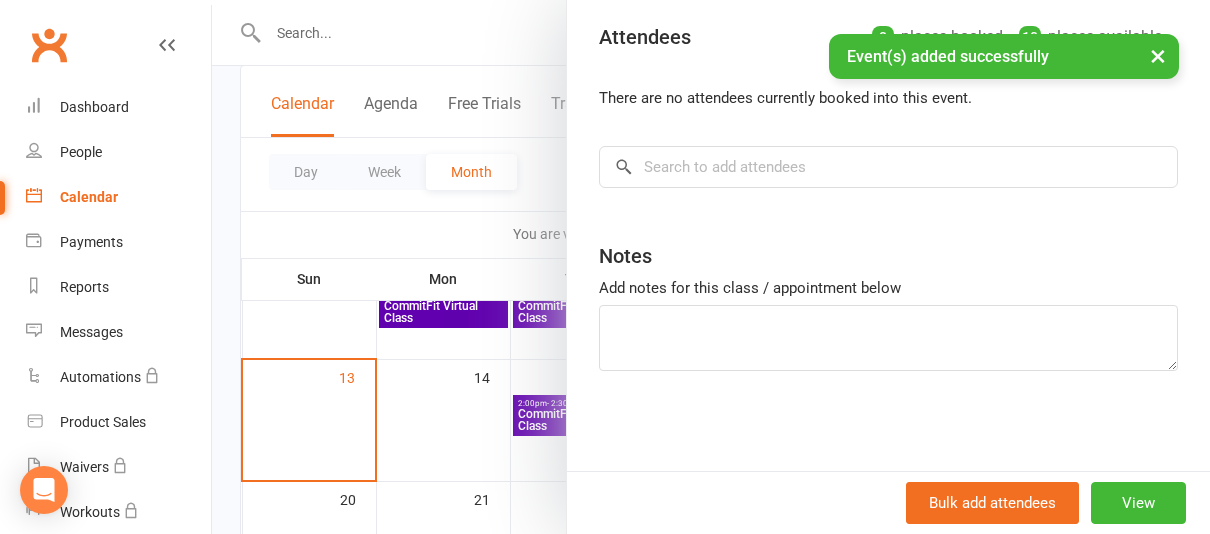 scroll, scrollTop: 0, scrollLeft: 0, axis: both 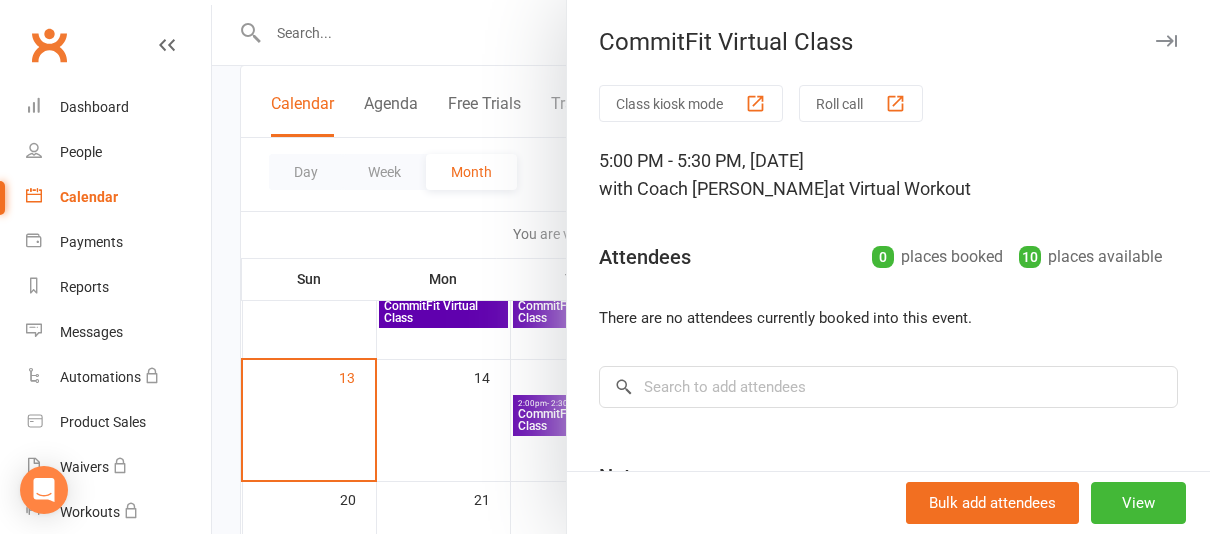 click at bounding box center [1166, 41] 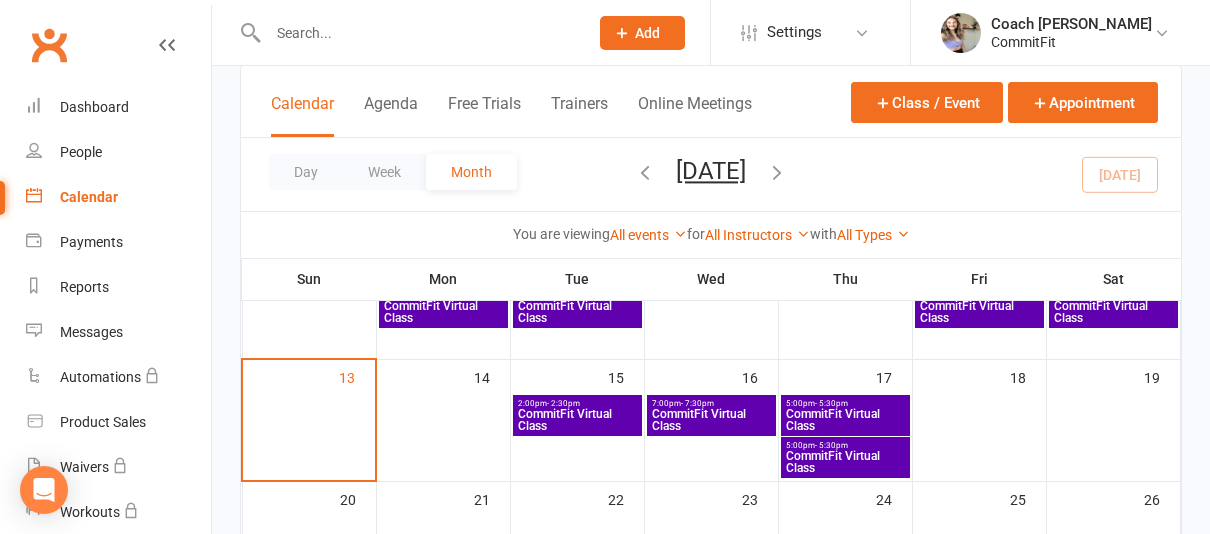 click on "5:00pm  - 5:30pm" at bounding box center (845, 445) 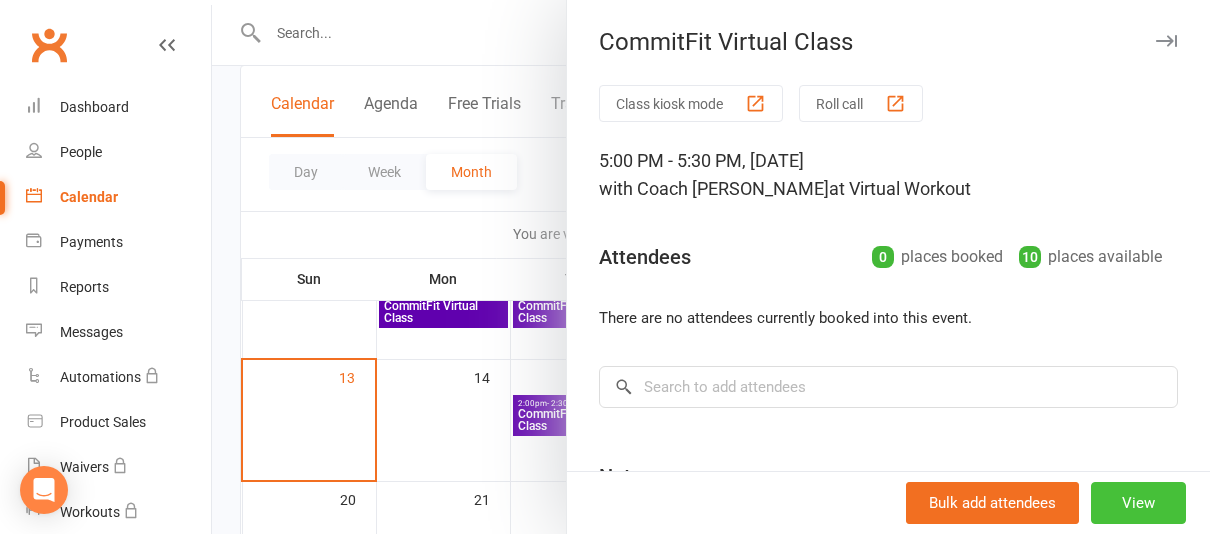 click on "View" at bounding box center (1138, 503) 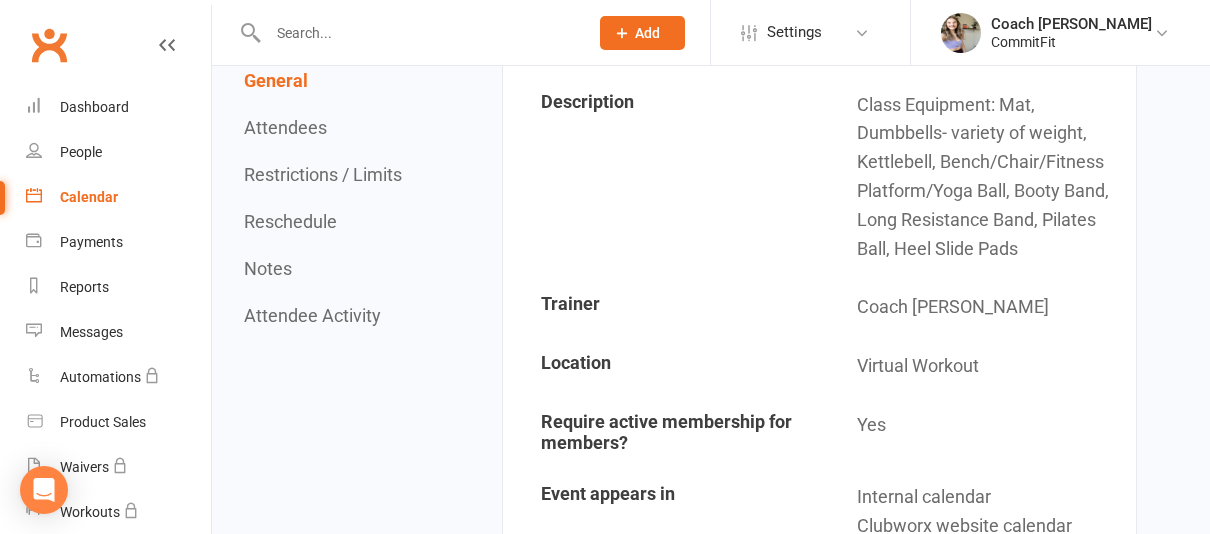 scroll, scrollTop: 0, scrollLeft: 0, axis: both 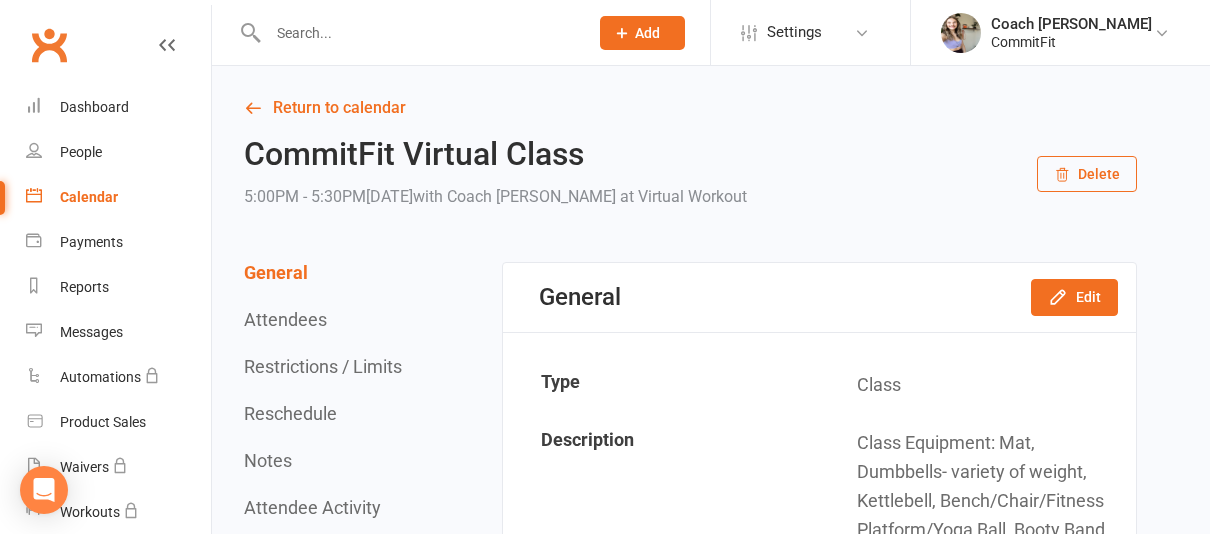 click on "Delete" at bounding box center [1087, 174] 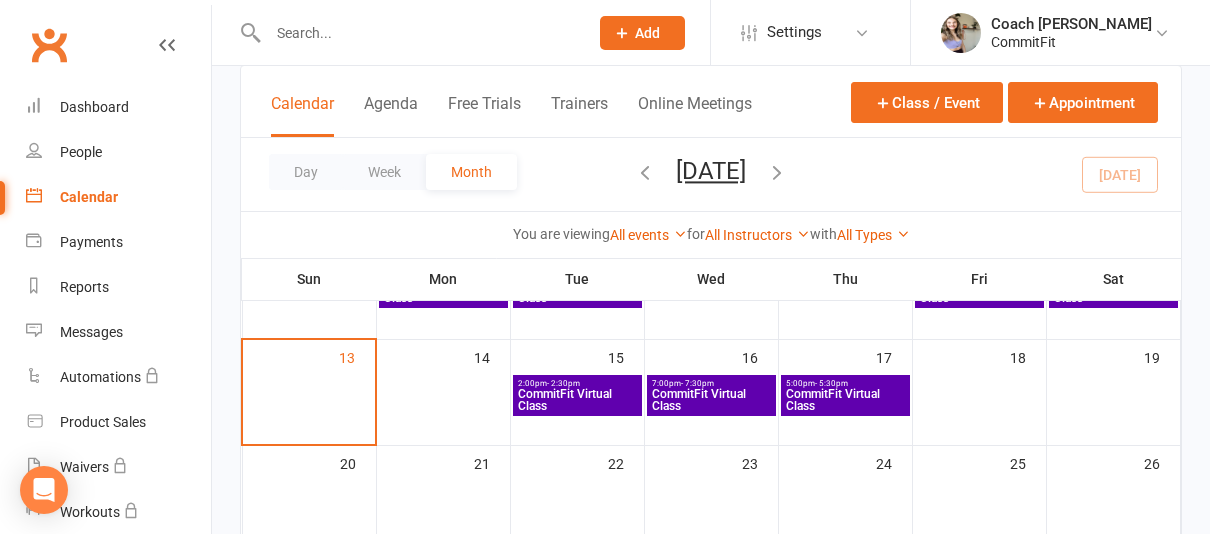 scroll, scrollTop: 291, scrollLeft: 0, axis: vertical 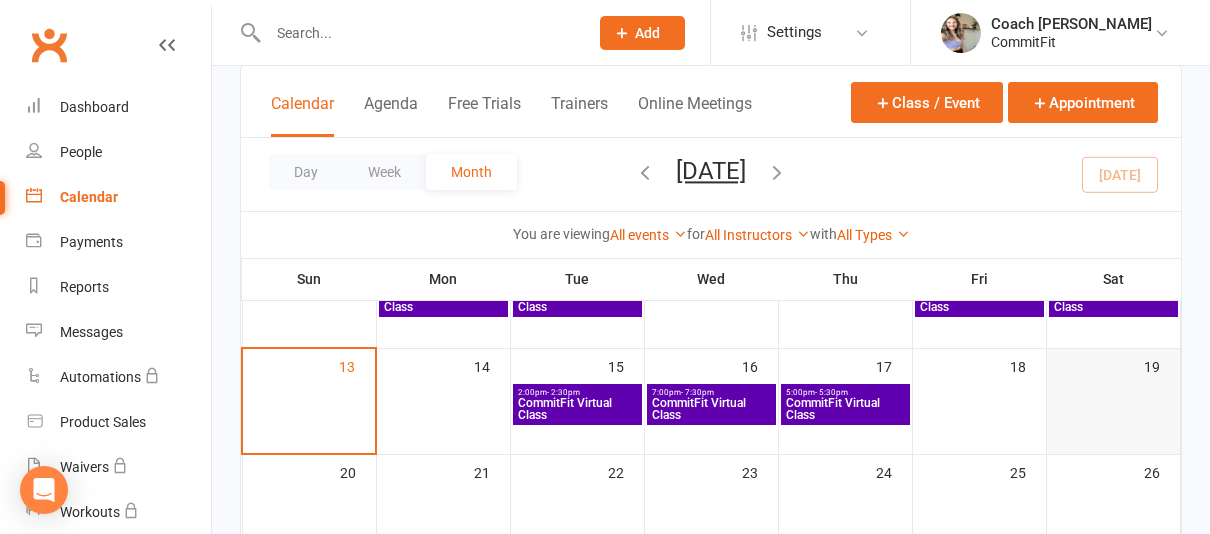 click at bounding box center (1114, 405) 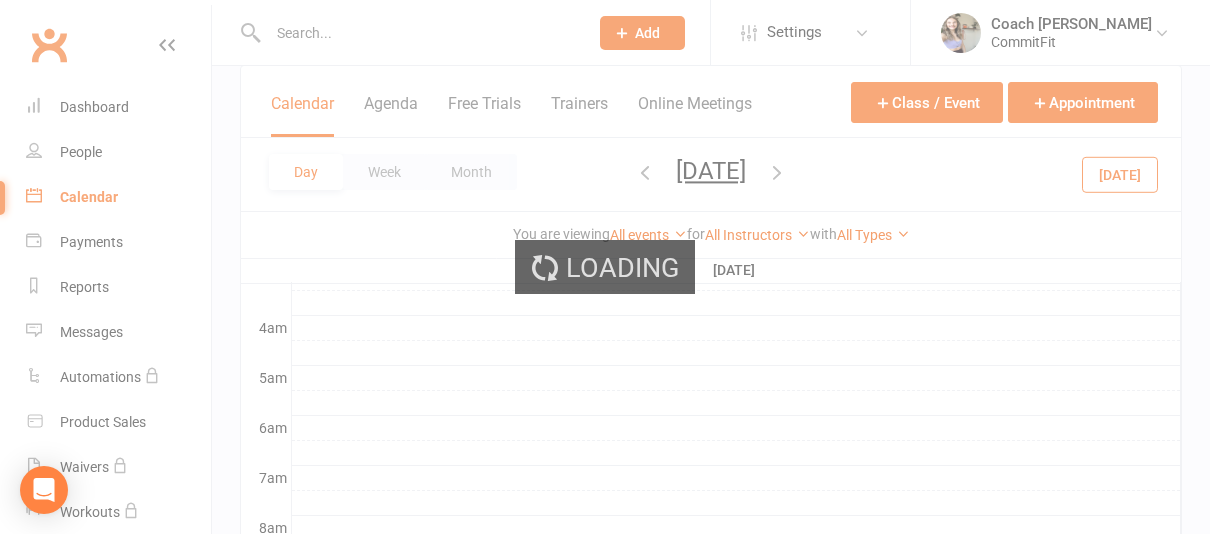 scroll, scrollTop: 0, scrollLeft: 0, axis: both 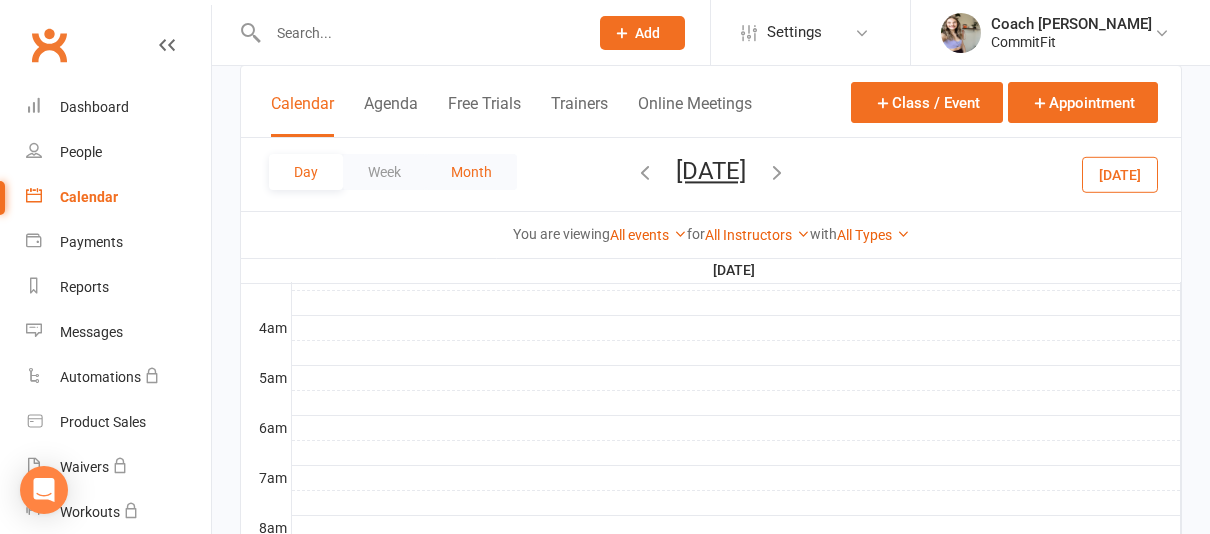 click on "Month" at bounding box center (471, 172) 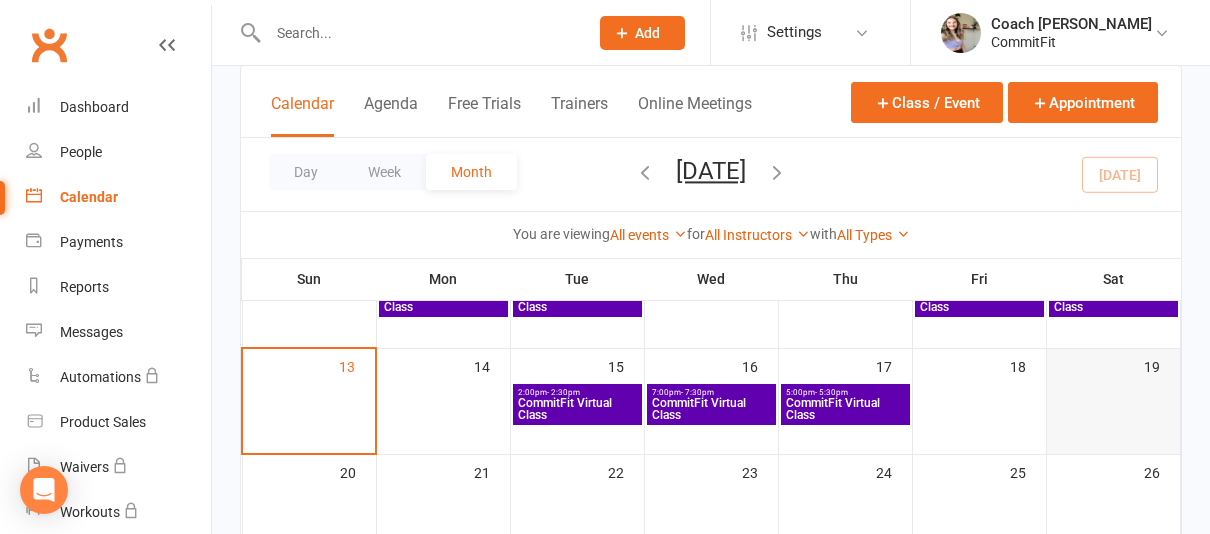 click on "19" at bounding box center (1114, 388) 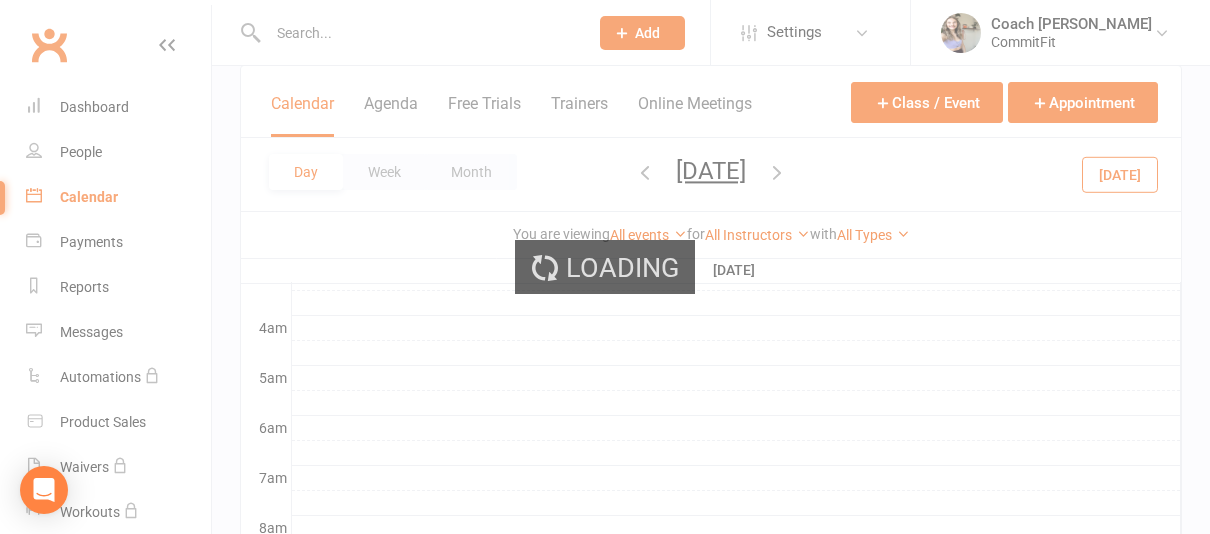 scroll, scrollTop: 0, scrollLeft: 0, axis: both 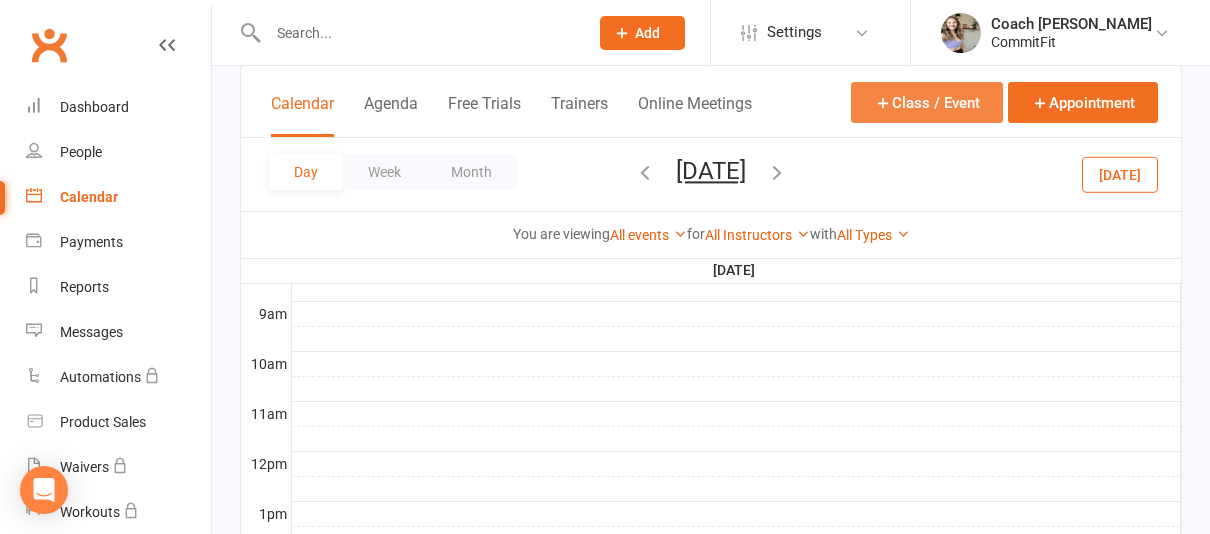 click on "Class / Event" at bounding box center [927, 102] 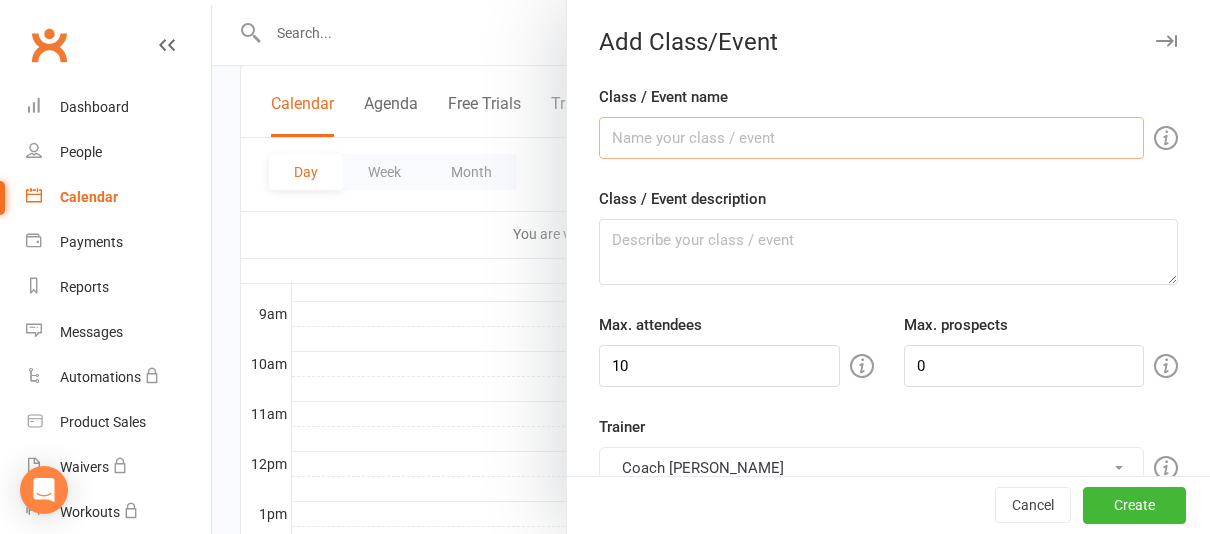 click on "Class / Event name" at bounding box center [871, 138] 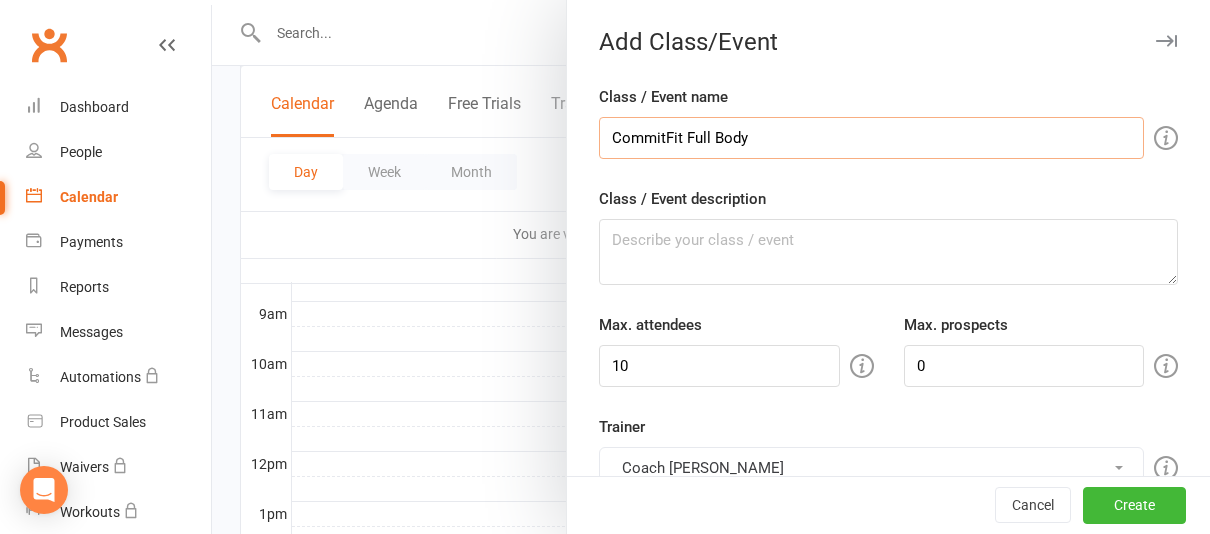 click on "CommitFit Full Body" at bounding box center (871, 138) 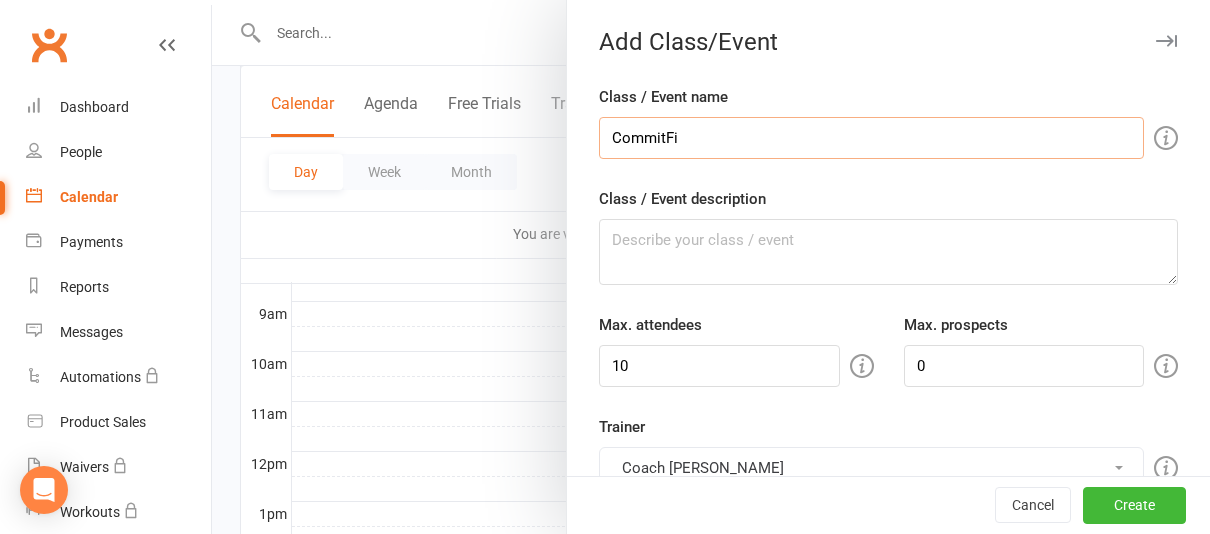type on "CommitFit Virtual Class" 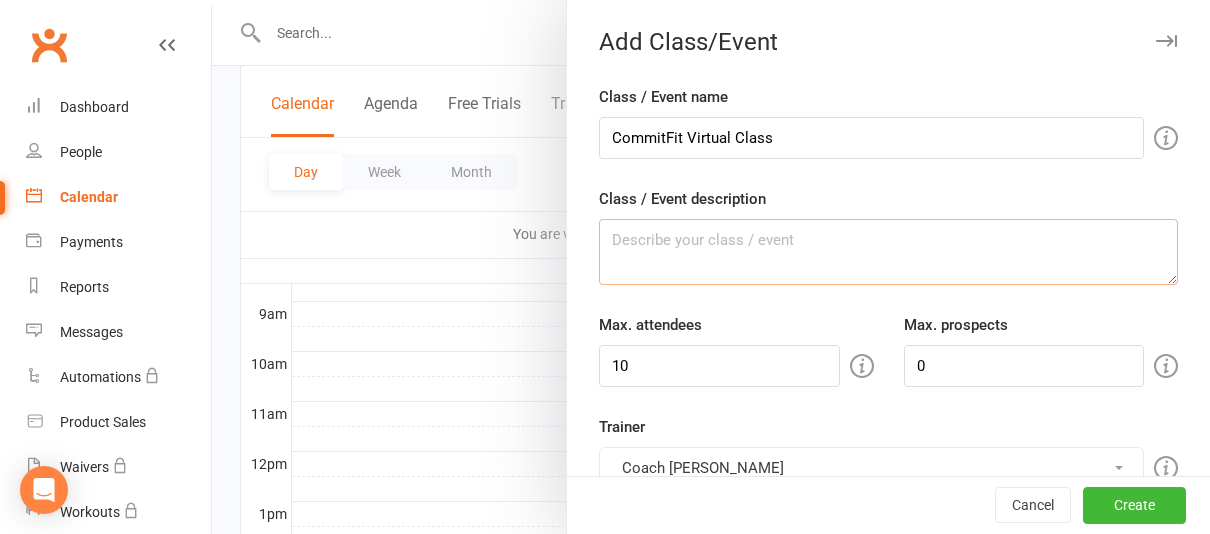 click on "Class / Event description" at bounding box center [888, 252] 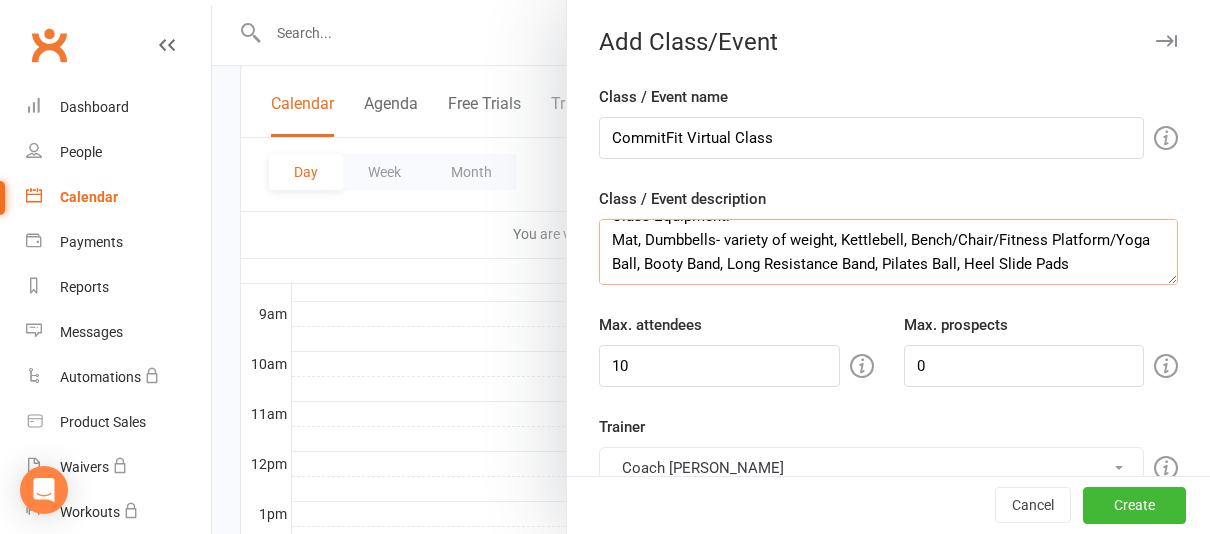 scroll, scrollTop: 24, scrollLeft: 0, axis: vertical 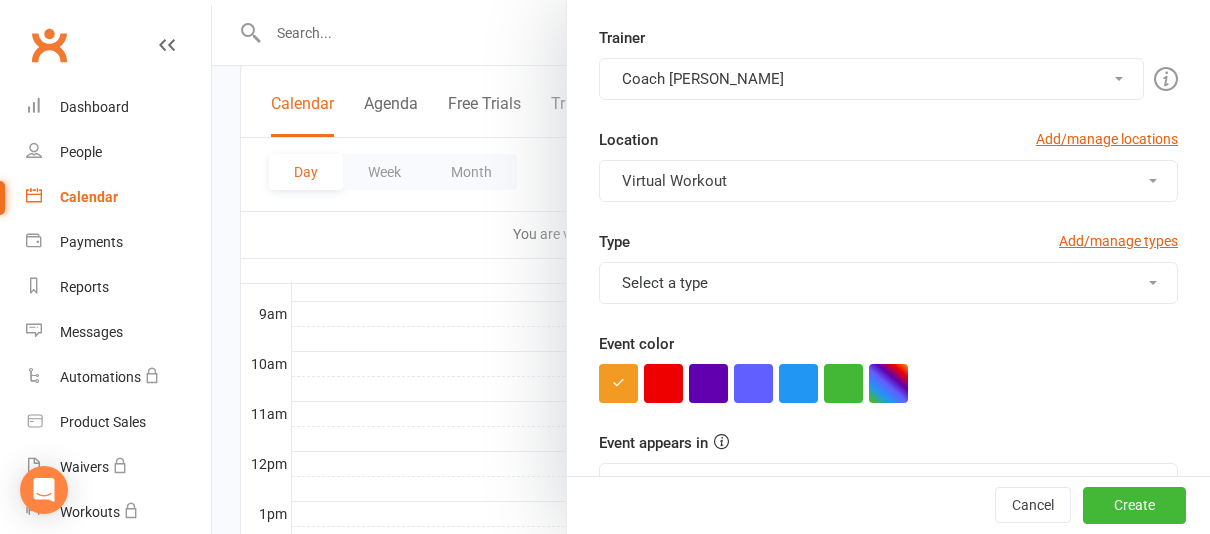 type on "Class Equipment:
Mat, Dumbbells- variety of weight, Kettlebell, Bench/Chair/Fitness Platform/Yoga Ball, Booty Band, Long Resistance Band, Pilates Ball, Heel Slide Pads" 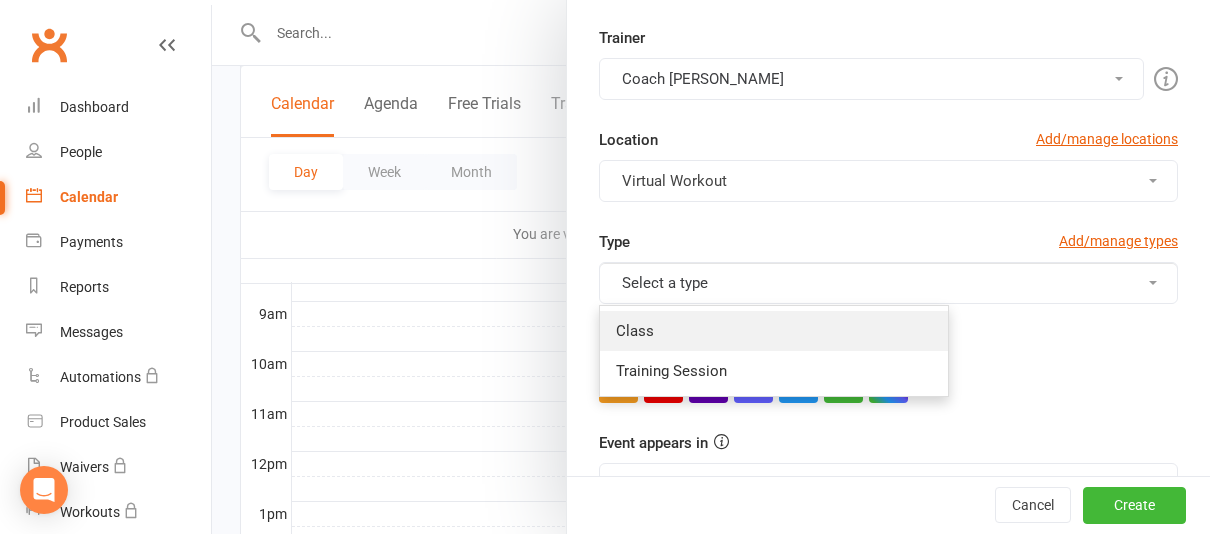 click on "Class" at bounding box center [774, 331] 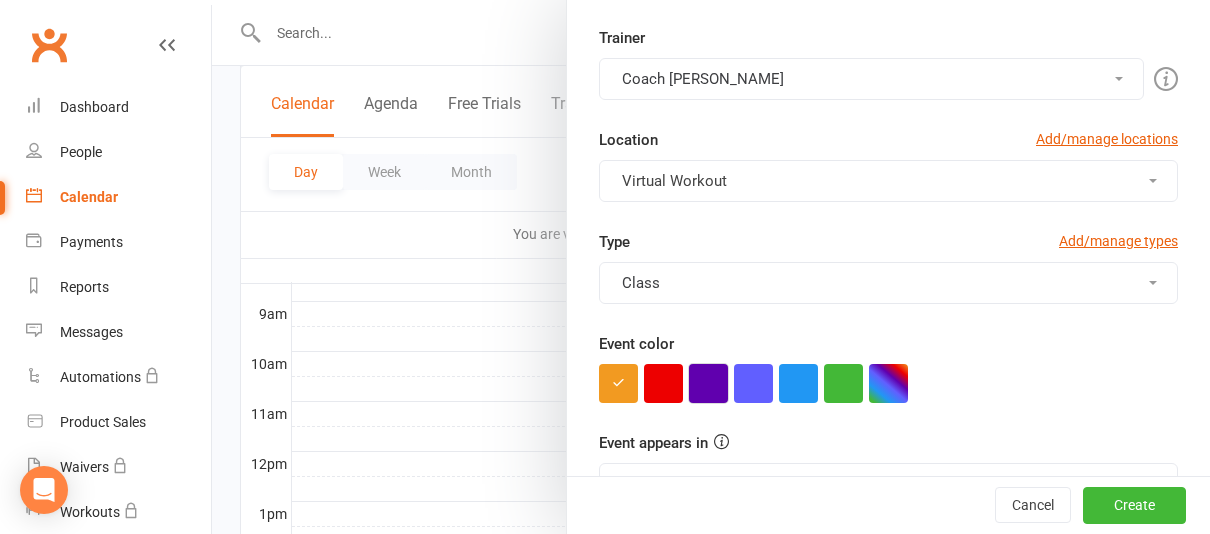 click at bounding box center [708, 383] 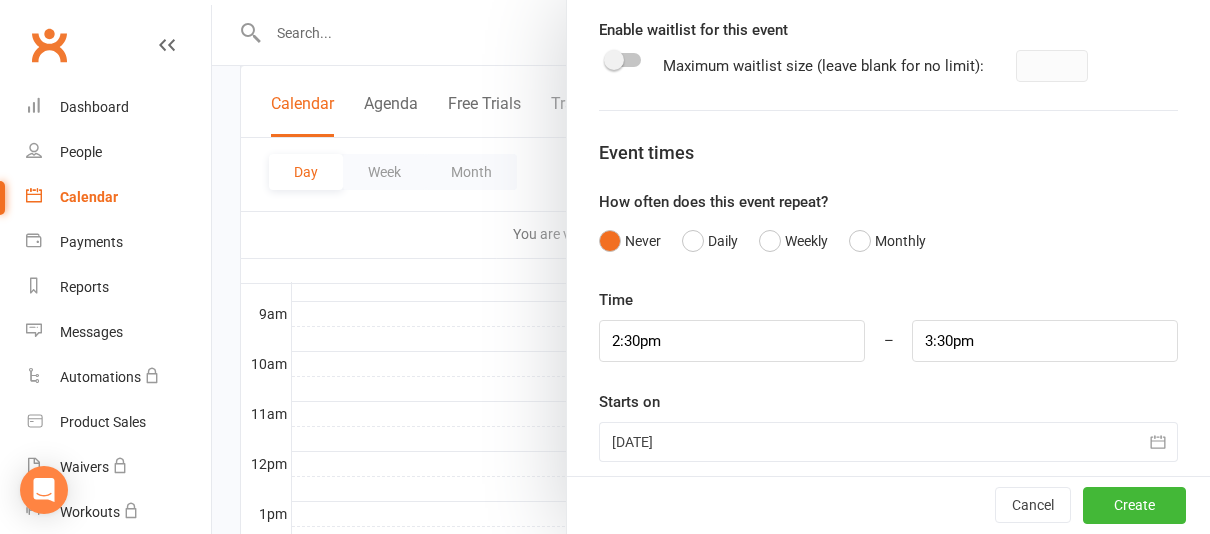 scroll, scrollTop: 996, scrollLeft: 0, axis: vertical 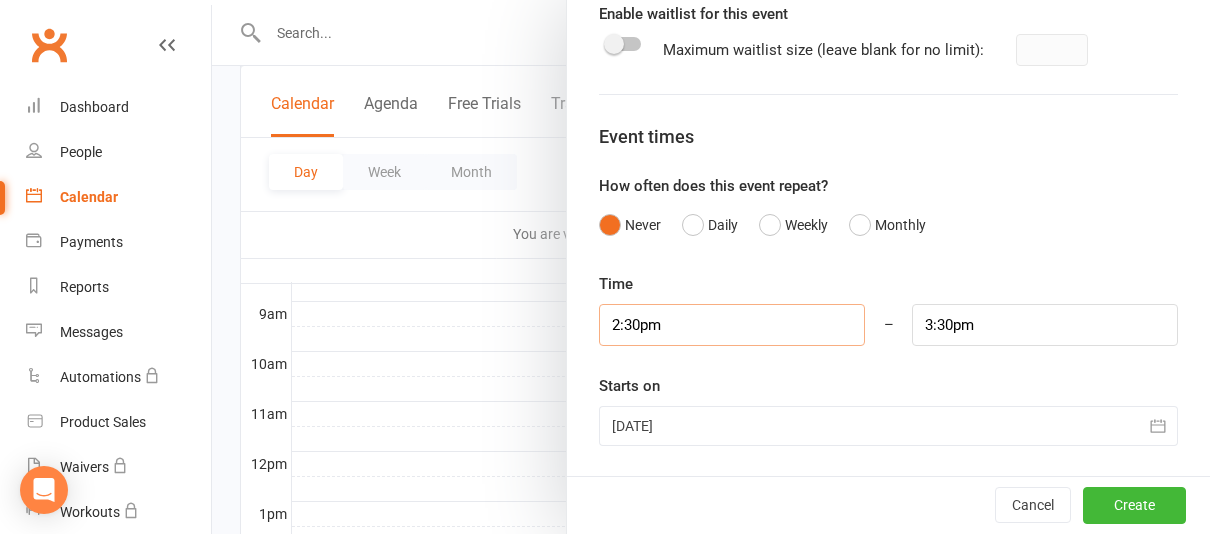 click on "2:30pm" at bounding box center (732, 325) 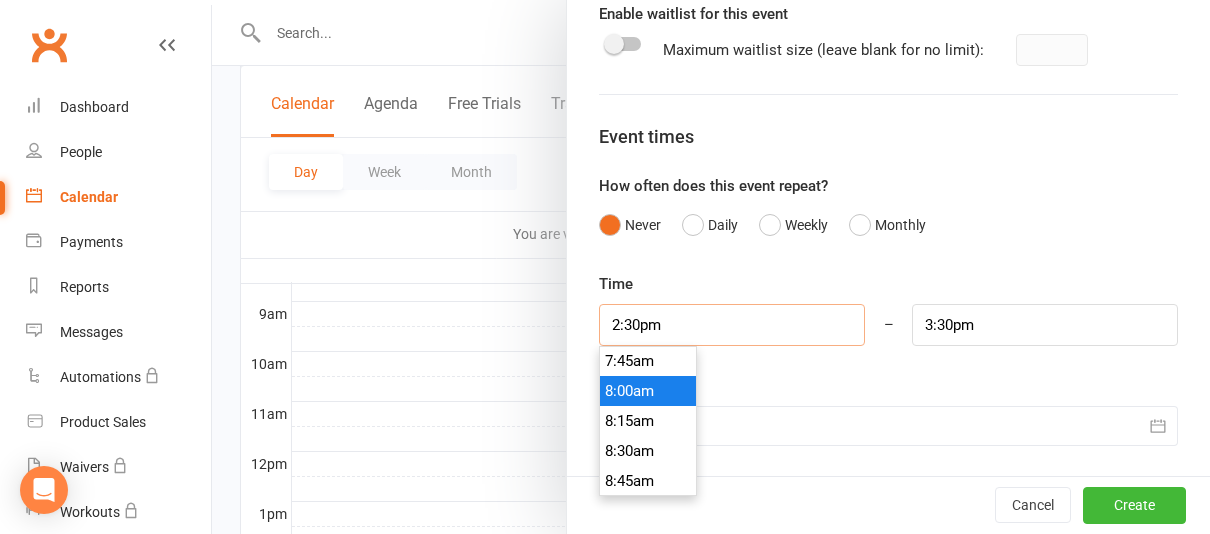 scroll, scrollTop: 932, scrollLeft: 0, axis: vertical 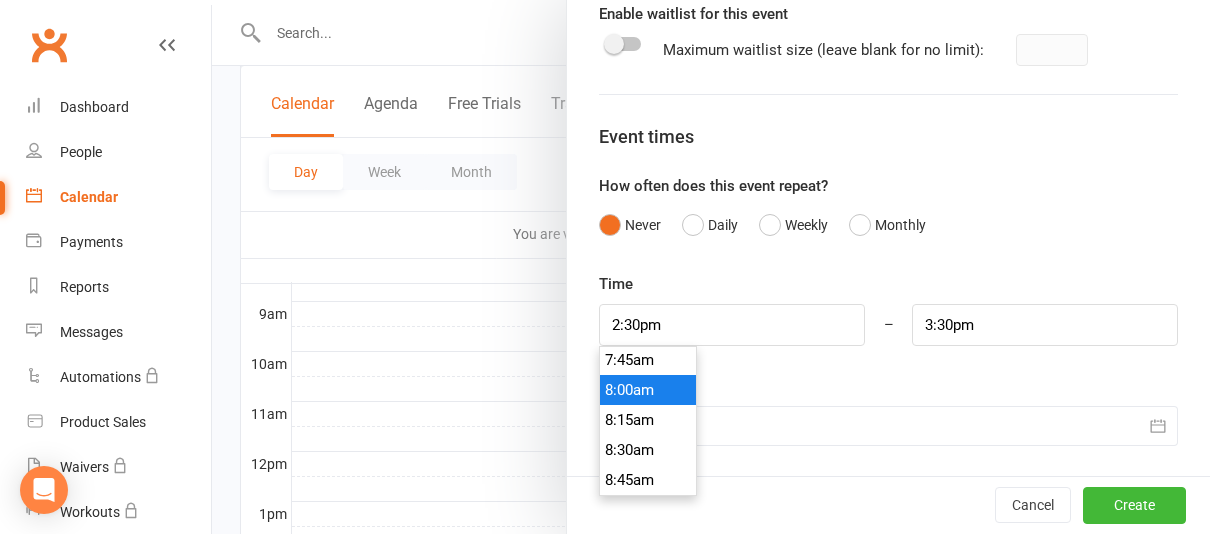 type on "8:00am" 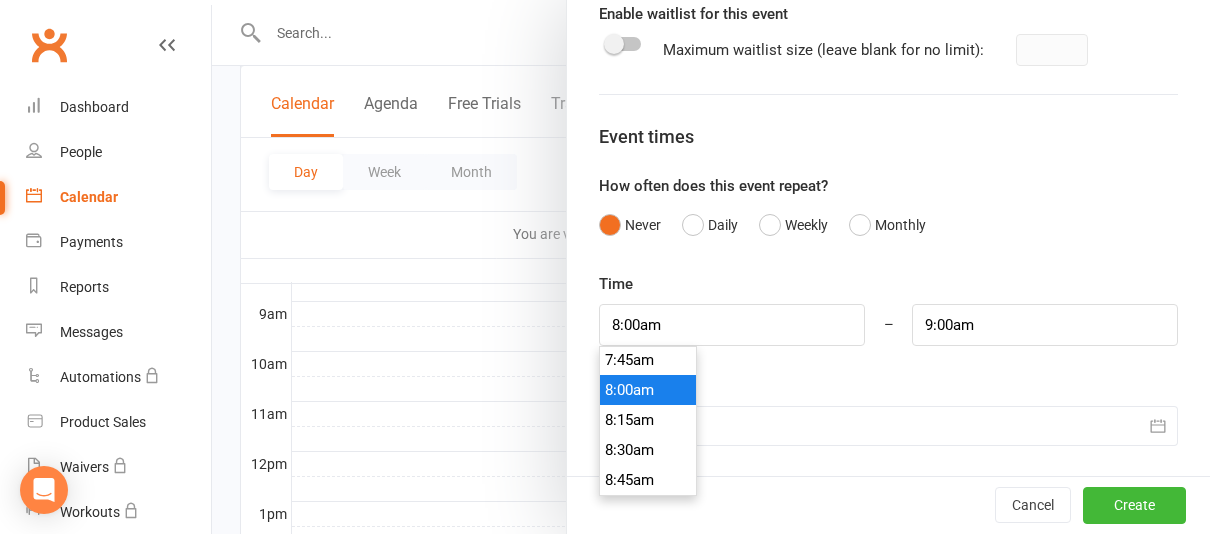 click on "8:00am" at bounding box center [648, 390] 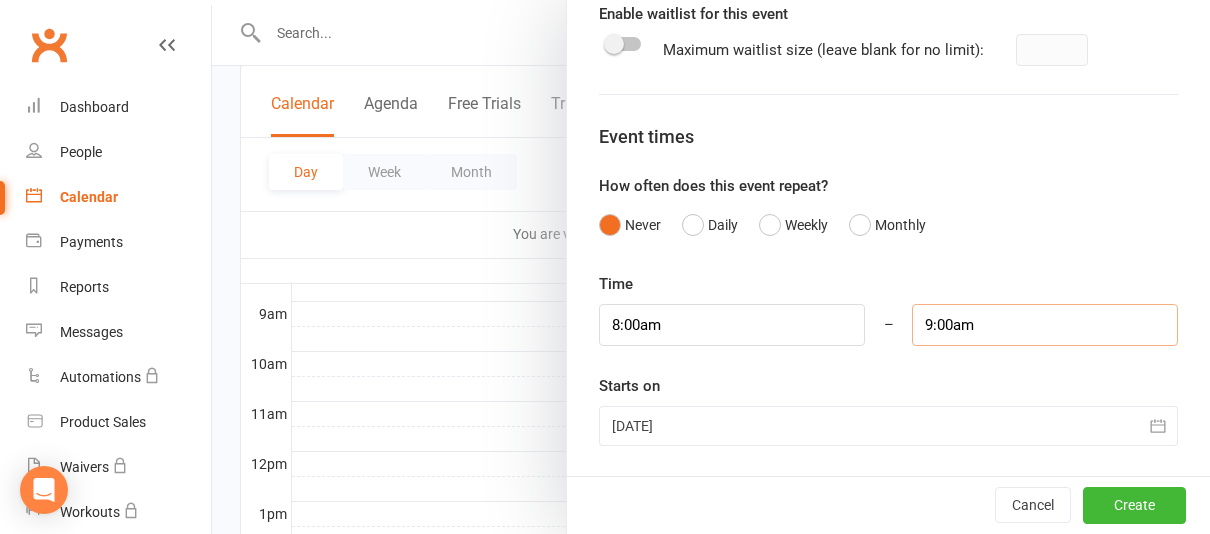 click on "9:00am" at bounding box center (1045, 325) 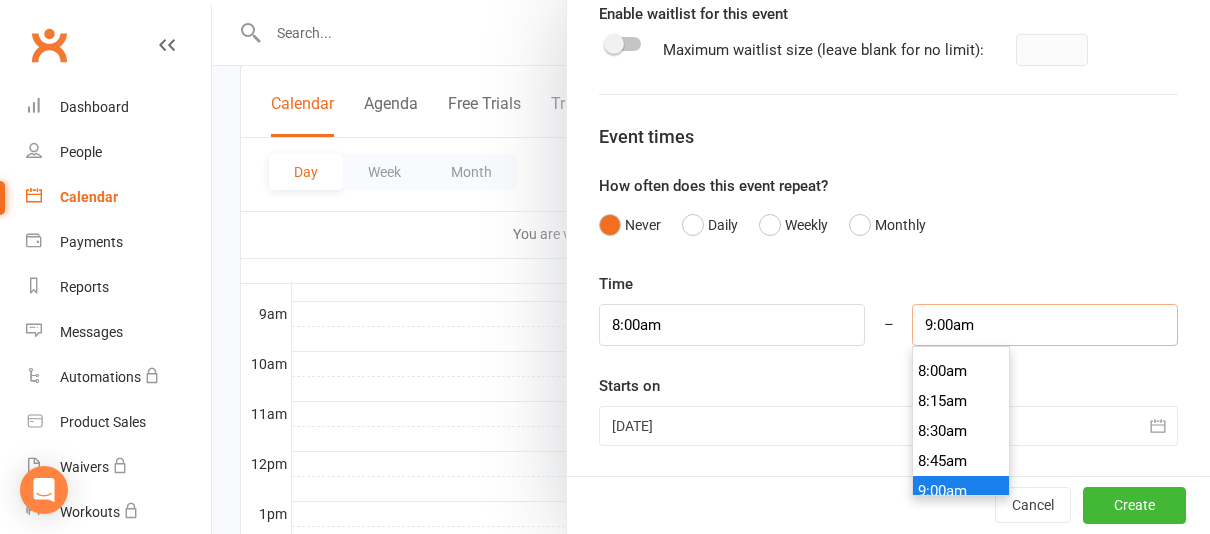 scroll, scrollTop: 947, scrollLeft: 0, axis: vertical 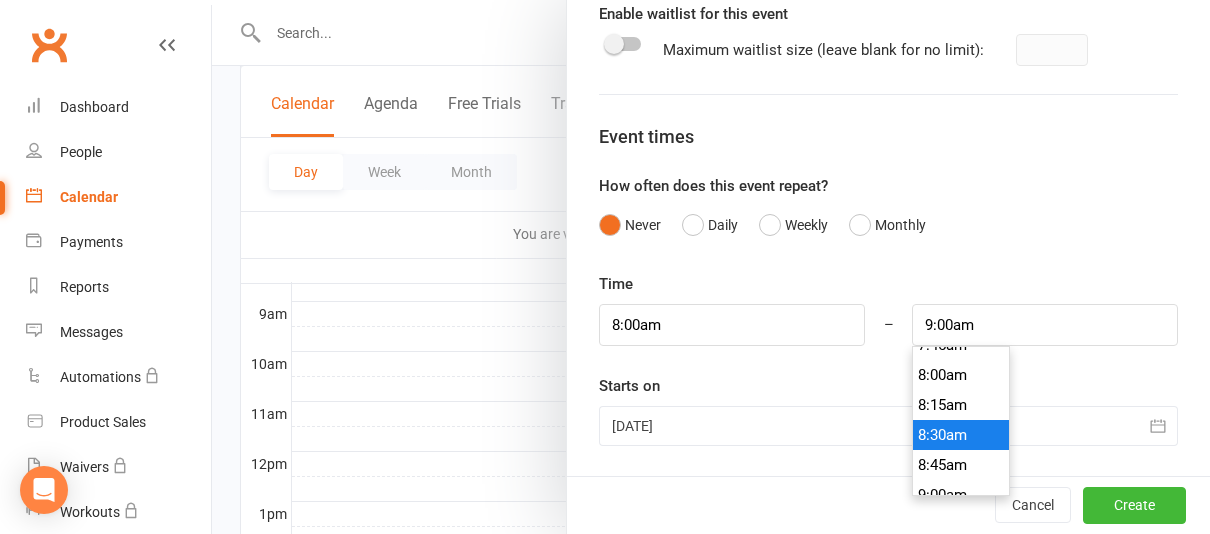 type on "8:30am" 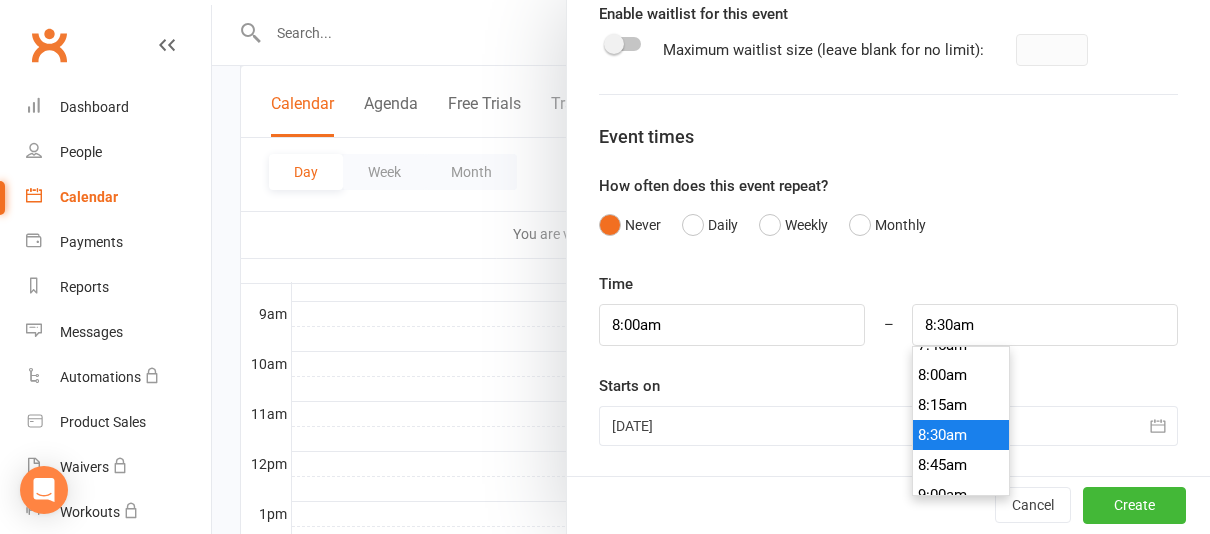 click on "8:30am" at bounding box center (961, 435) 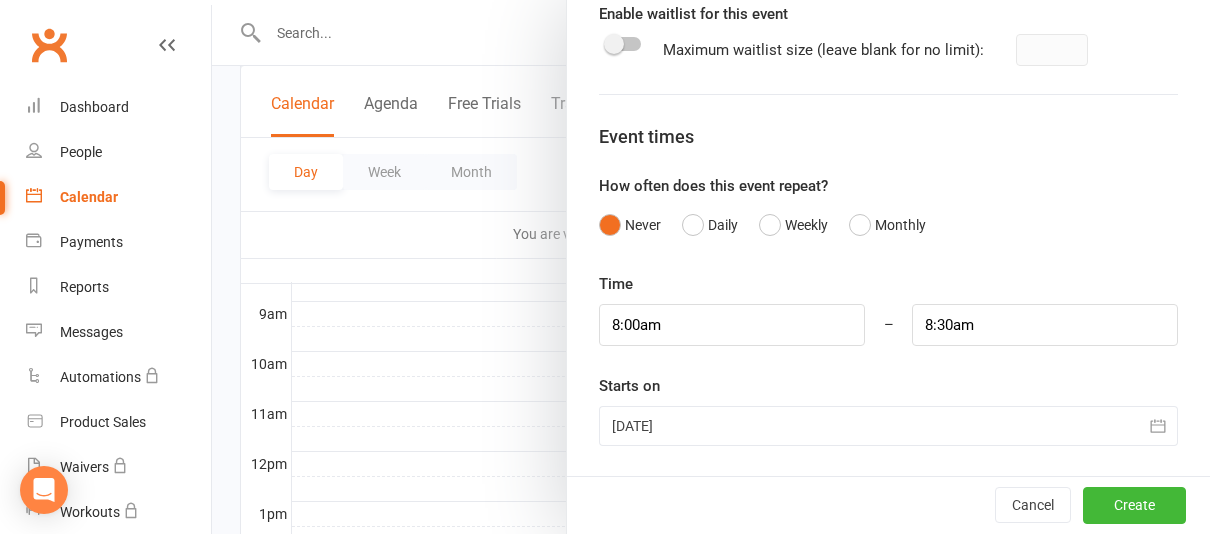click at bounding box center [888, 426] 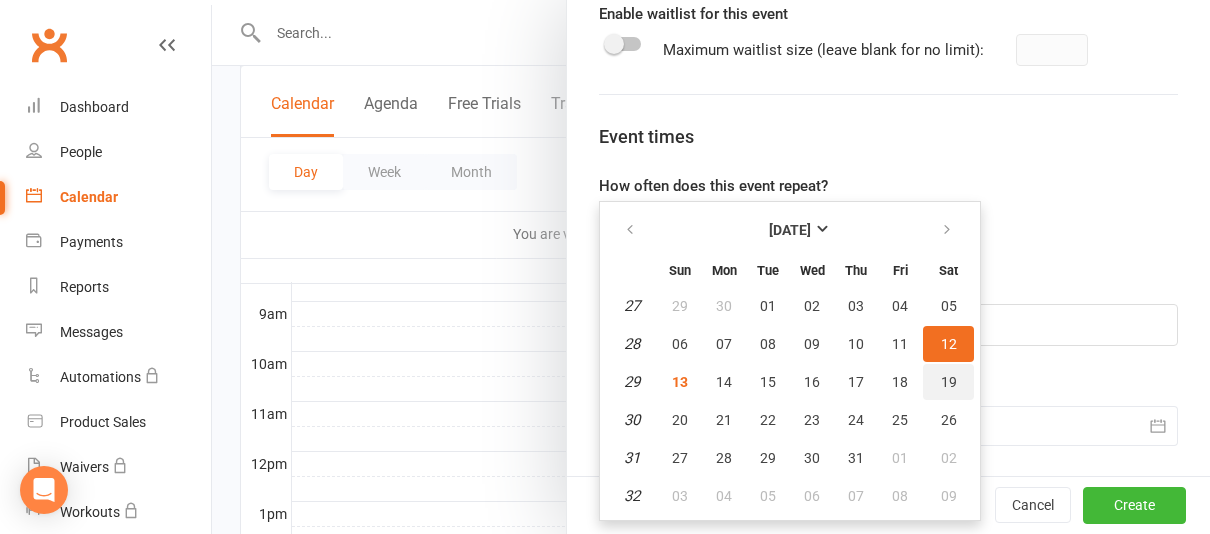 click on "19" at bounding box center [948, 382] 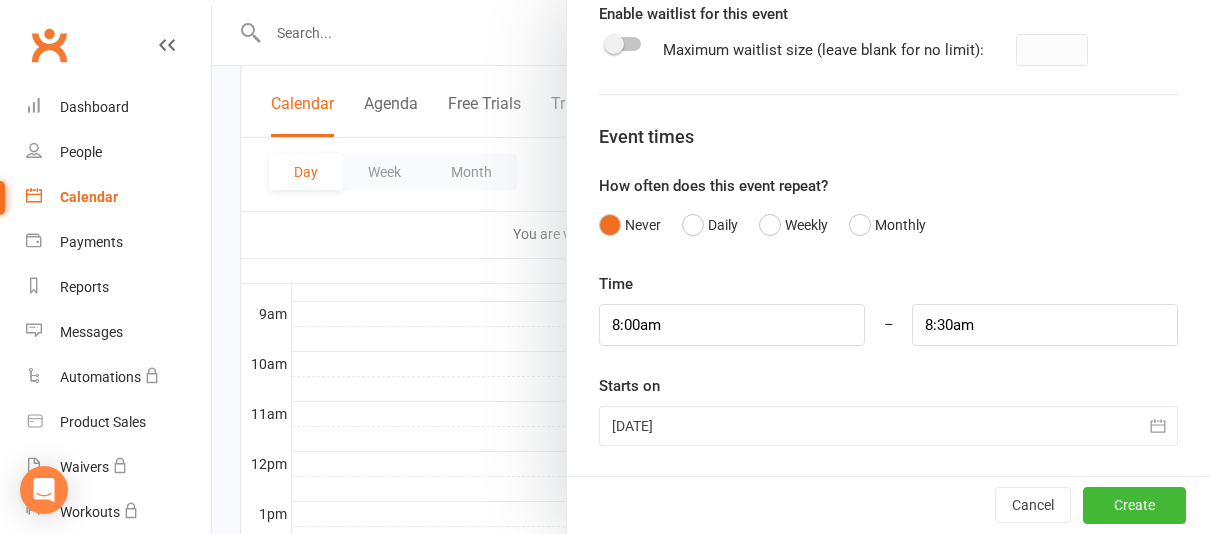scroll, scrollTop: 997, scrollLeft: 0, axis: vertical 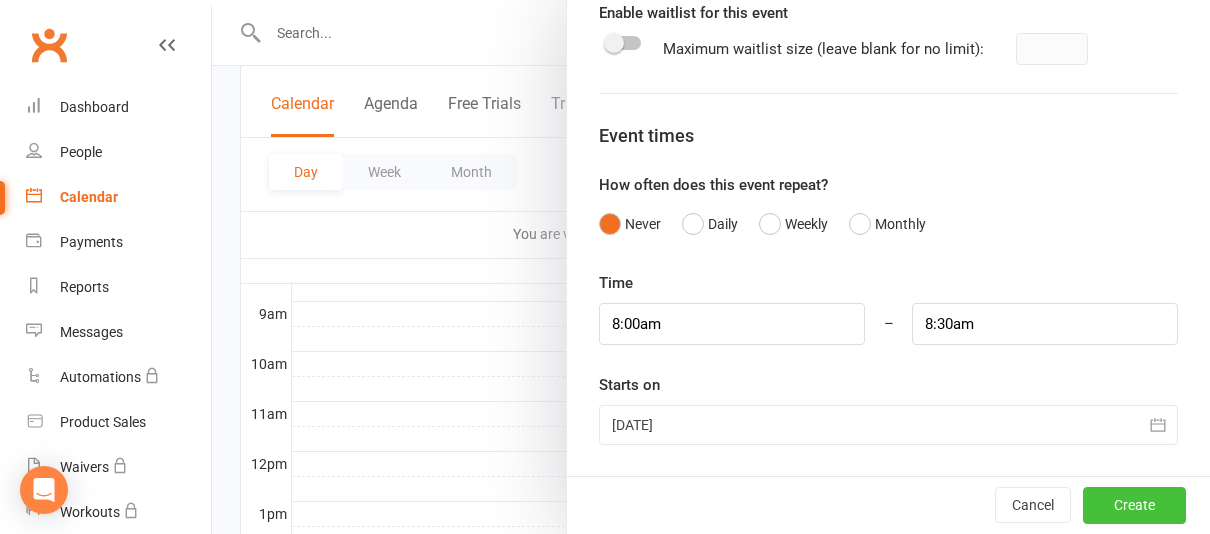 click on "Create" at bounding box center (1134, 506) 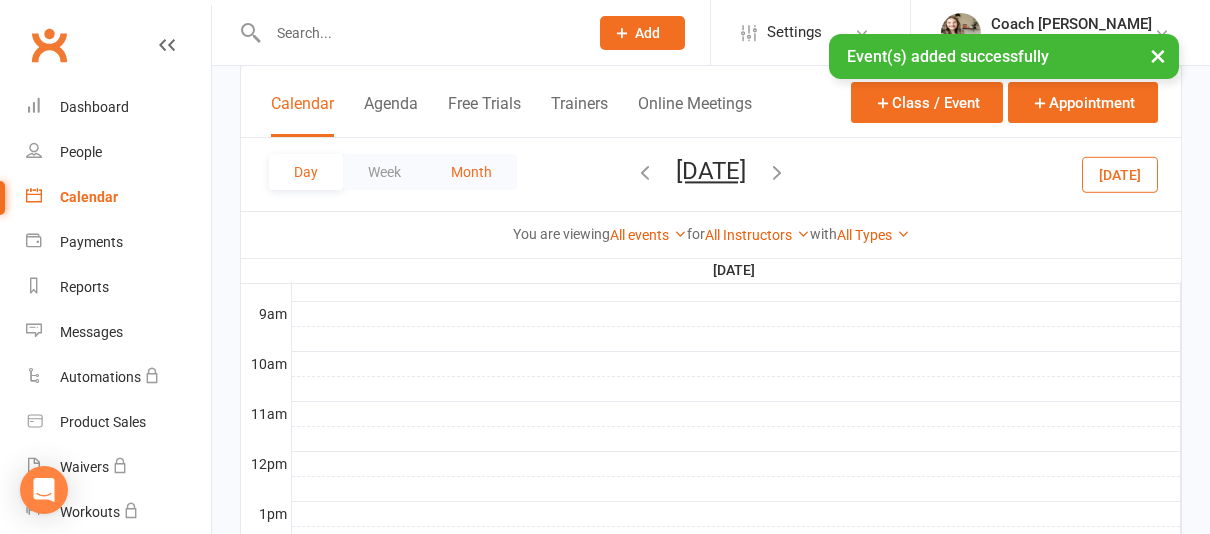 click on "Month" at bounding box center [471, 172] 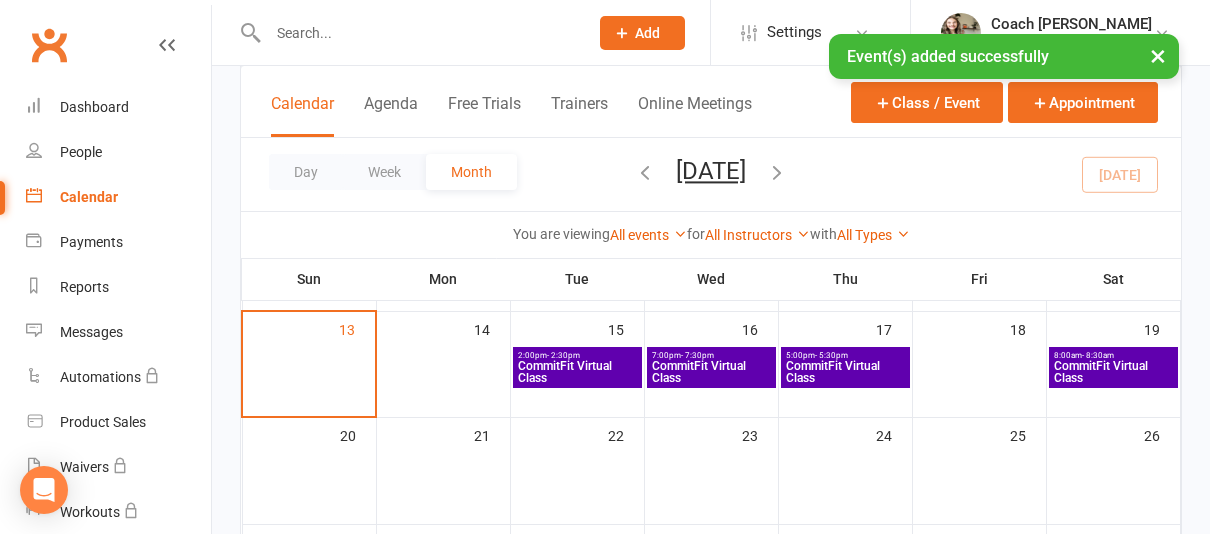 scroll, scrollTop: 270, scrollLeft: 0, axis: vertical 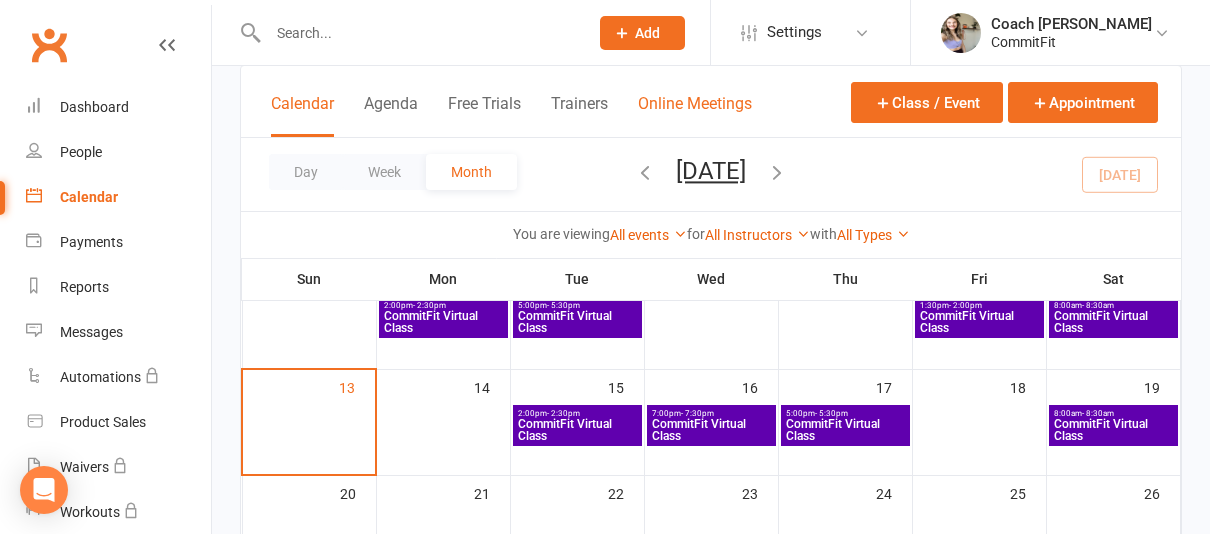 click on "Online Meetings" at bounding box center [695, 115] 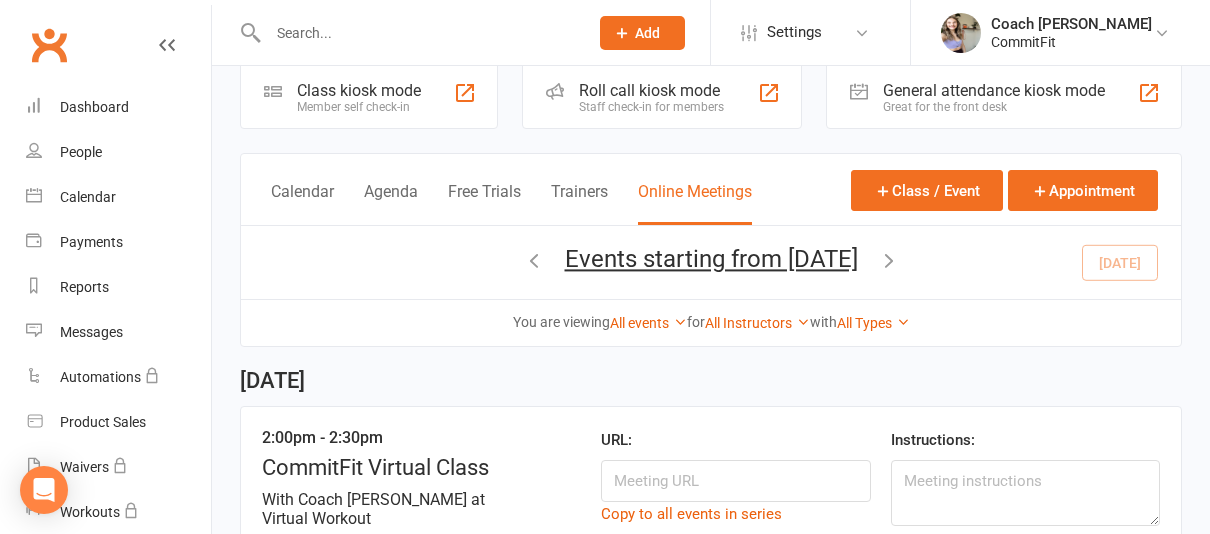 scroll, scrollTop: 80, scrollLeft: 0, axis: vertical 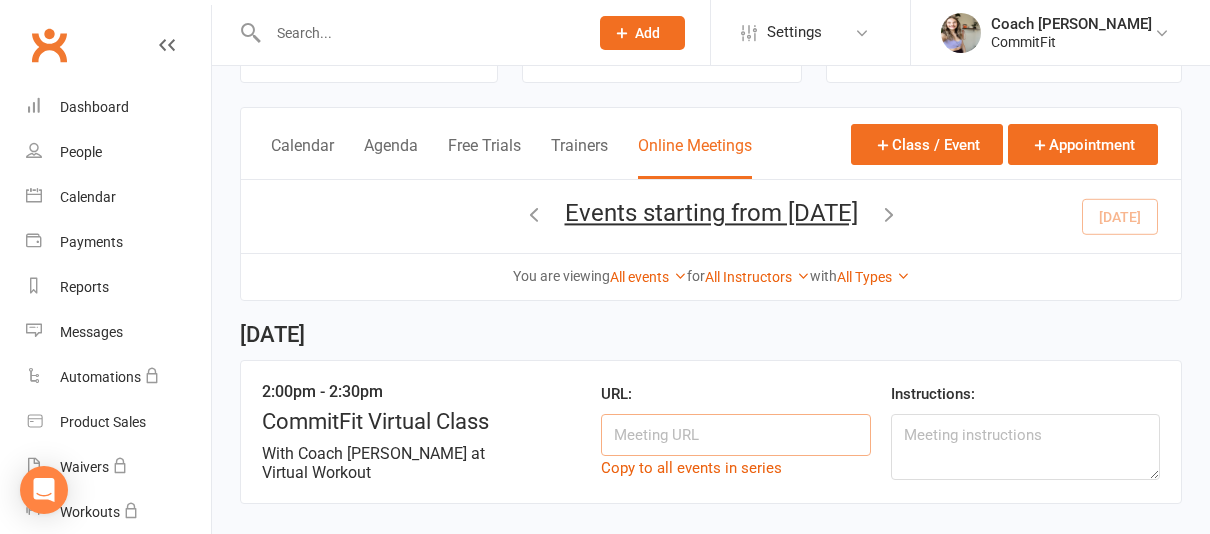 click at bounding box center (735, 435) 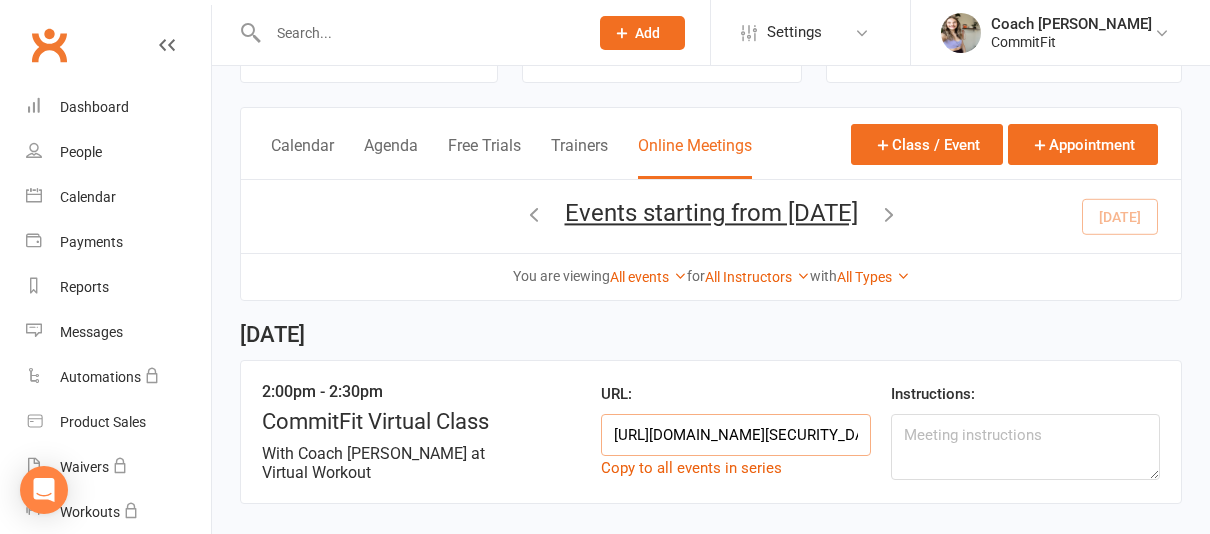 scroll, scrollTop: 0, scrollLeft: 324, axis: horizontal 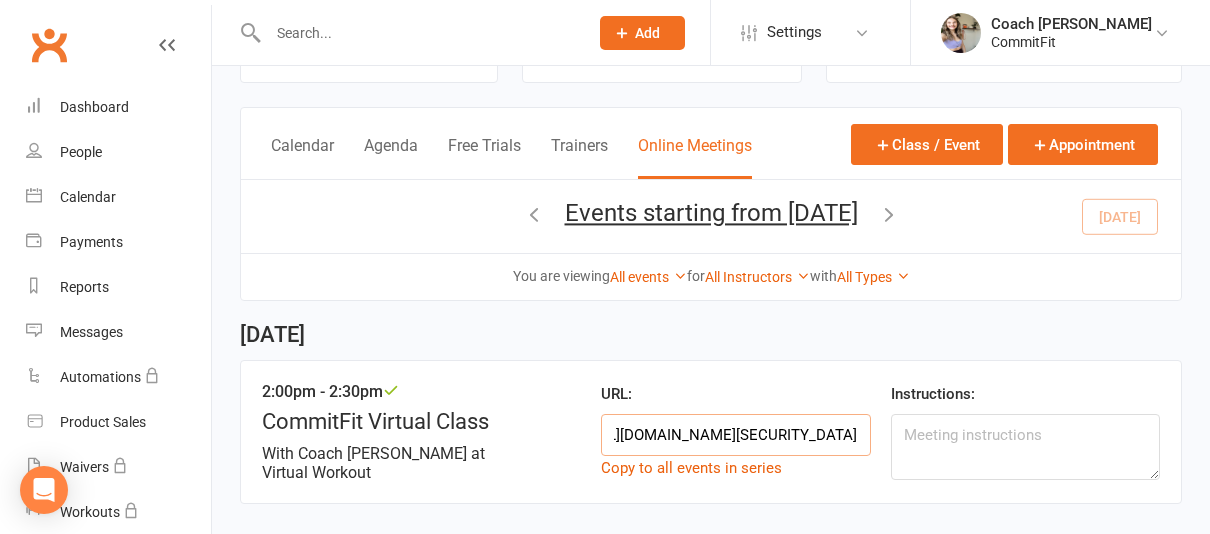 type on "[URL][DOMAIN_NAME][SECURITY_DATA]" 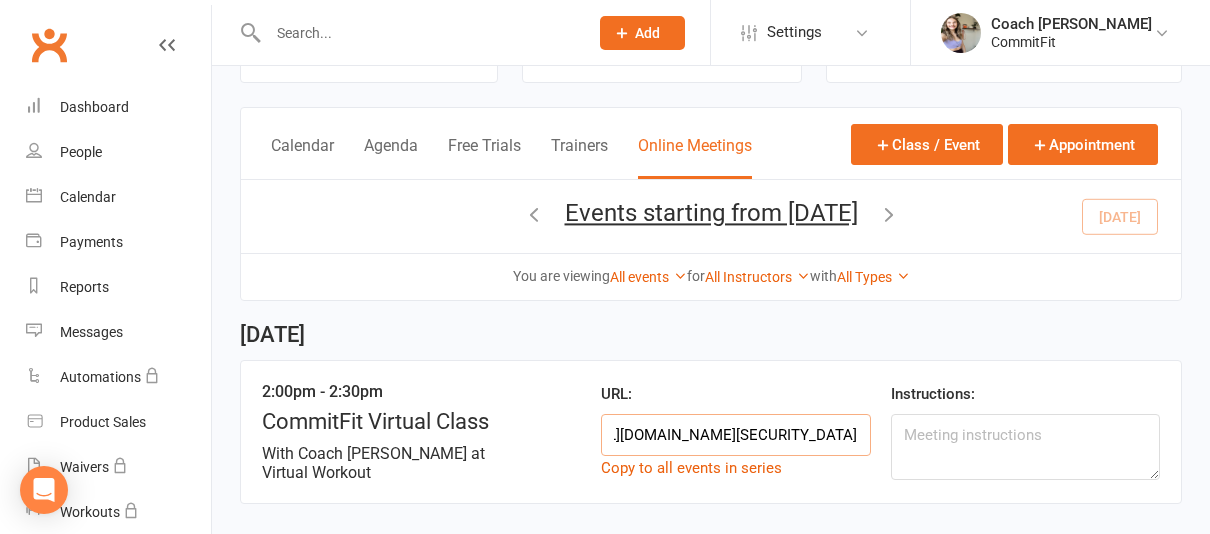 scroll, scrollTop: 0, scrollLeft: 0, axis: both 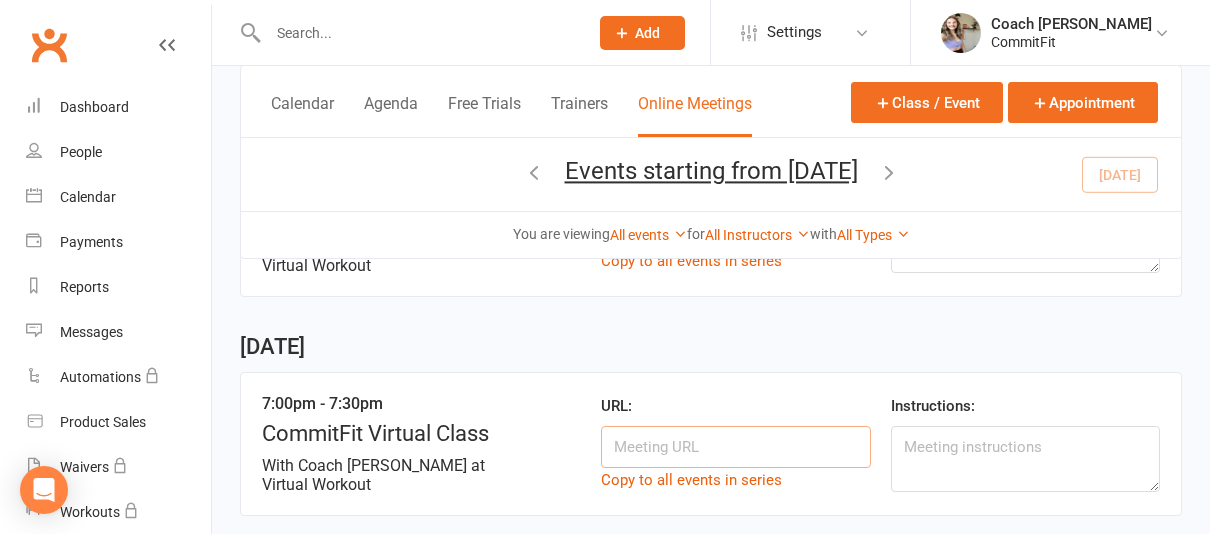 click at bounding box center [735, 447] 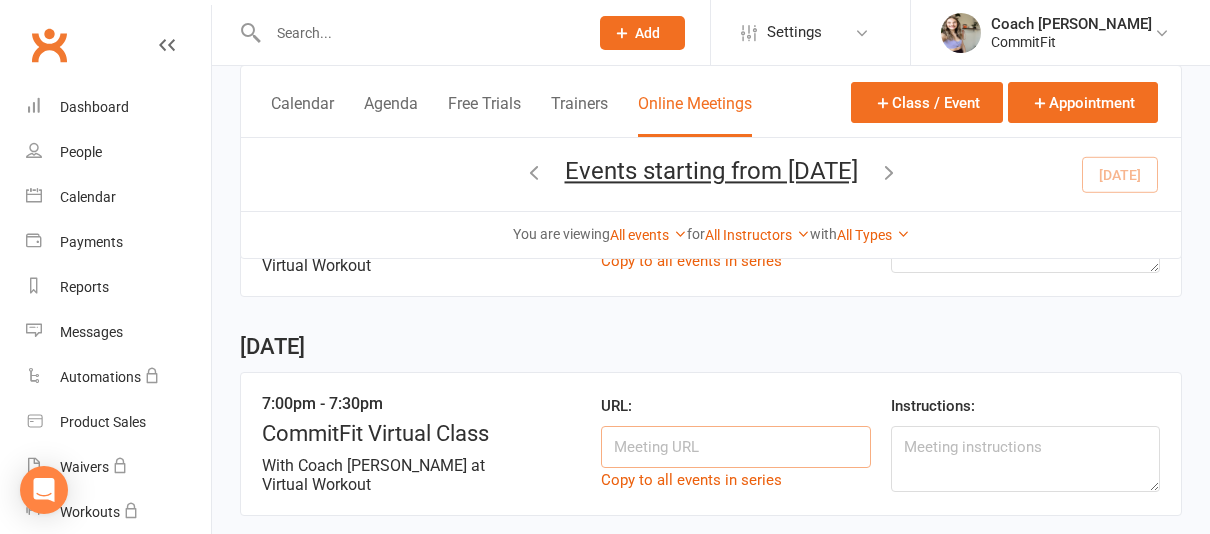 paste on "[URL][DOMAIN_NAME][SECURITY_DATA]" 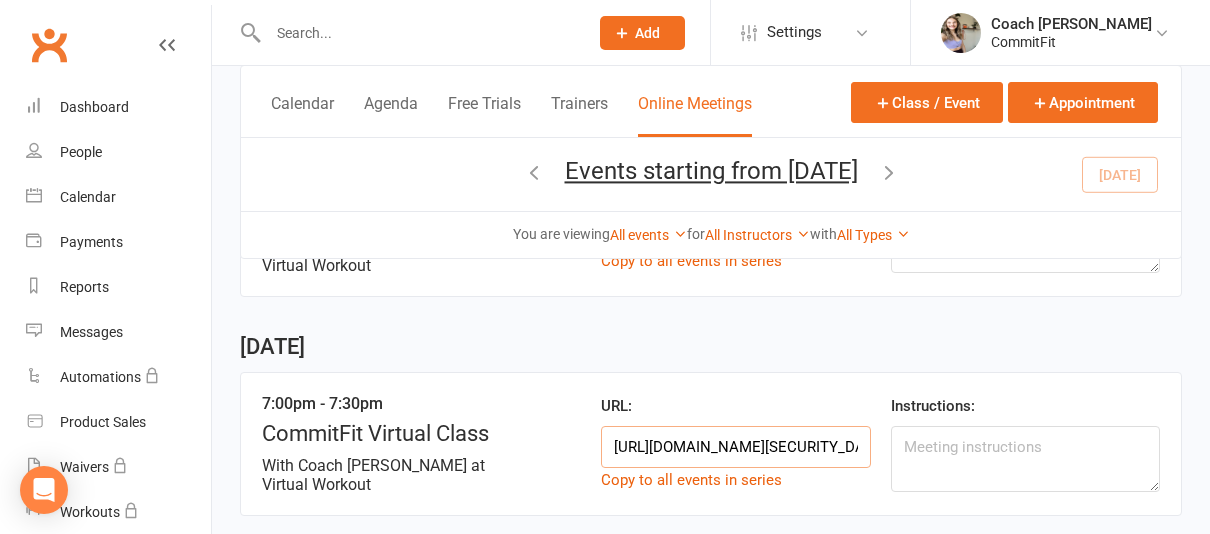 scroll, scrollTop: 0, scrollLeft: 342, axis: horizontal 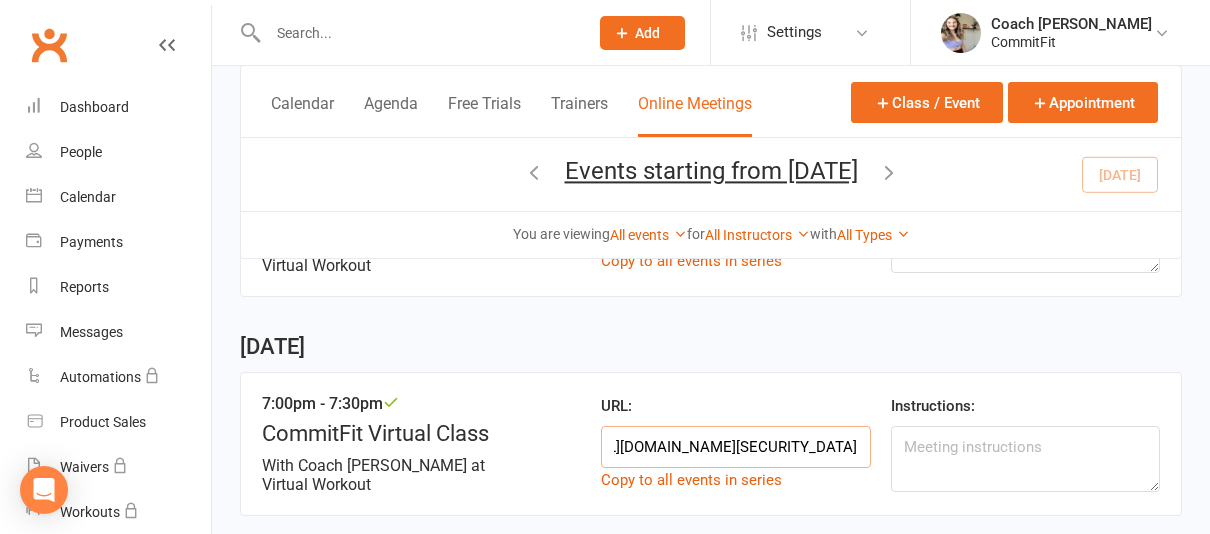 type on "[URL][DOMAIN_NAME][SECURITY_DATA]" 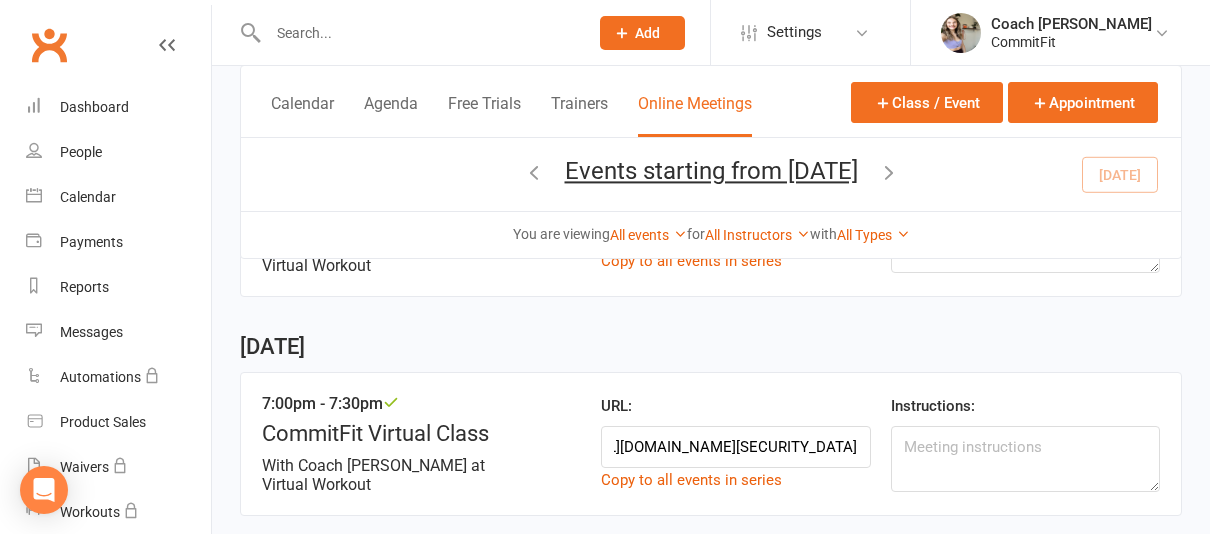 click on "7:00pm - 7:30pm  CommitFit Virtual Class With Coach [PERSON_NAME] at Virtual Workout URL:   [URL][DOMAIN_NAME][SECURITY_DATA] Copy to all events in series Instructions:" at bounding box center (711, 444) 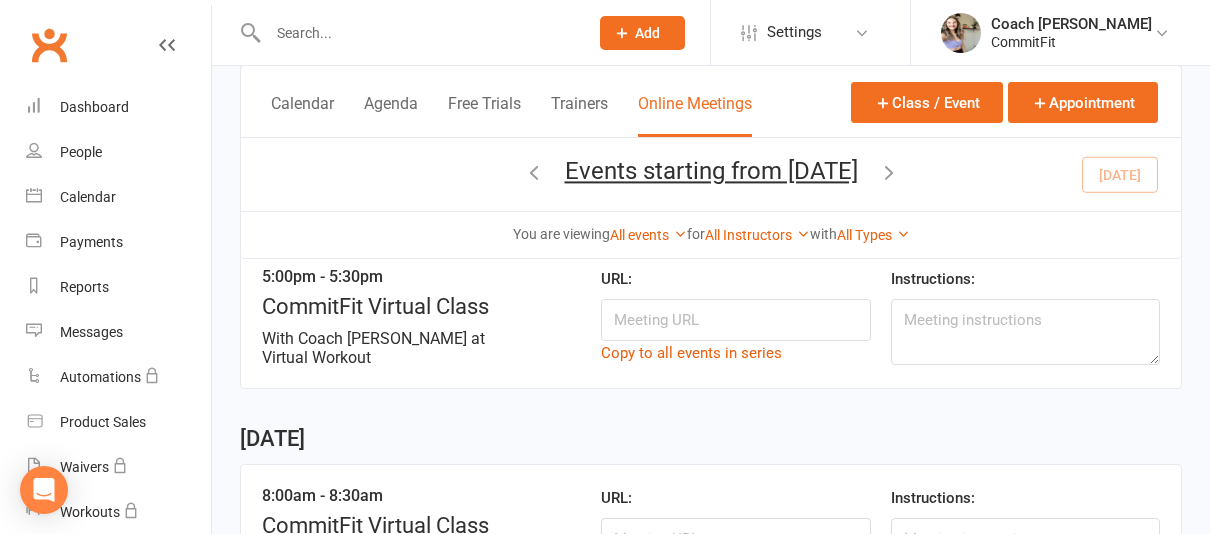 scroll, scrollTop: 634, scrollLeft: 0, axis: vertical 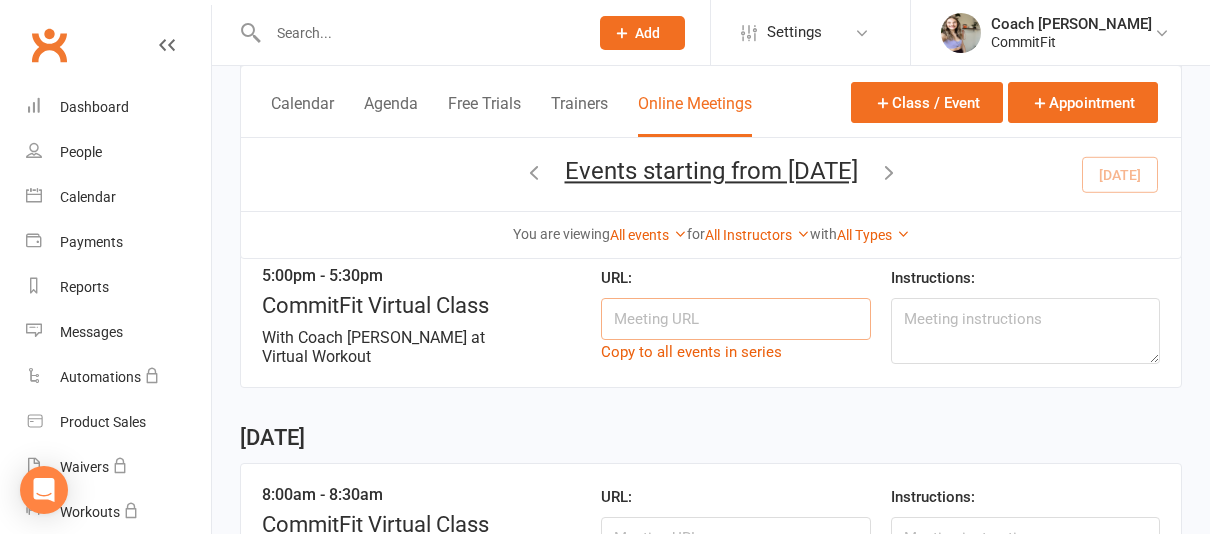 click at bounding box center (735, 319) 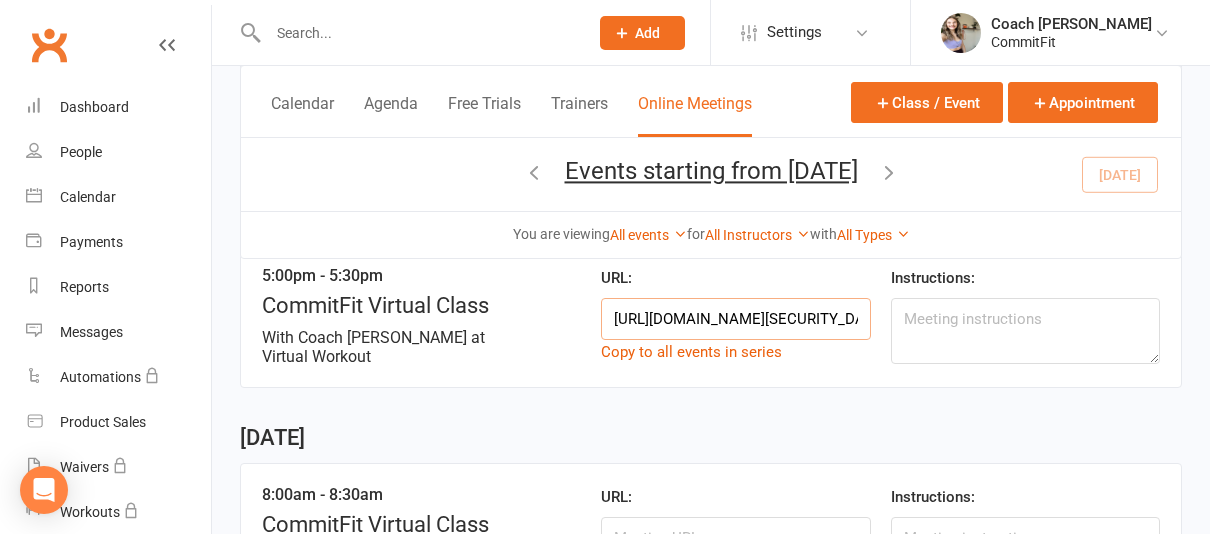 scroll, scrollTop: 0, scrollLeft: 345, axis: horizontal 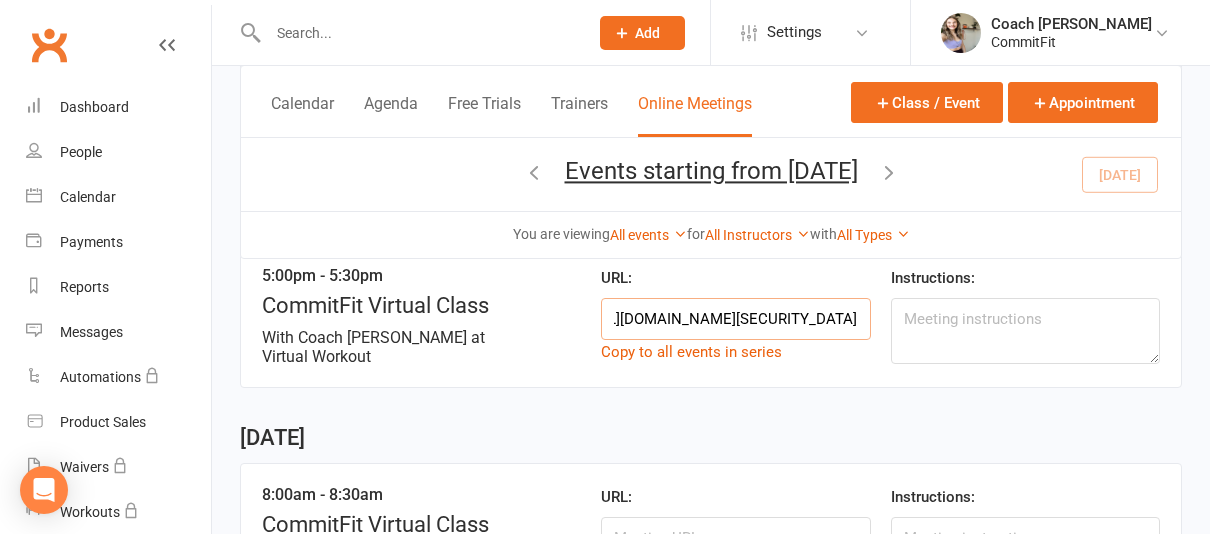 type on "[URL][DOMAIN_NAME][SECURITY_DATA]" 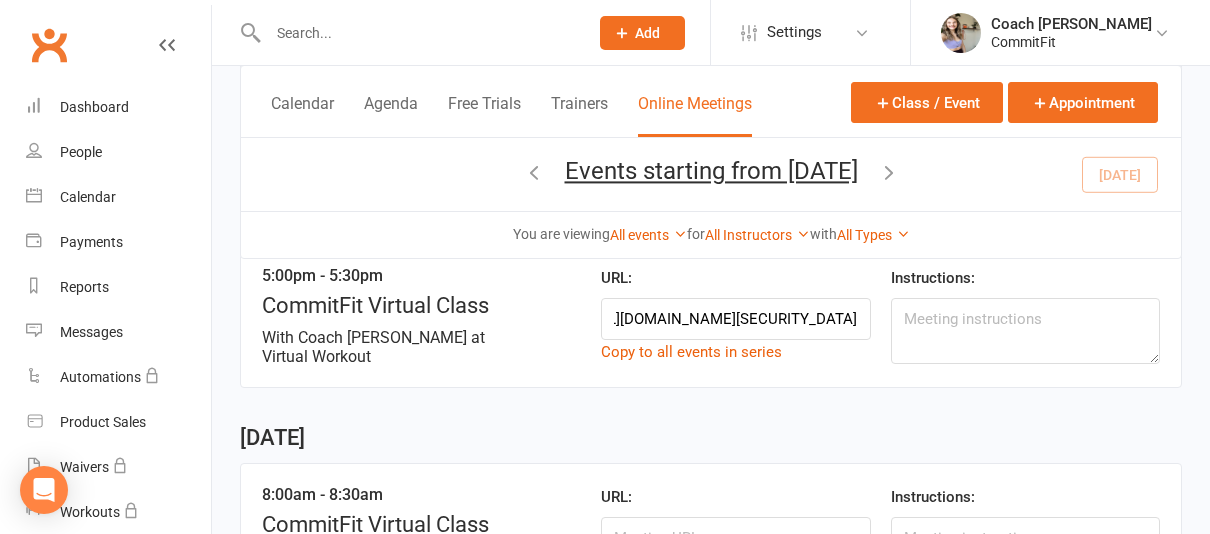 click on "[DATE]" at bounding box center [711, 433] 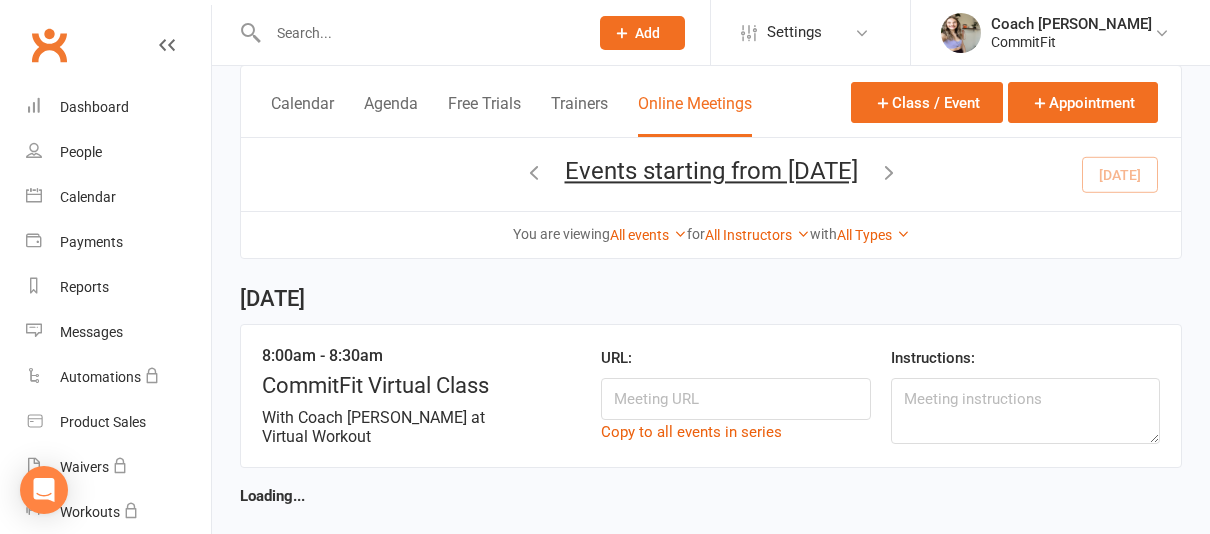 scroll, scrollTop: 744, scrollLeft: 0, axis: vertical 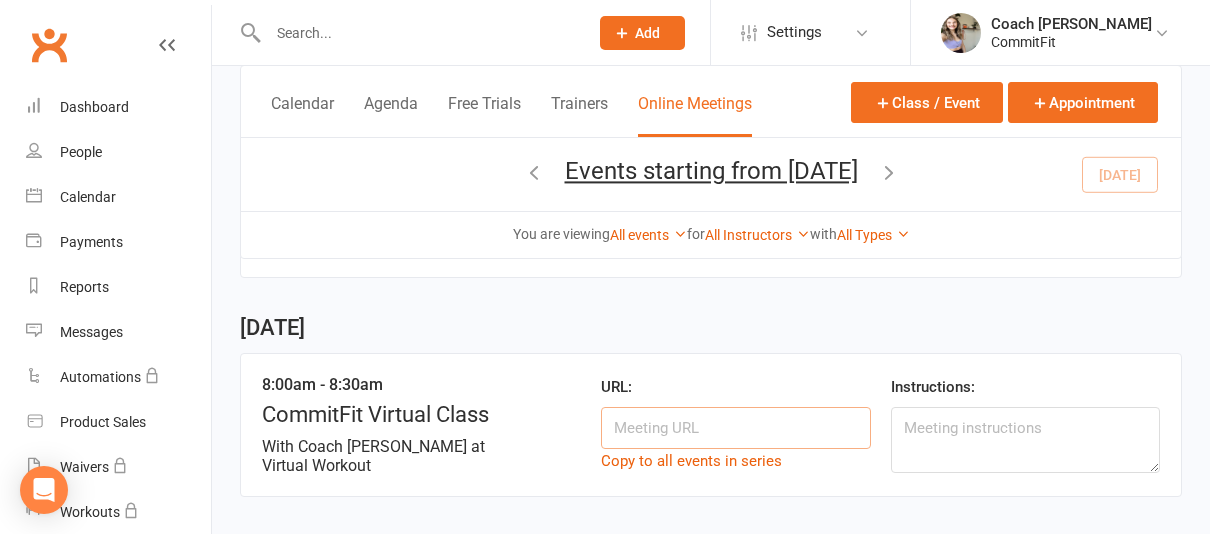 click at bounding box center (735, 428) 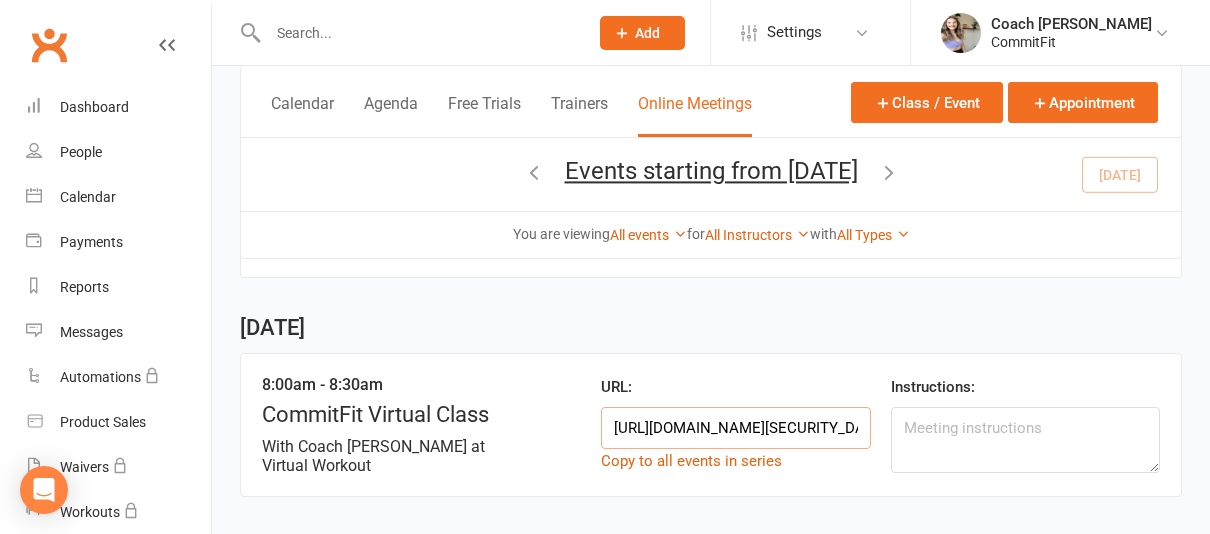 scroll, scrollTop: 0, scrollLeft: 319, axis: horizontal 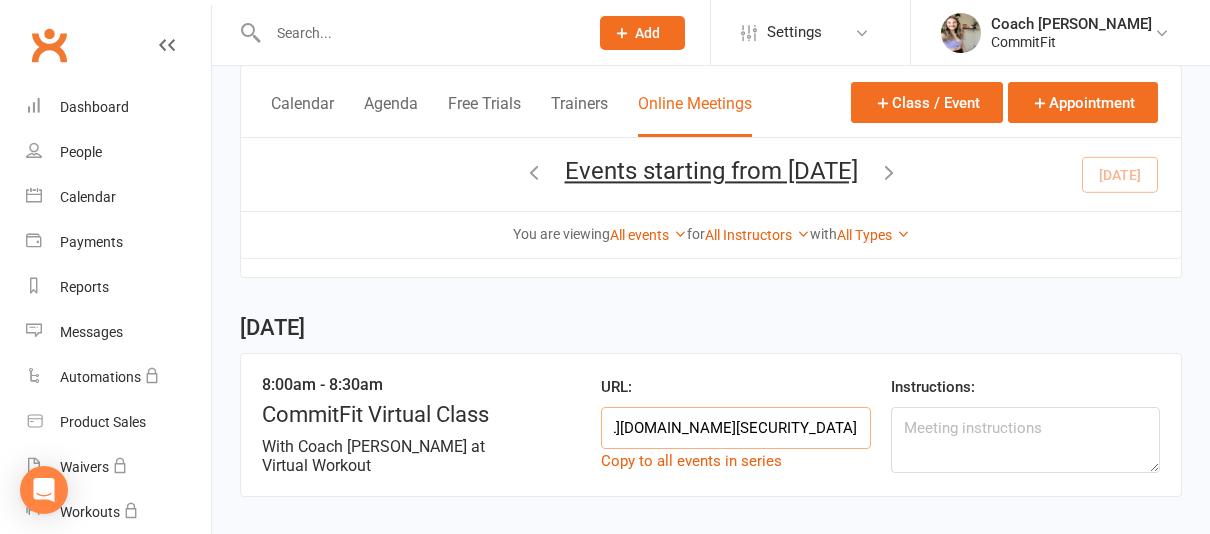 type on "[URL][DOMAIN_NAME][SECURITY_DATA]" 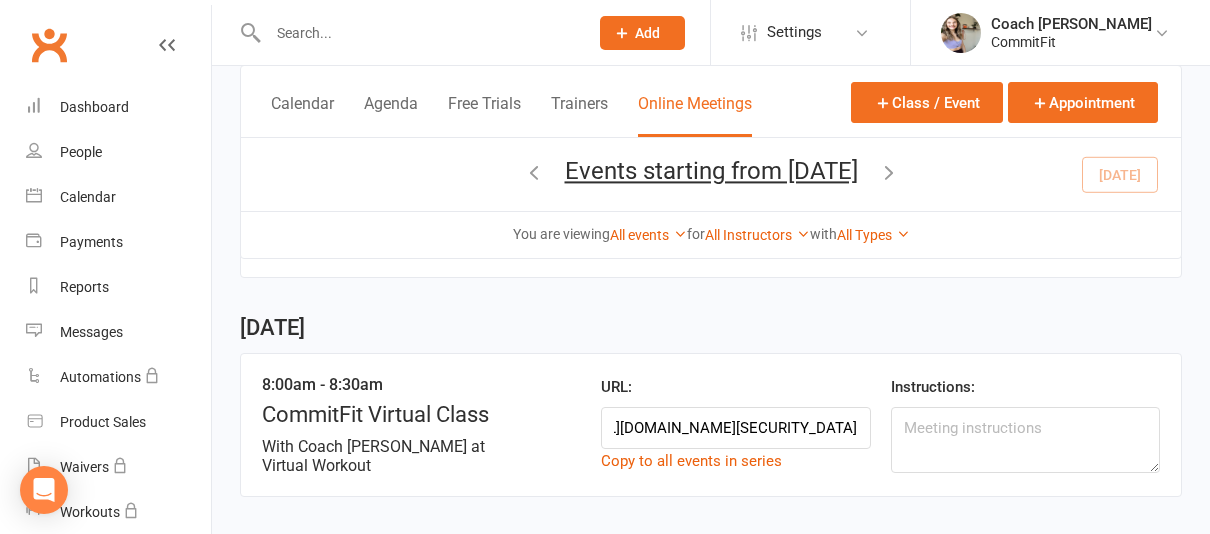 click on "8:00am - 8:30am  CommitFit Virtual Class With Coach [PERSON_NAME] at Virtual Workout URL:   [URL][DOMAIN_NAME][SECURITY_DATA] Copy to all events in series Instructions:" at bounding box center (711, 425) 